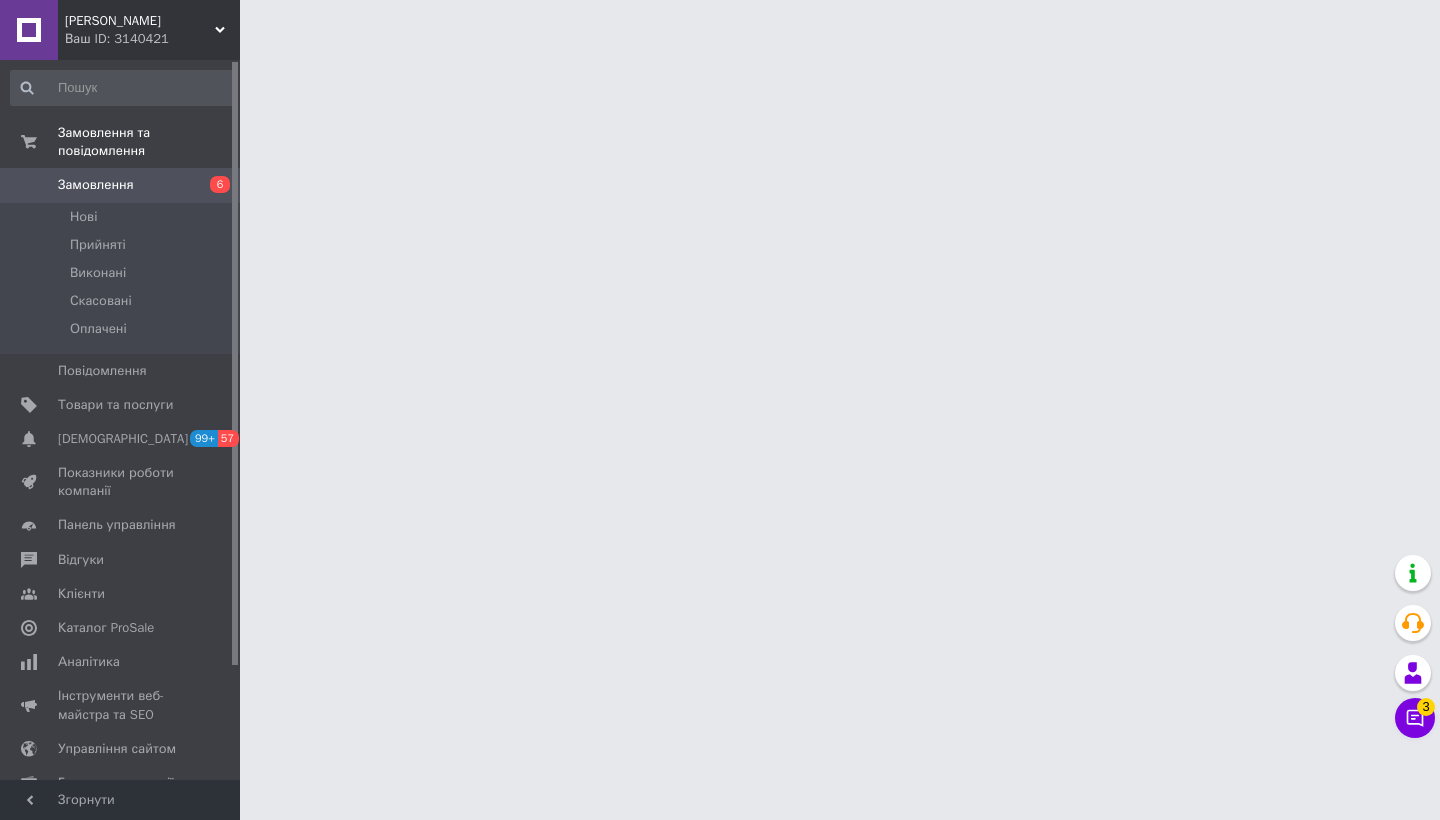 scroll, scrollTop: 0, scrollLeft: 0, axis: both 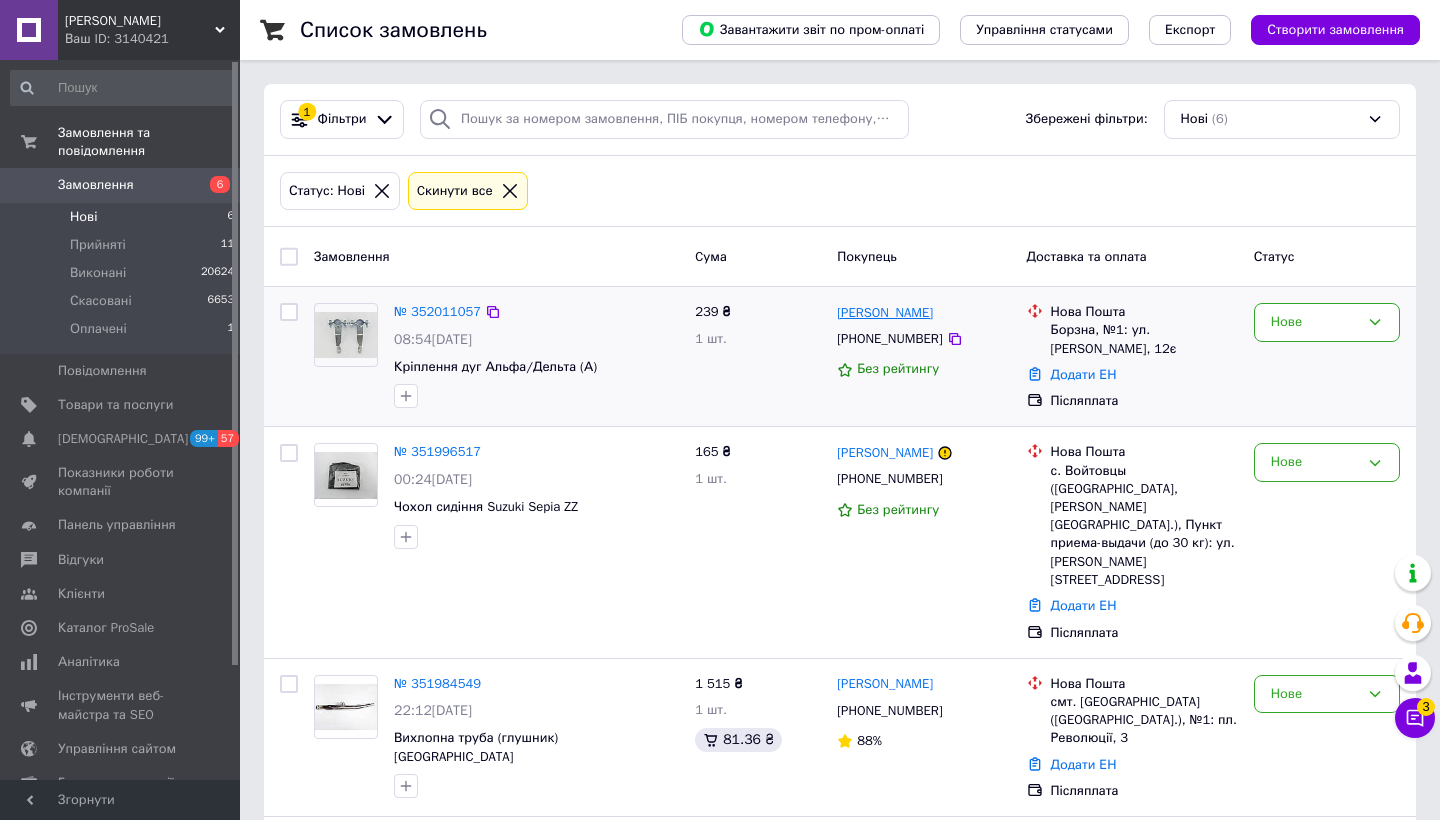click on "[PERSON_NAME]" at bounding box center [885, 313] 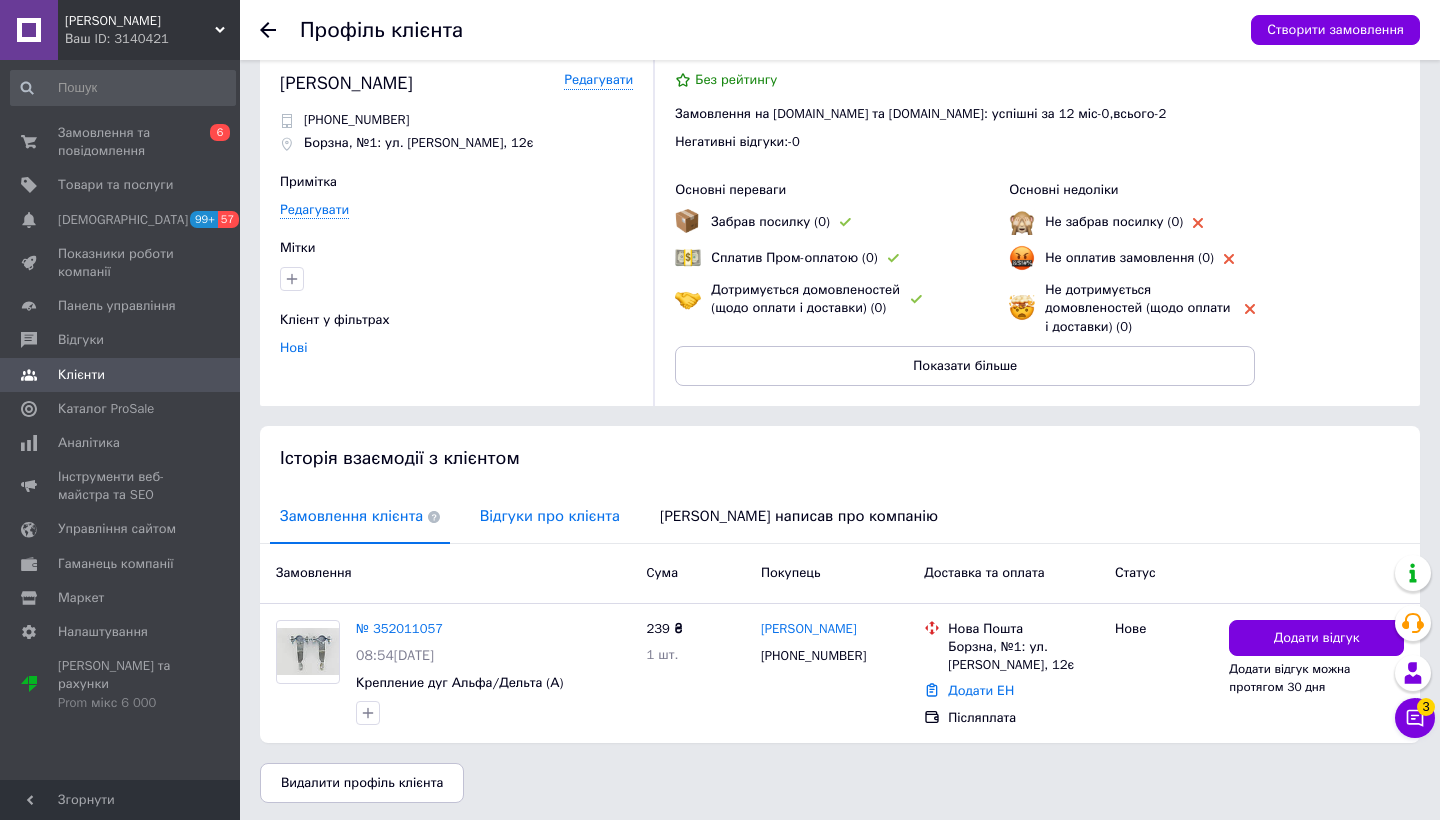 scroll, scrollTop: 28, scrollLeft: 0, axis: vertical 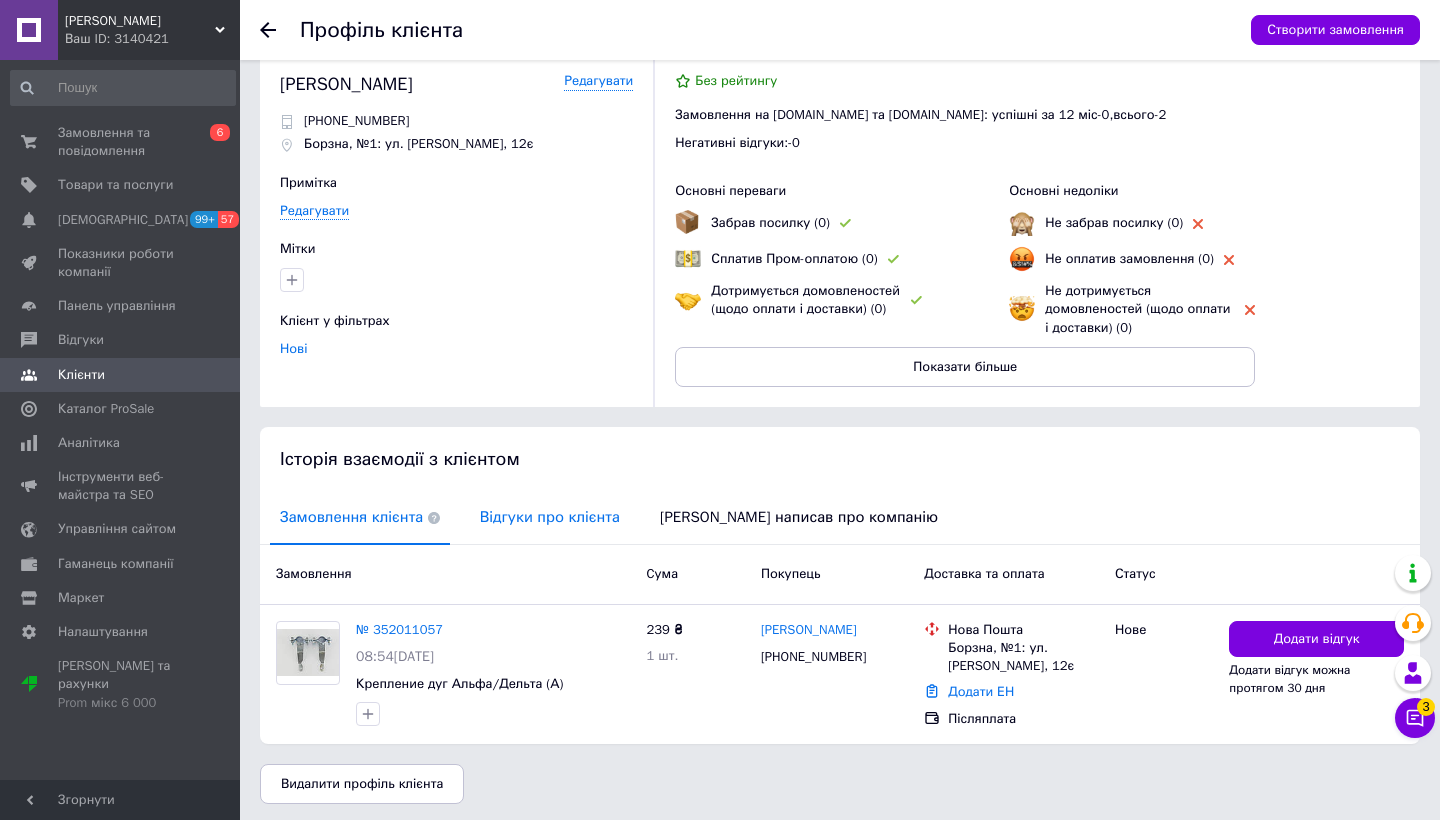 click on "Відгуки про клієнта" at bounding box center [550, 517] 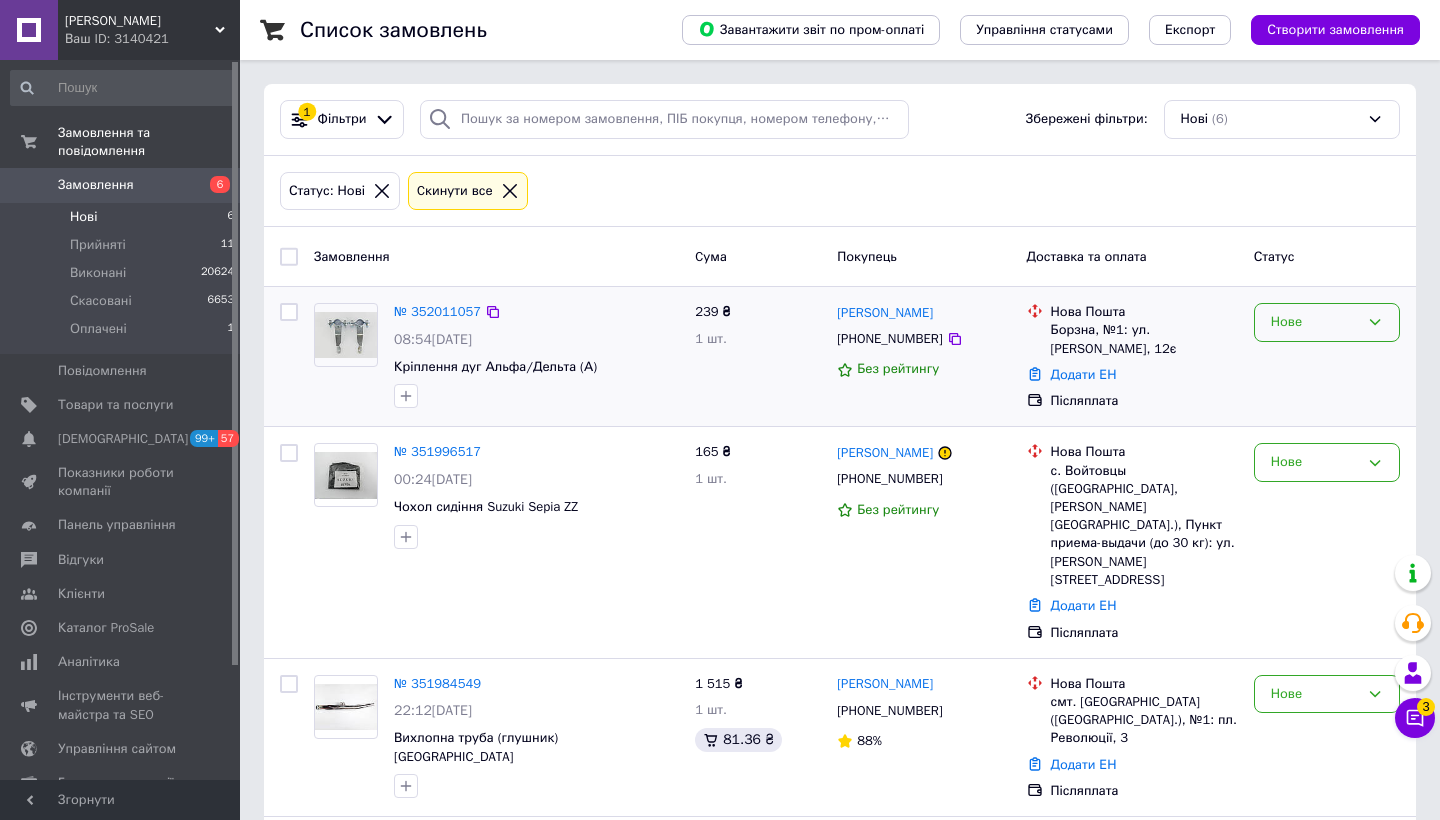 click on "Нове" at bounding box center [1315, 322] 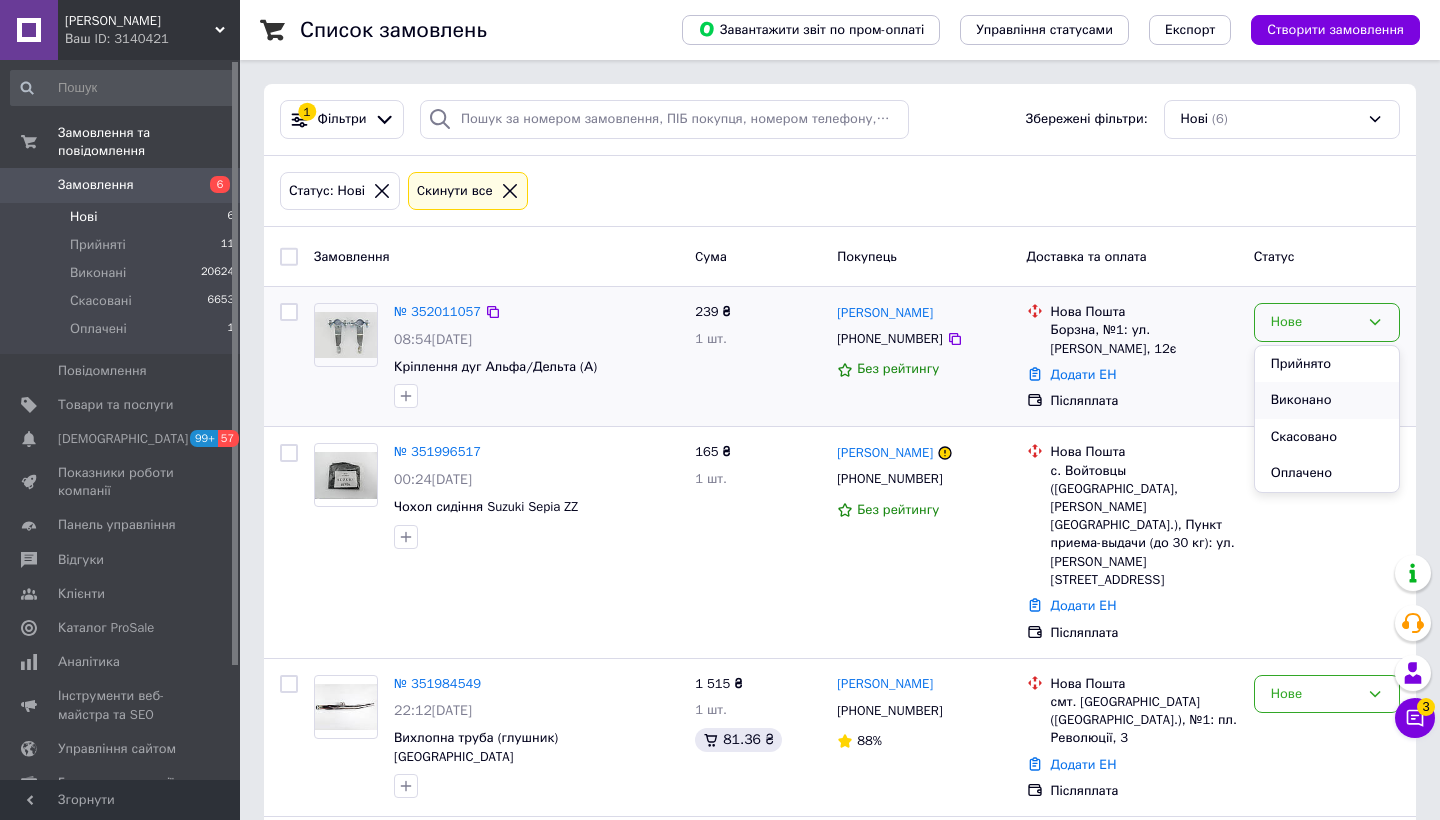 click on "Виконано" at bounding box center (1327, 400) 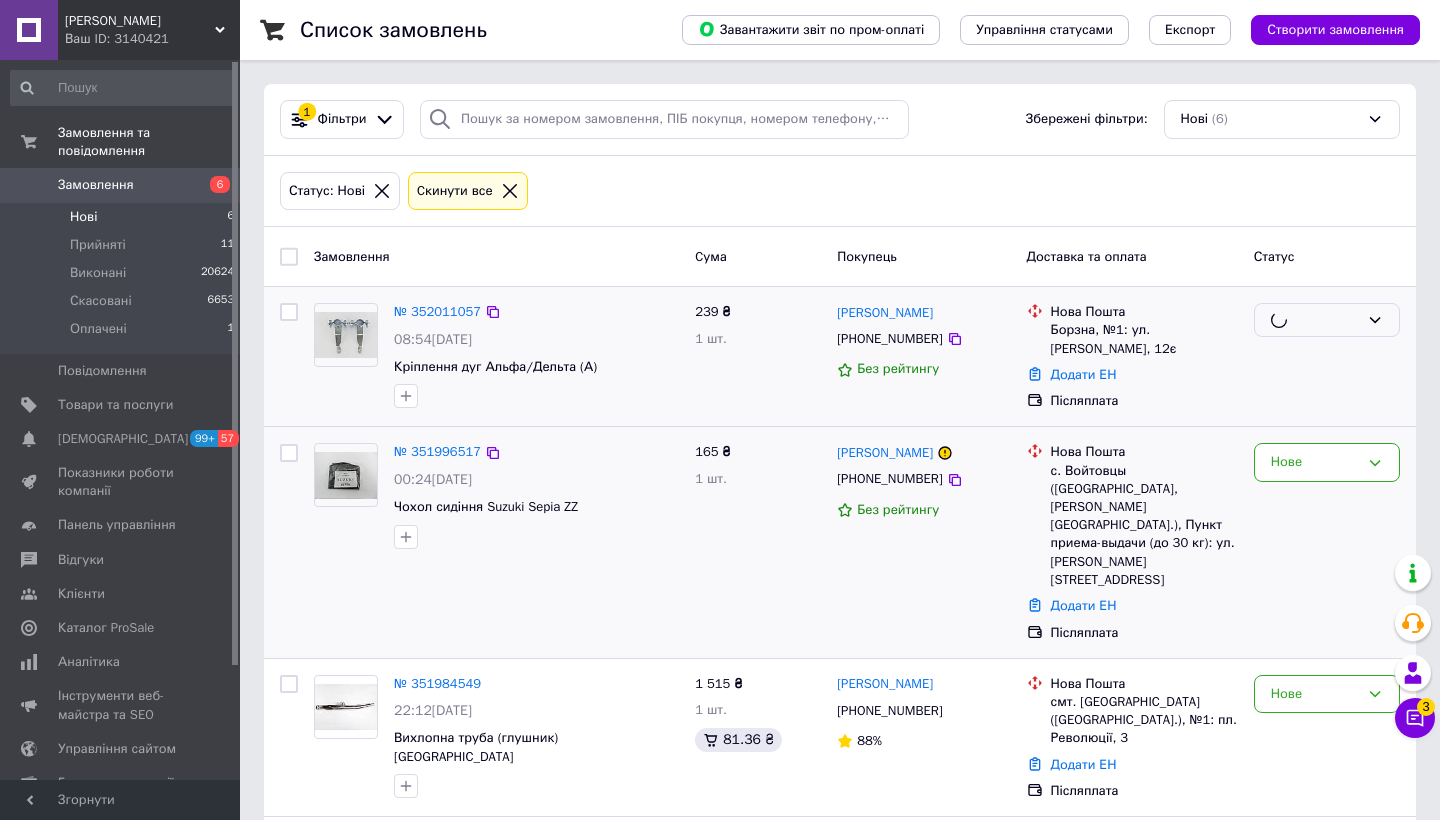 scroll, scrollTop: 74, scrollLeft: 0, axis: vertical 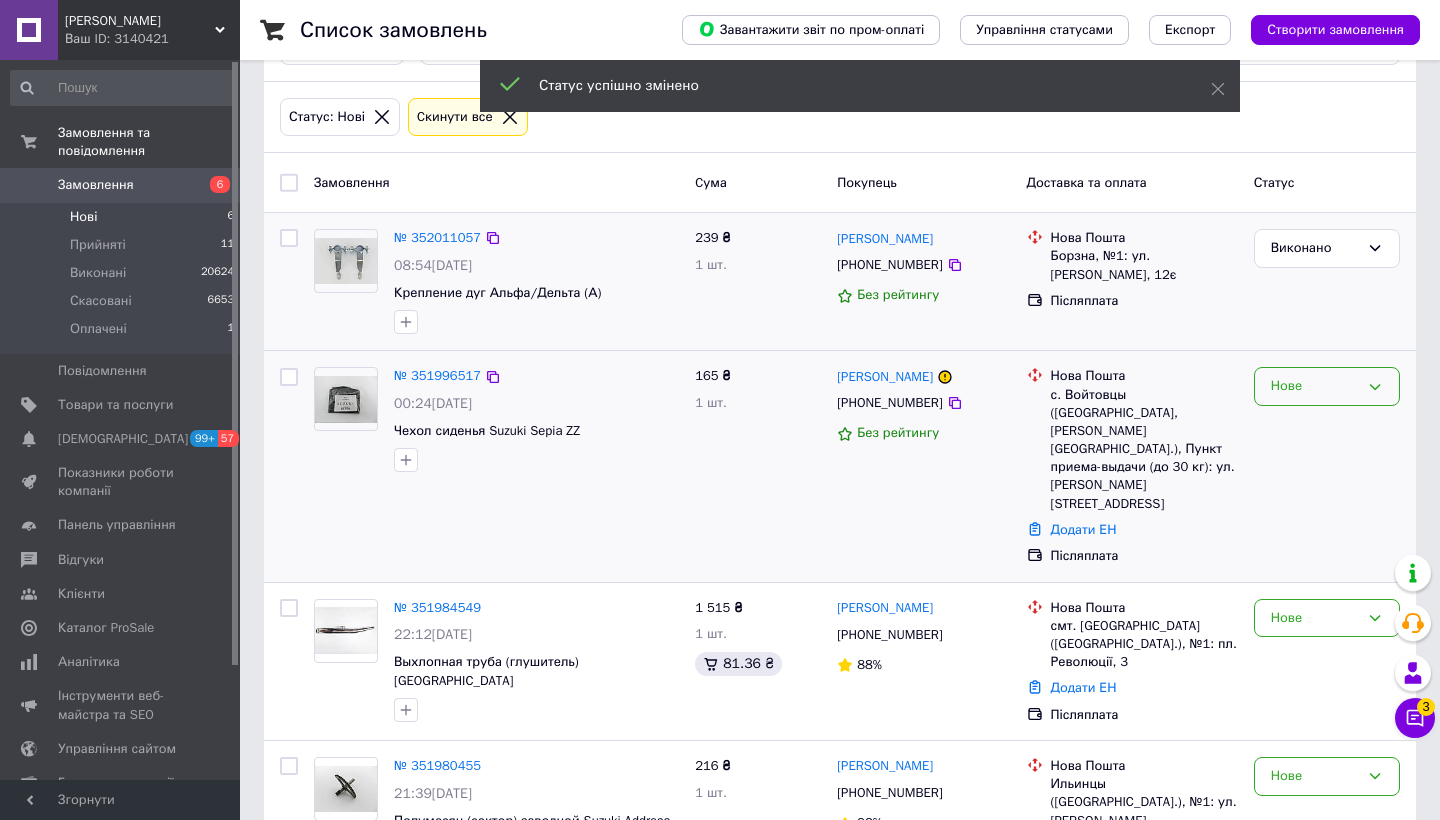 click on "Нове" at bounding box center (1315, 386) 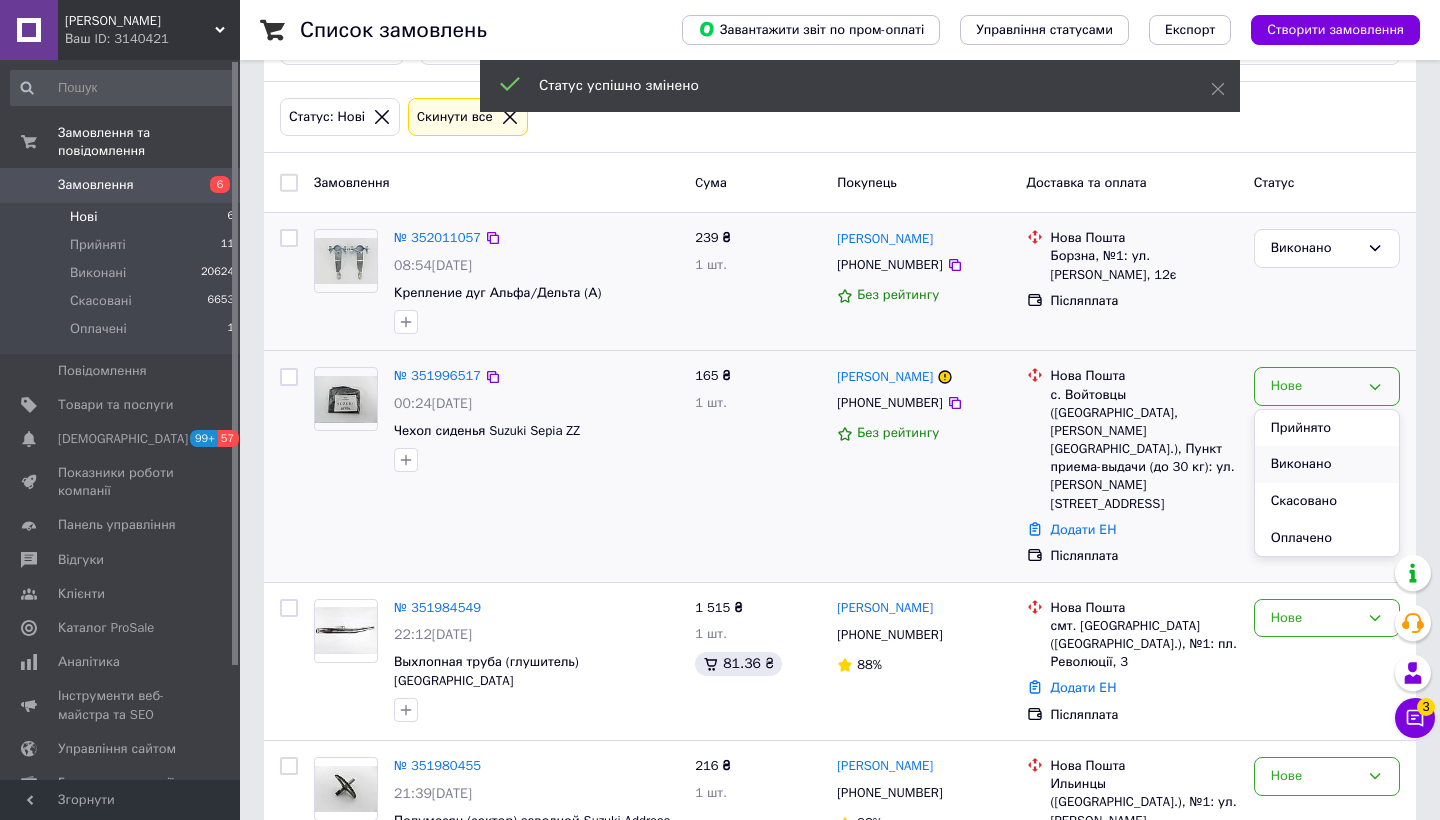 click on "Виконано" at bounding box center [1327, 464] 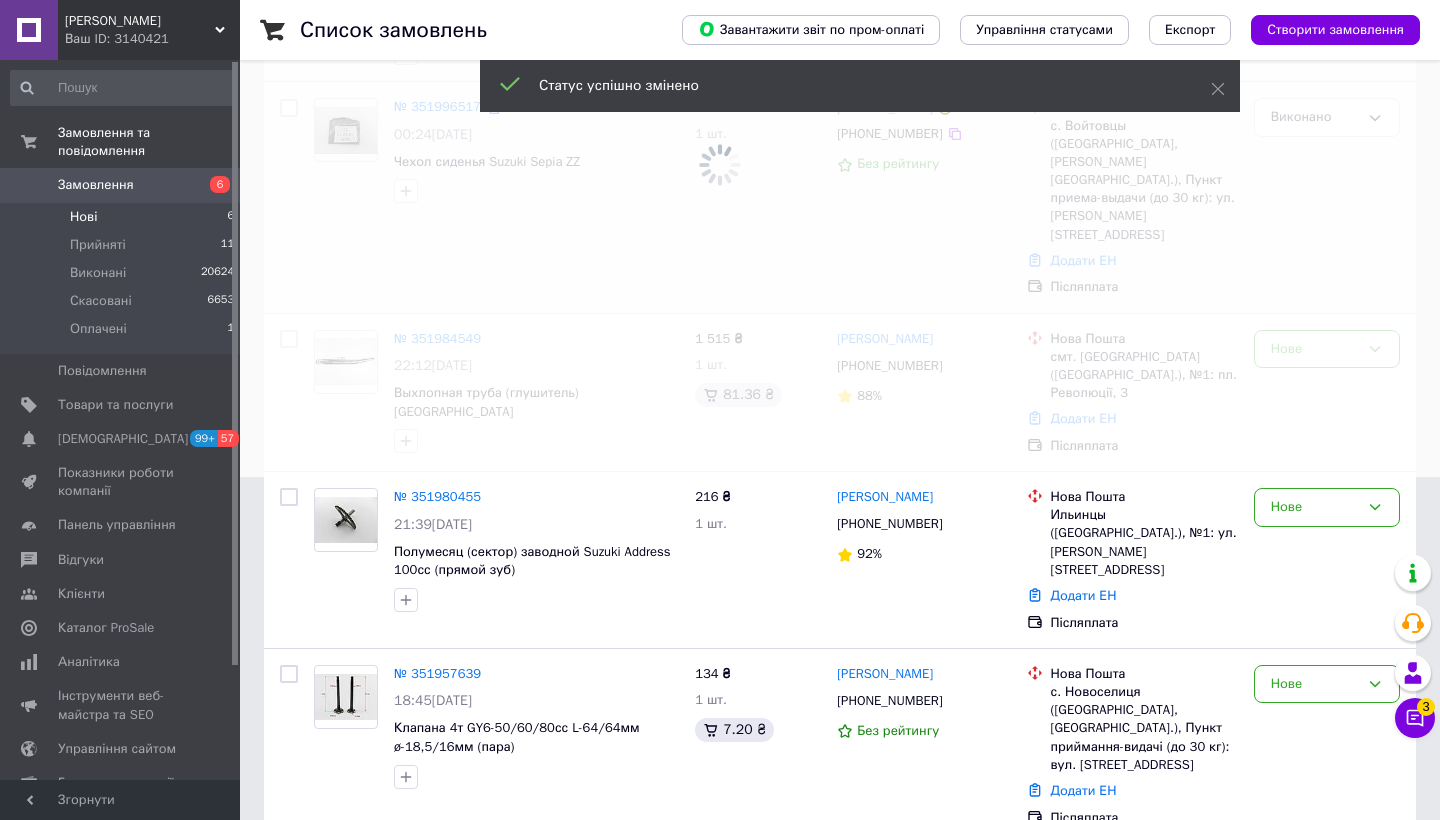scroll, scrollTop: 344, scrollLeft: 0, axis: vertical 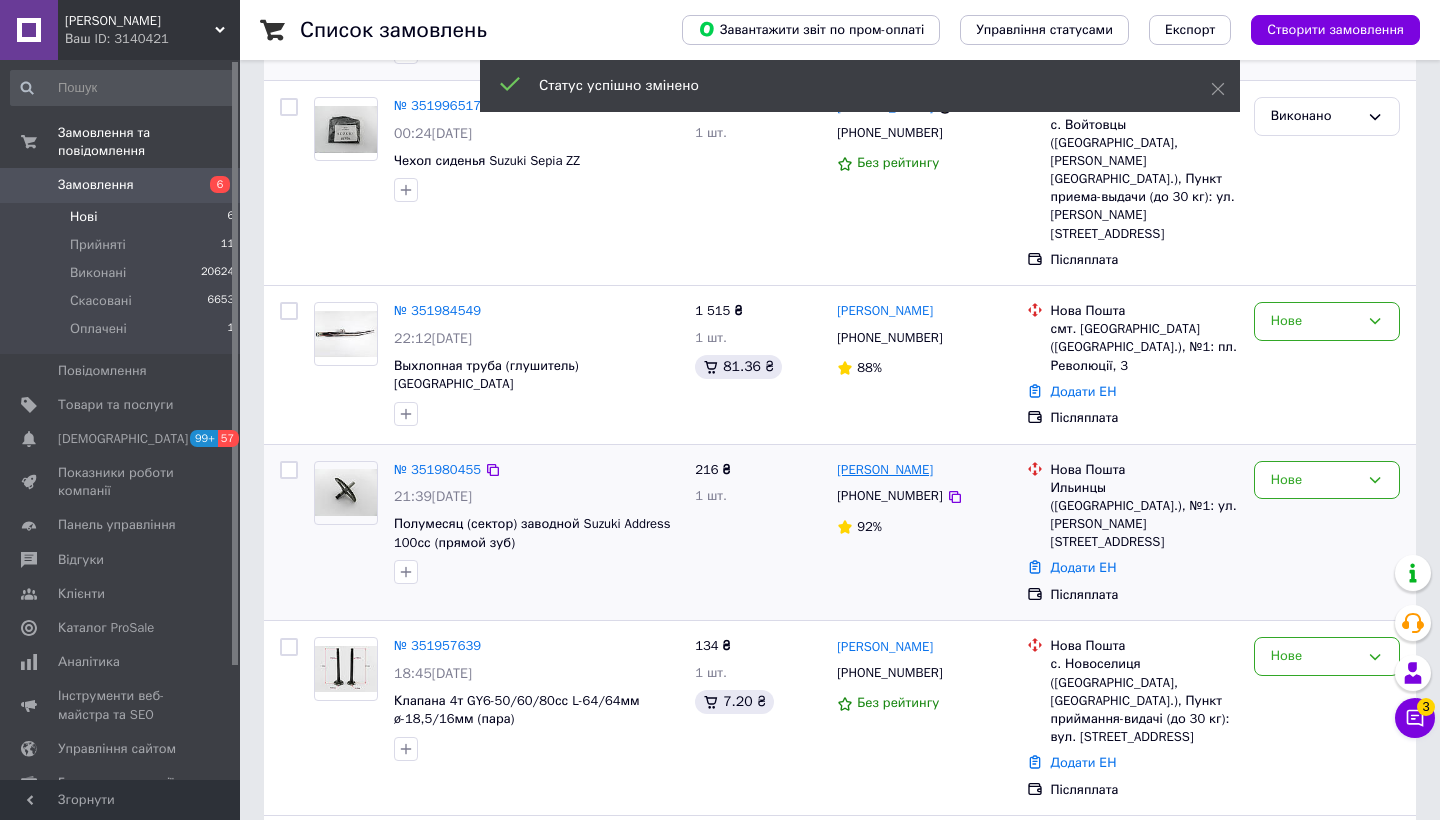 click on "[PERSON_NAME]" at bounding box center [885, 470] 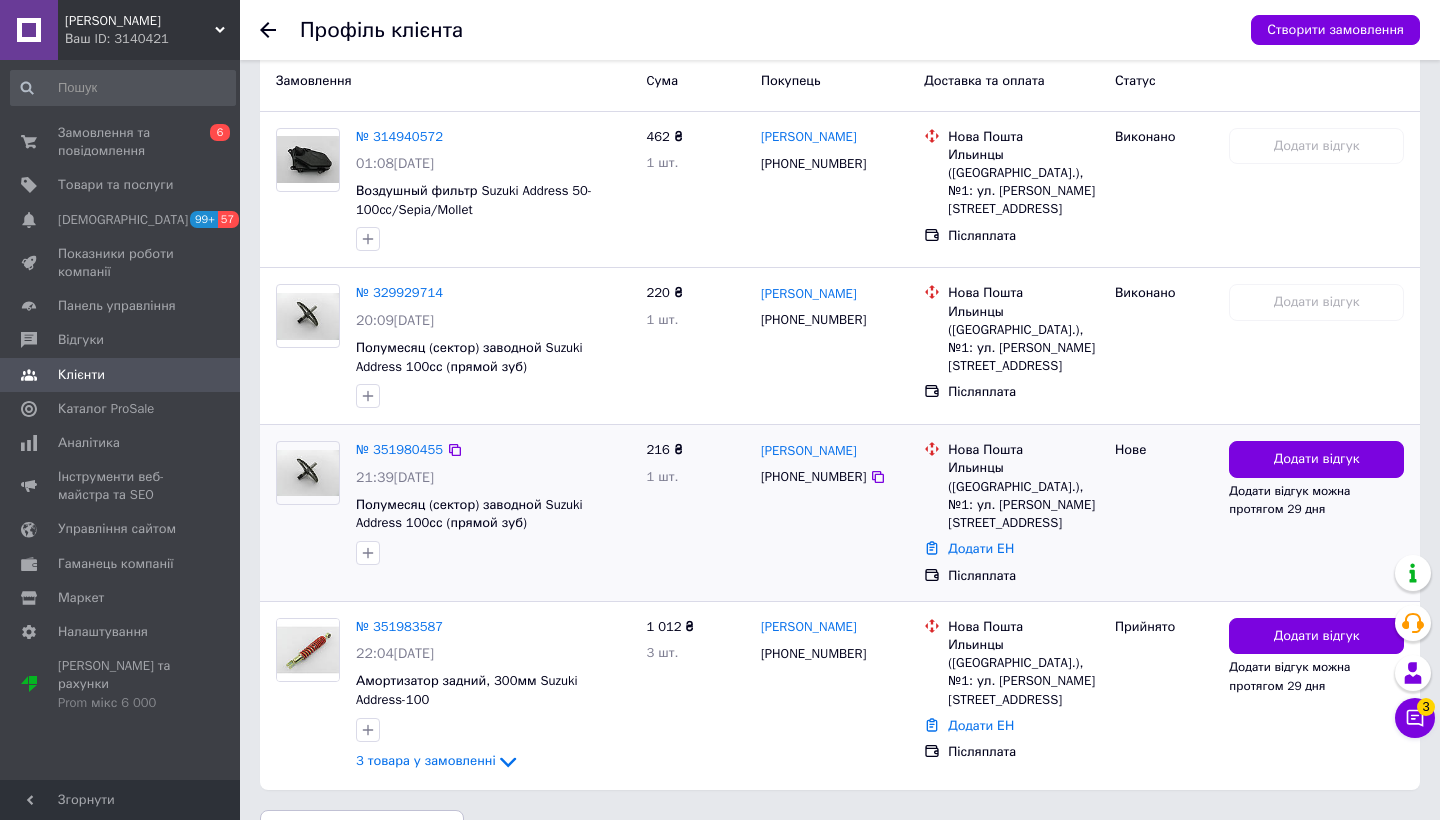 scroll, scrollTop: 548, scrollLeft: 0, axis: vertical 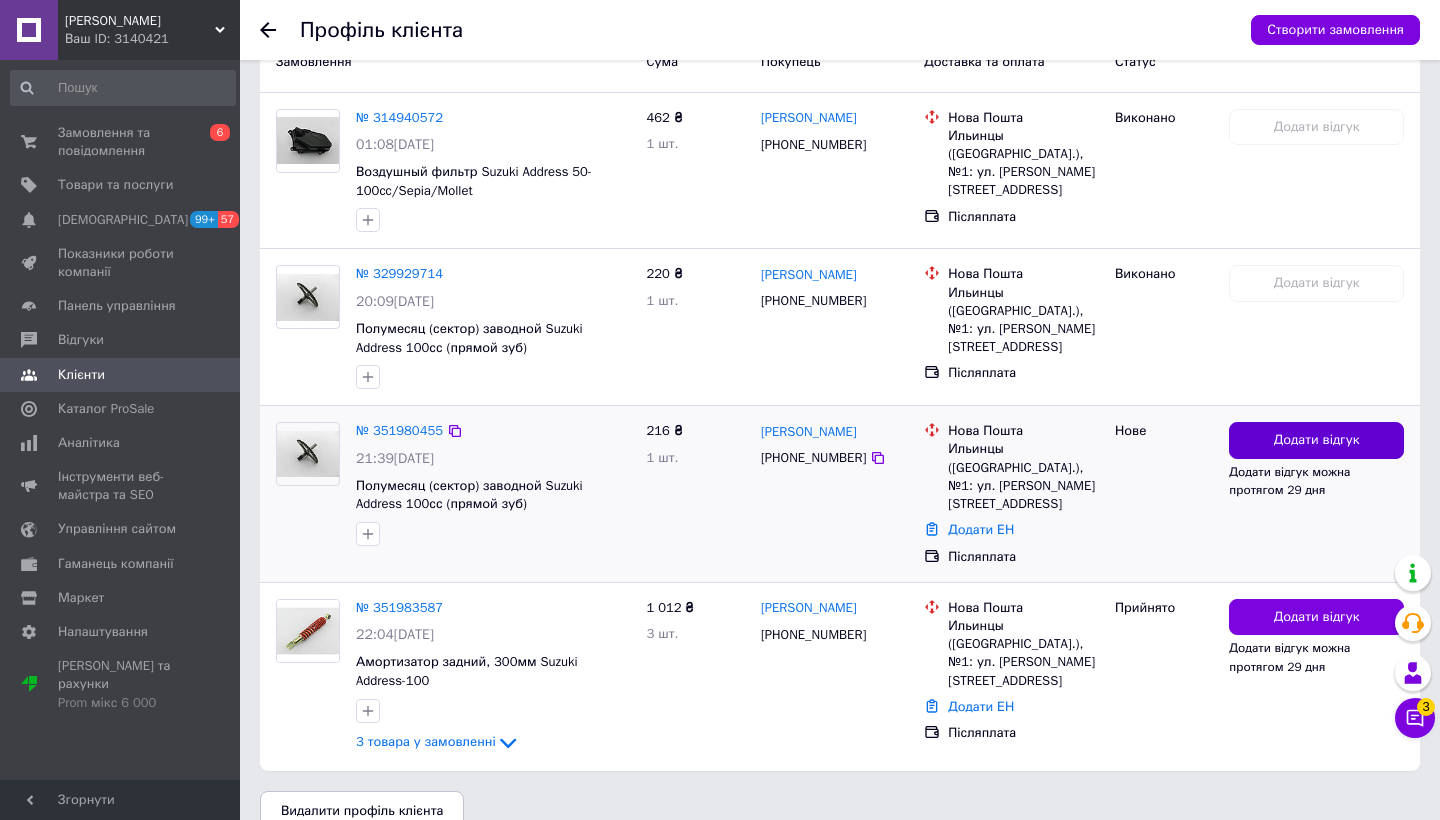 click on "Додати відгук" at bounding box center [1317, 440] 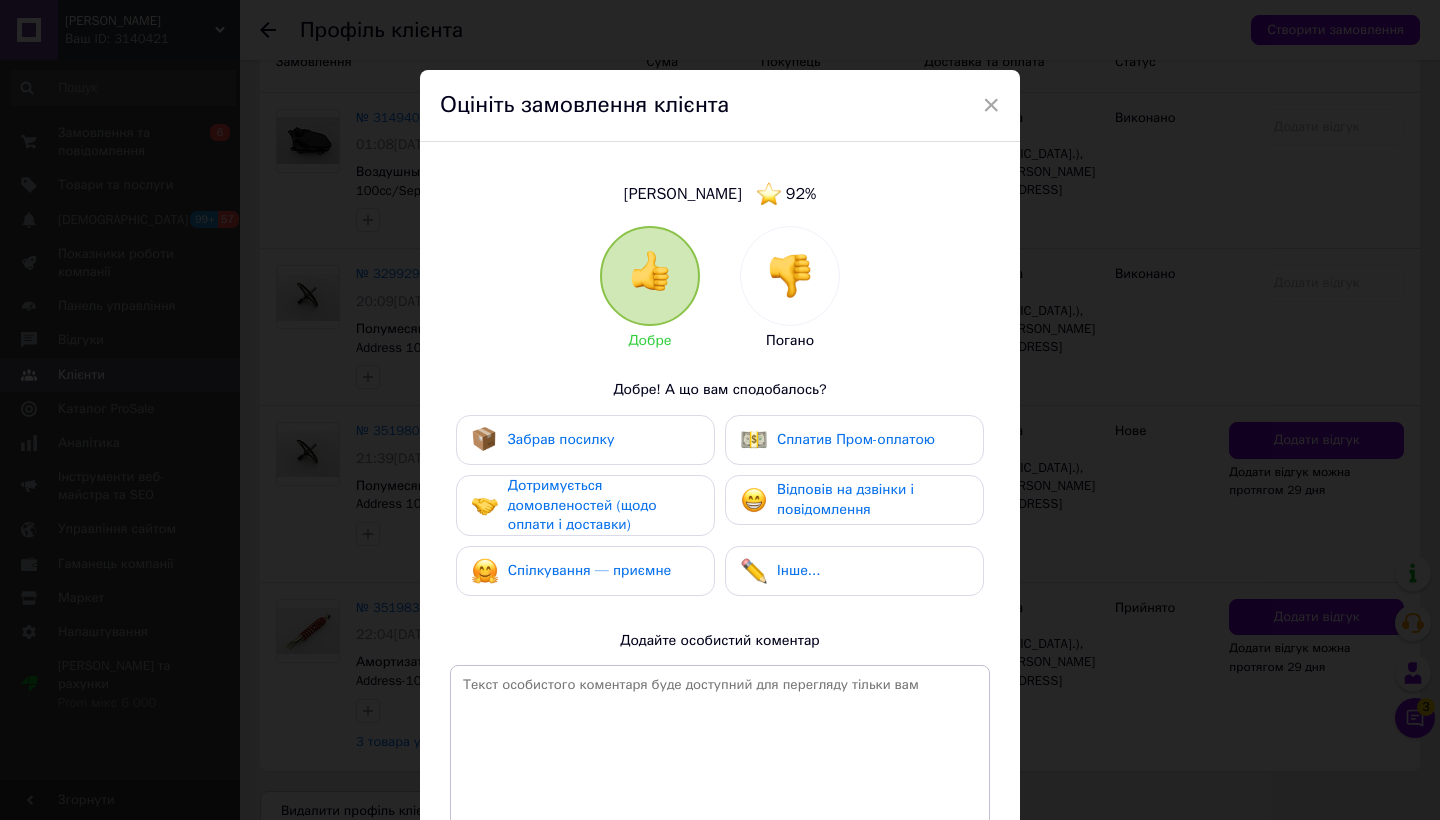 click on "Оцініть замовлення клієнта" at bounding box center (720, 106) 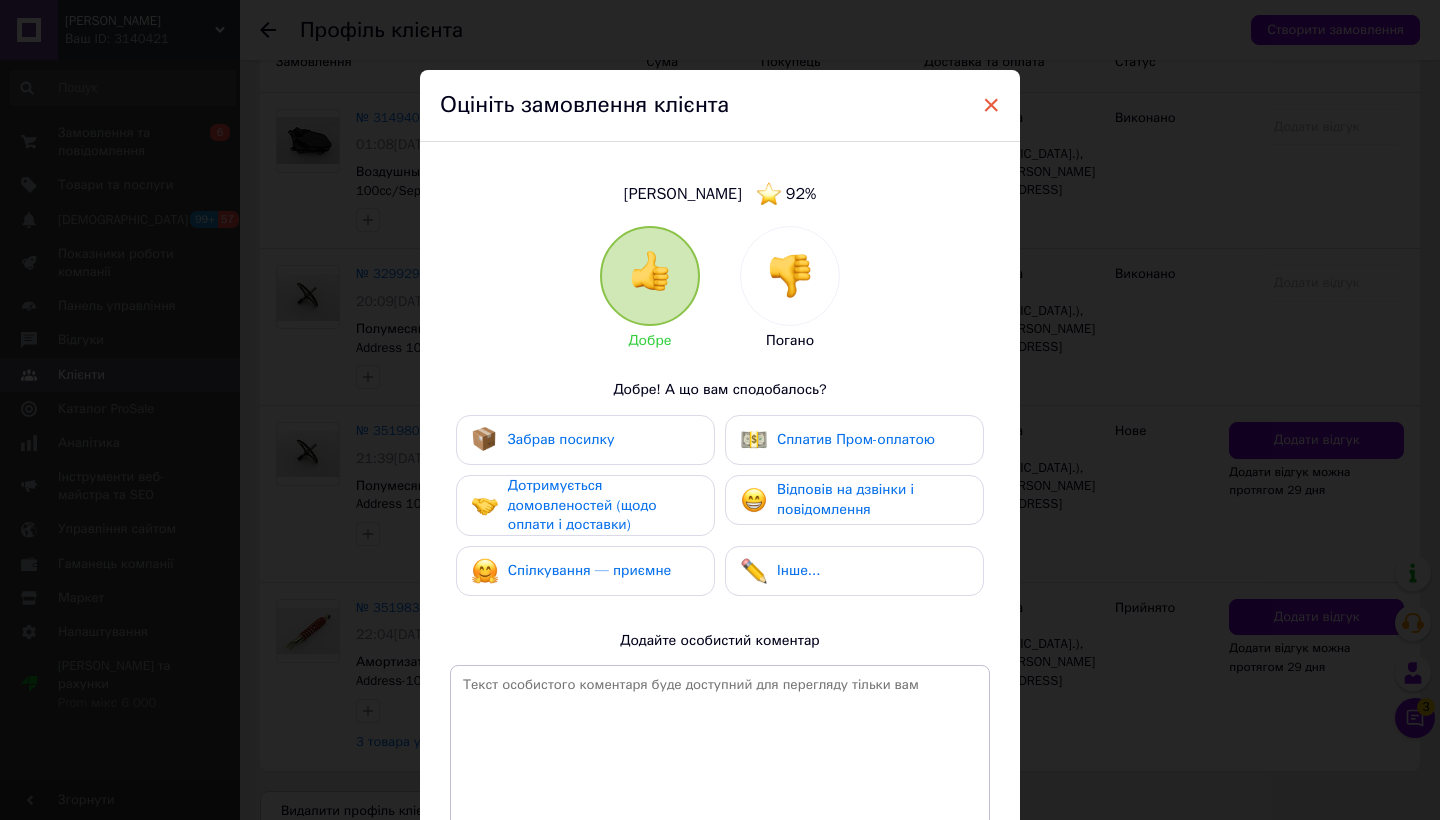 click on "×" at bounding box center (991, 105) 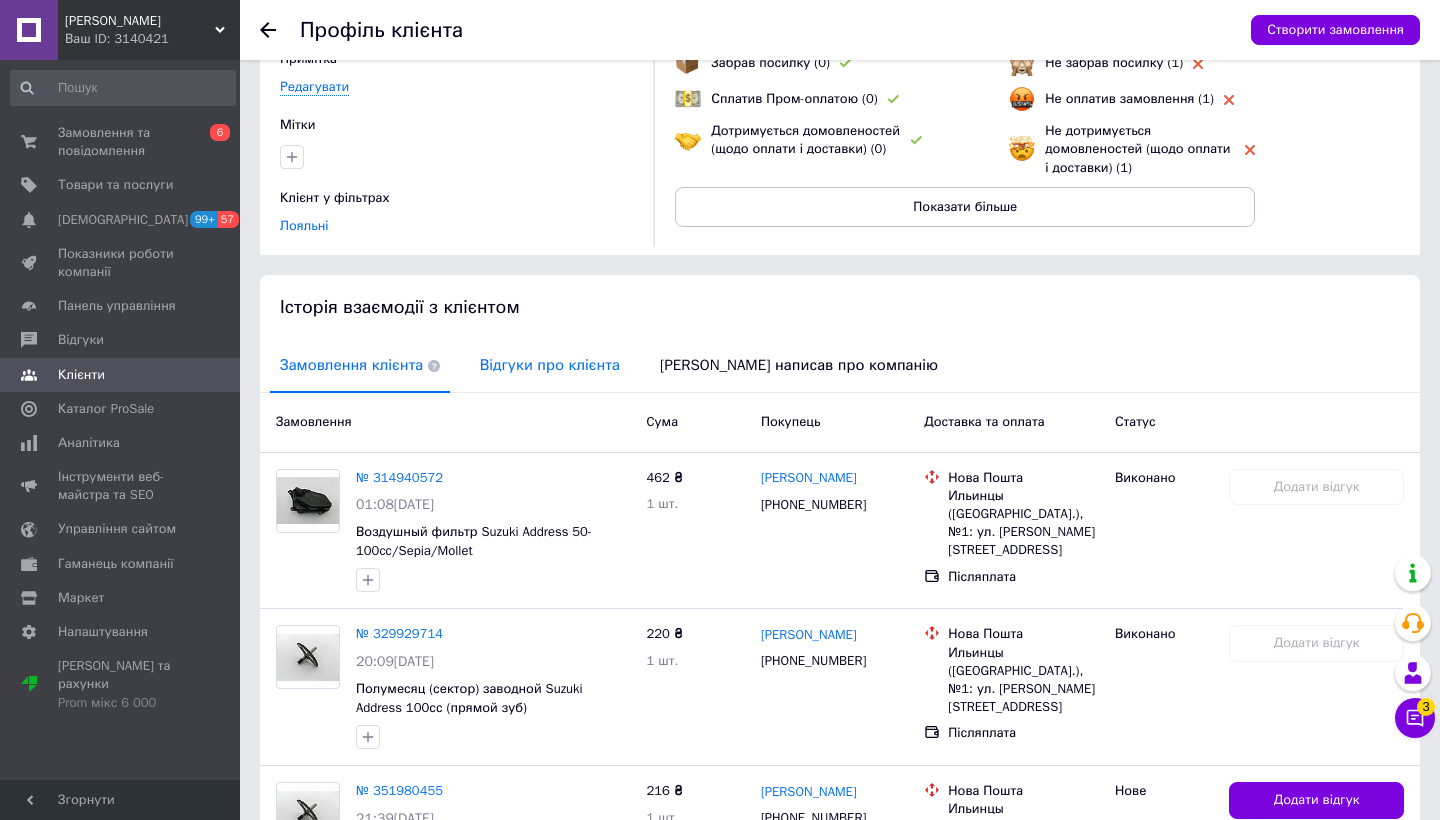 click on "Відгуки про клієнта" at bounding box center (550, 365) 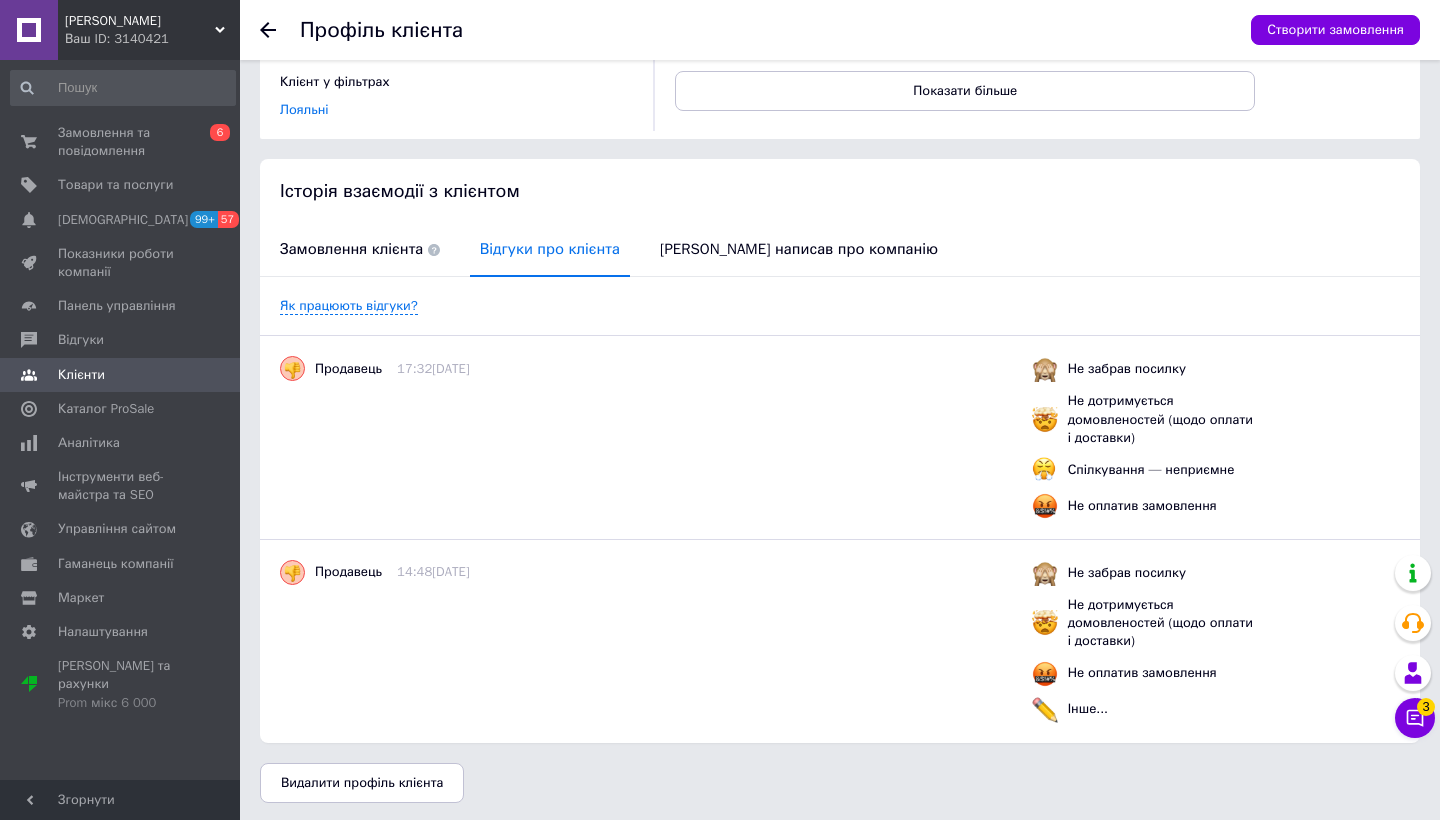 scroll, scrollTop: 303, scrollLeft: 0, axis: vertical 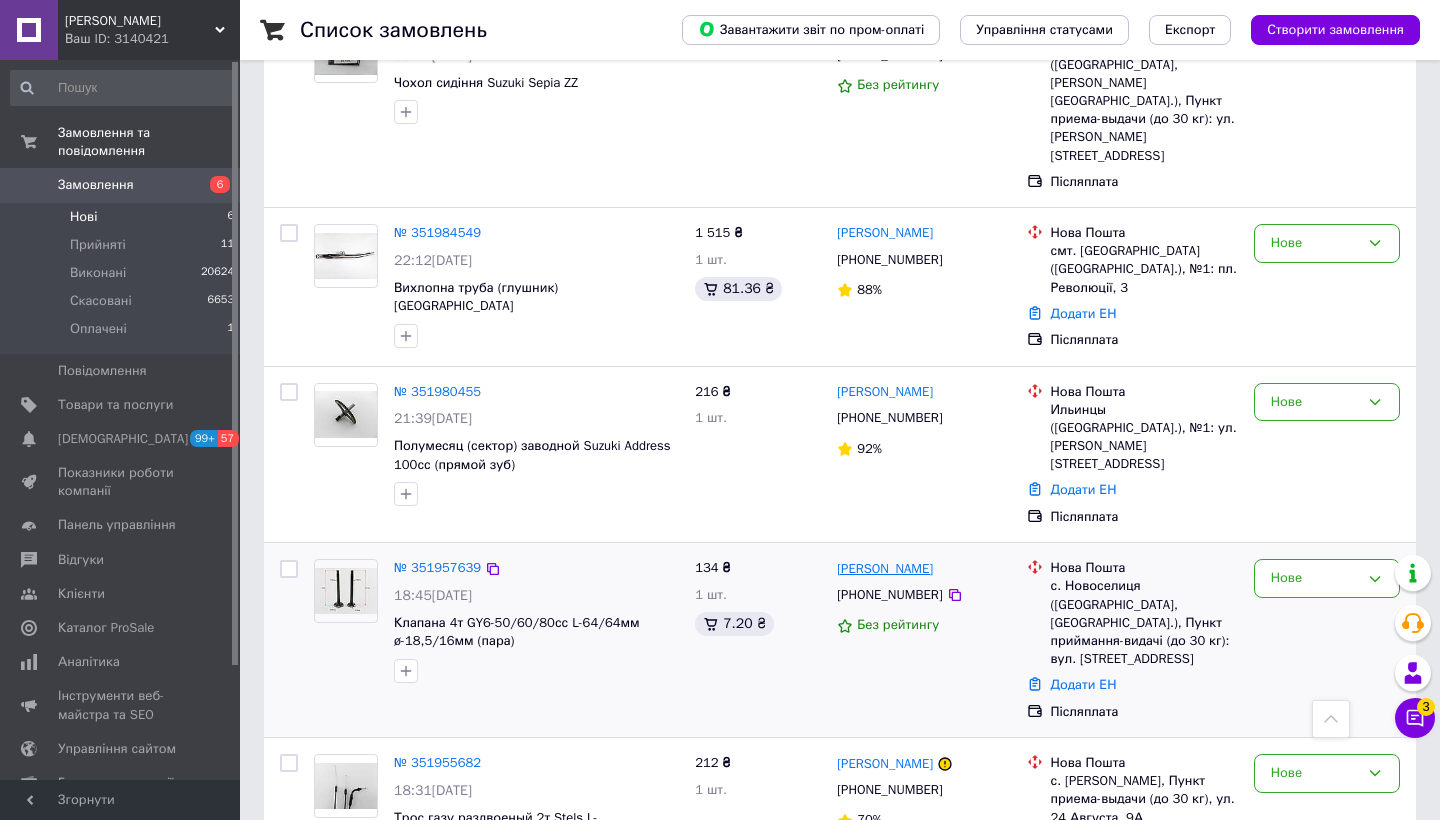 click on "[PERSON_NAME]" at bounding box center [885, 569] 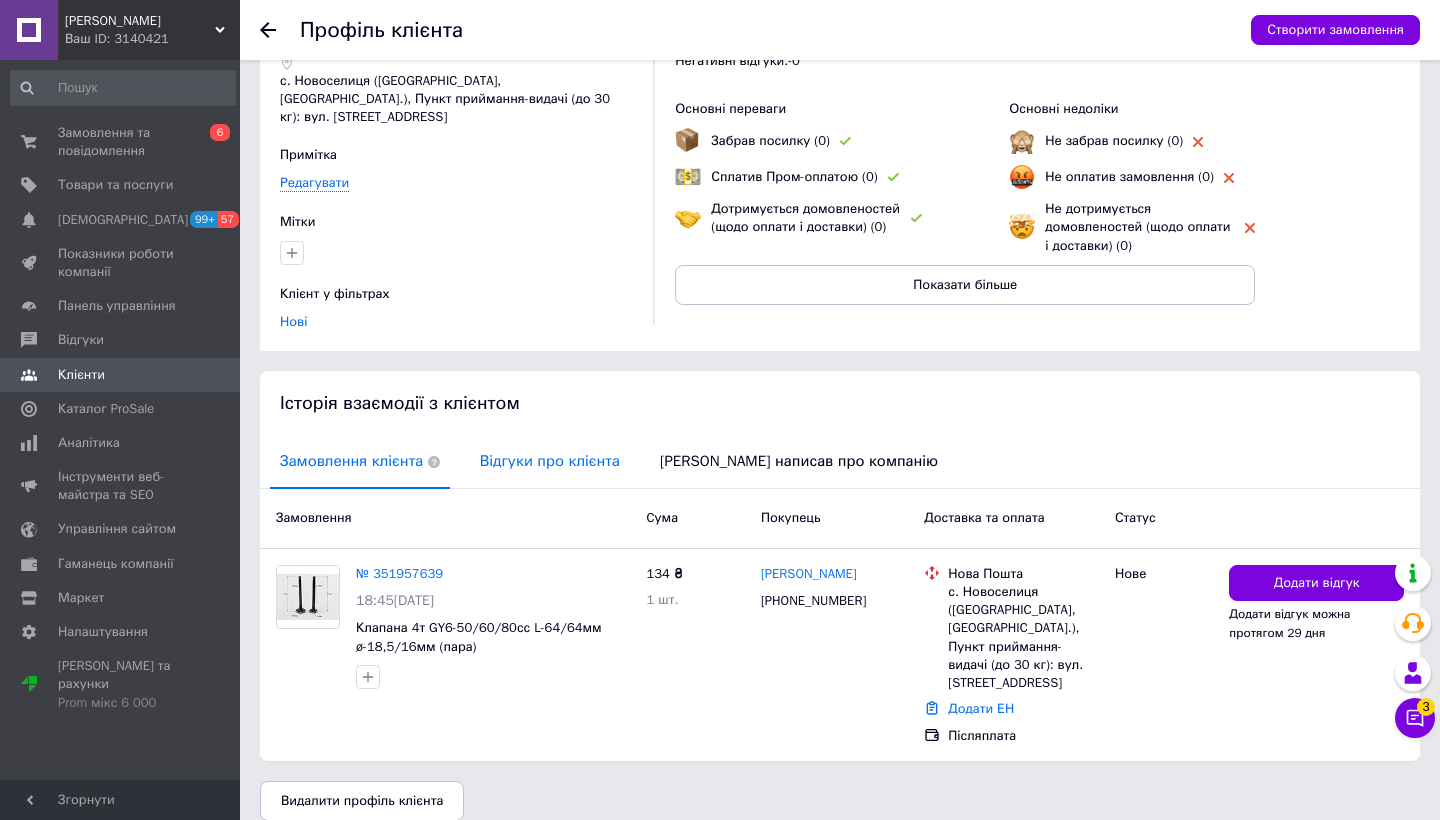 scroll, scrollTop: 108, scrollLeft: 0, axis: vertical 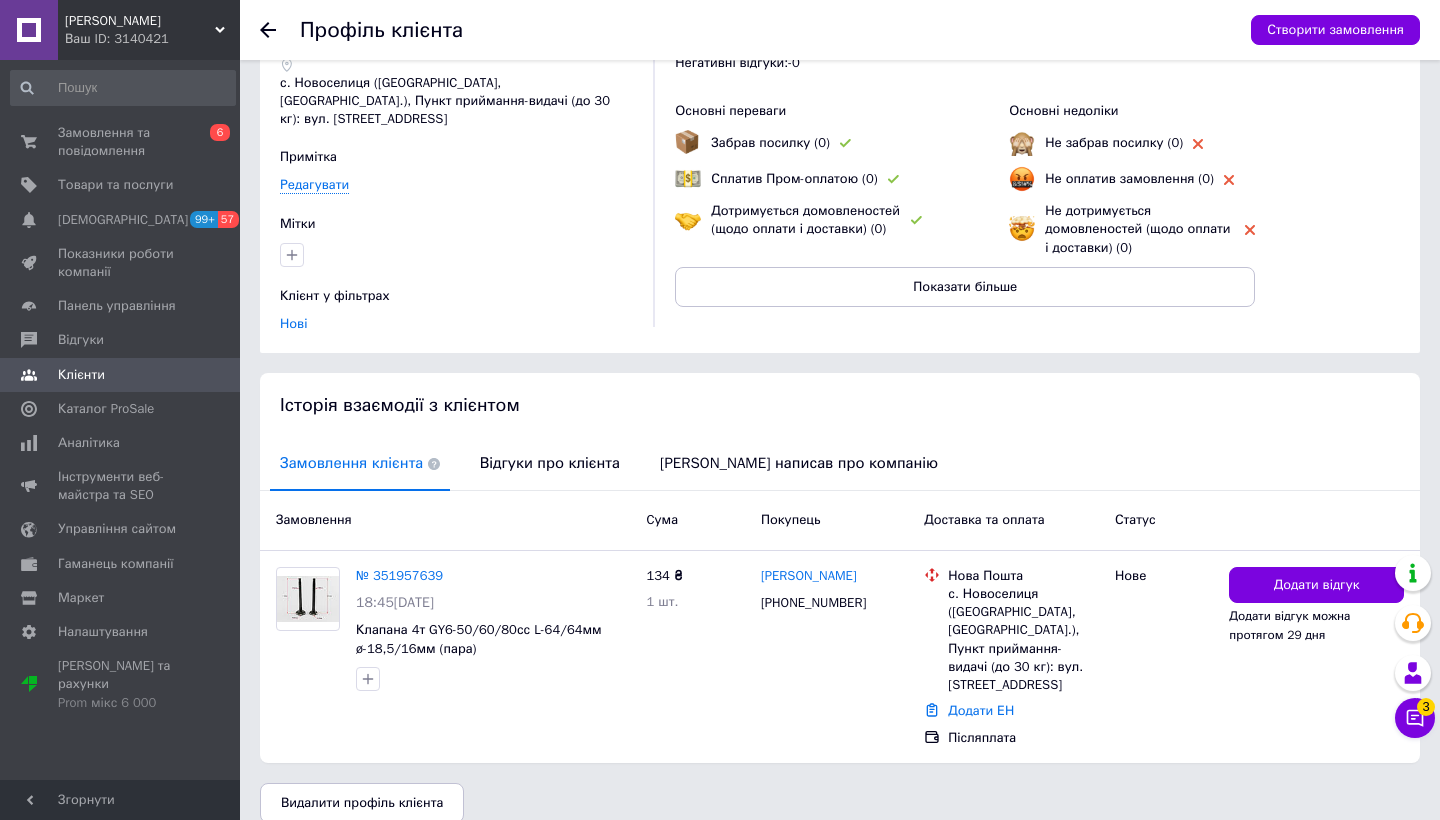 click on "Відгуки про клієнта" at bounding box center [550, 463] 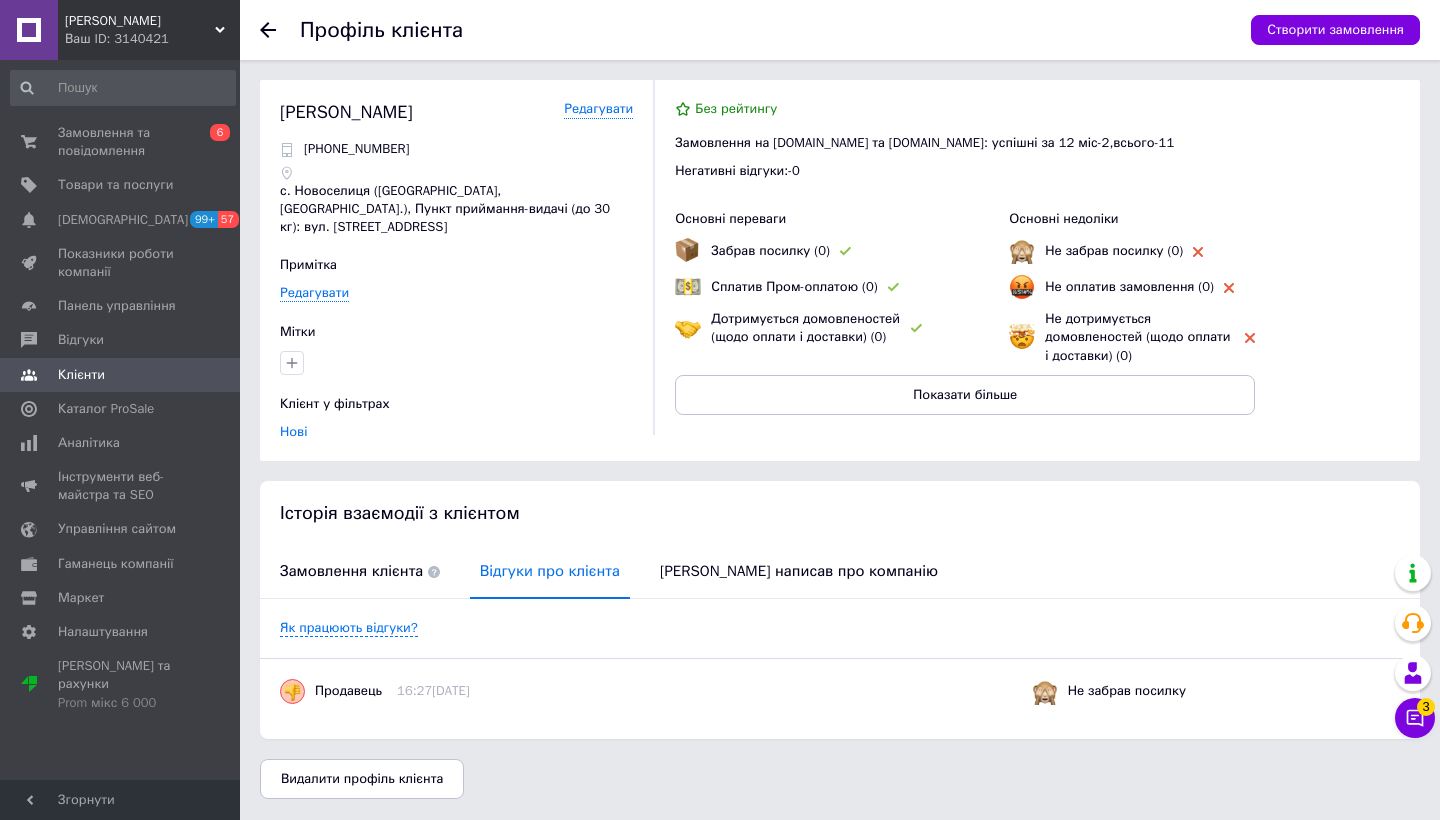 scroll, scrollTop: 0, scrollLeft: 0, axis: both 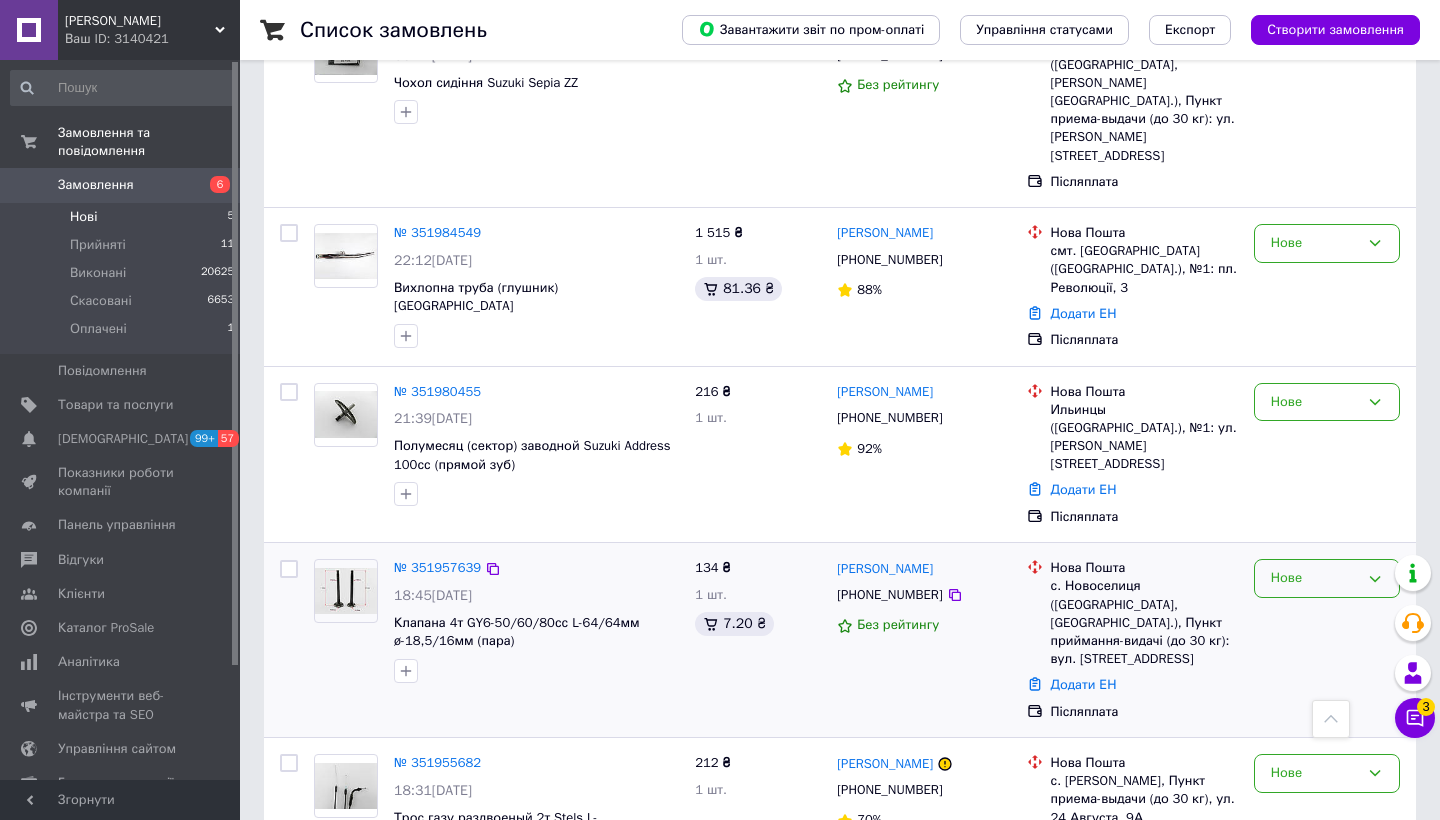 click on "Нове" at bounding box center [1315, 578] 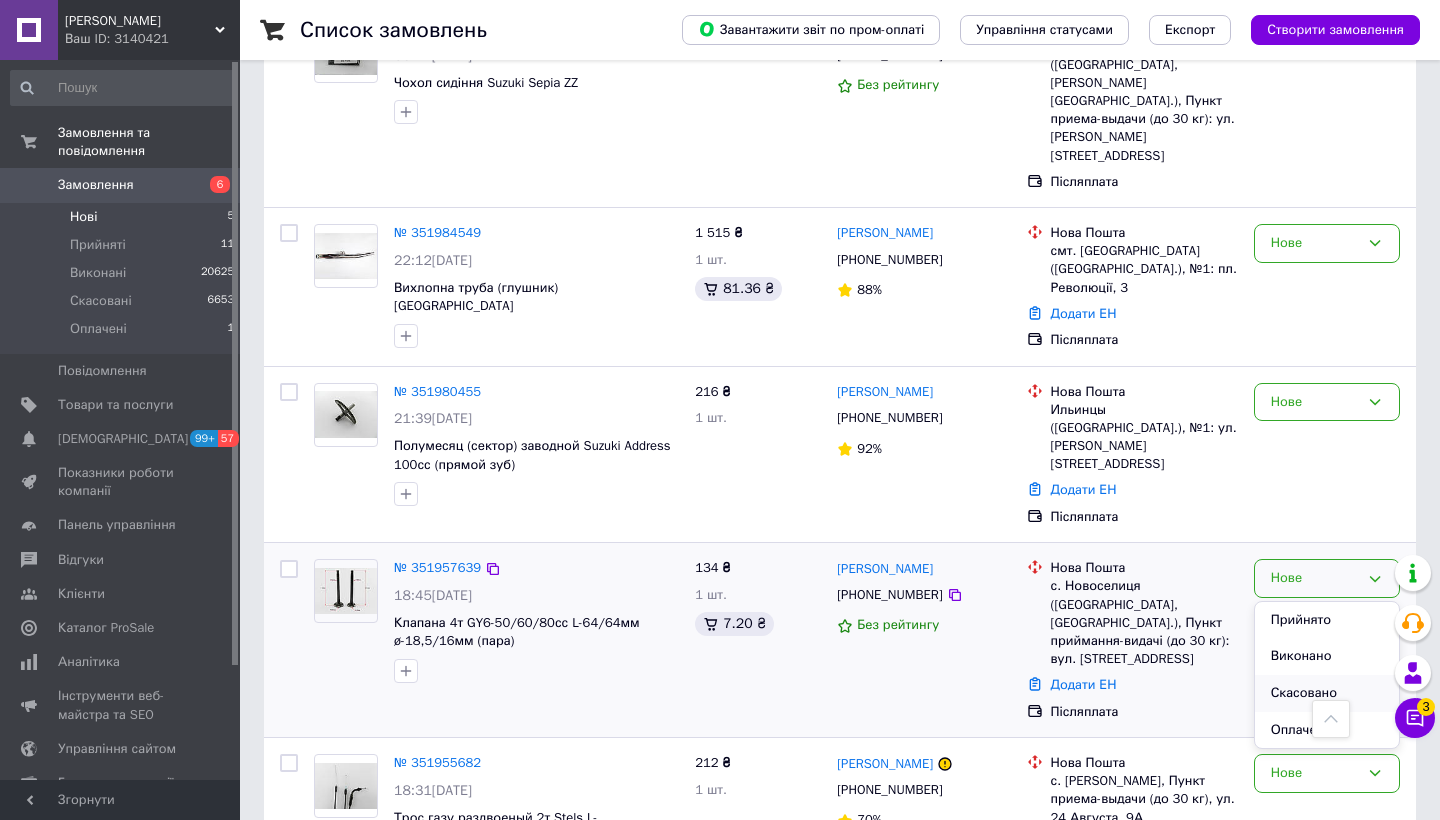 click on "Скасовано" at bounding box center [1327, 693] 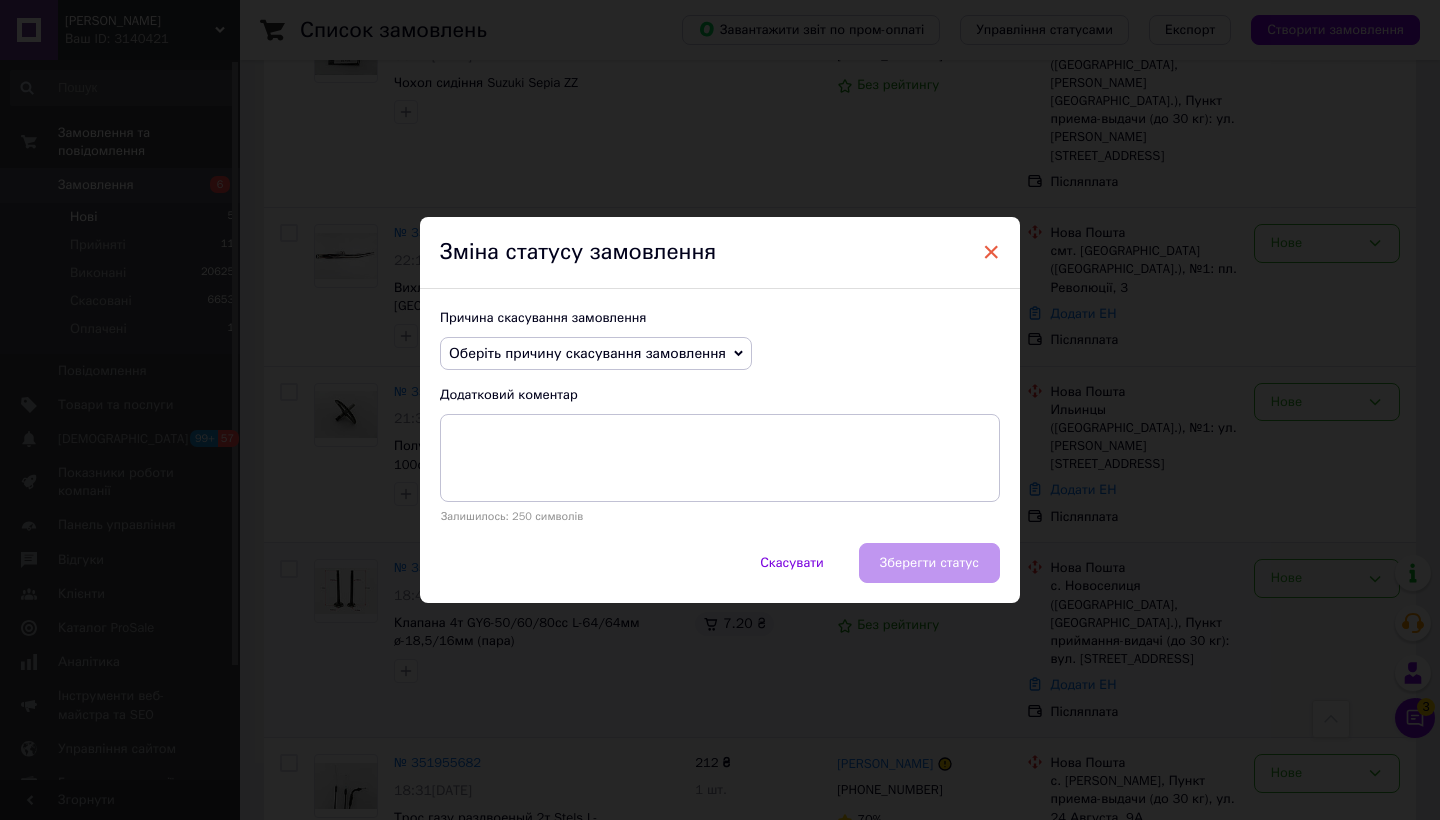 click on "×" at bounding box center [991, 252] 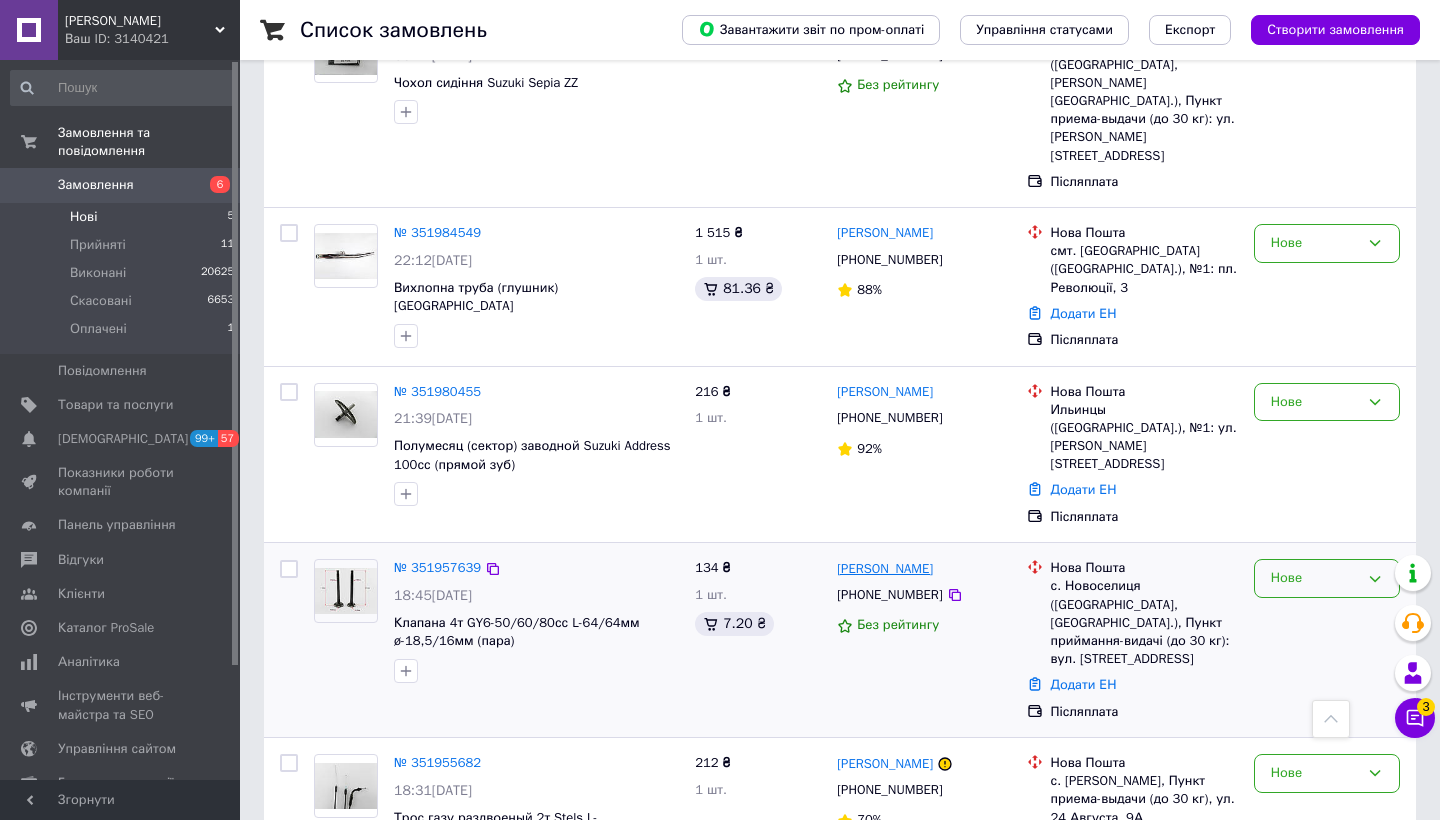 click on "[PERSON_NAME]" at bounding box center [885, 569] 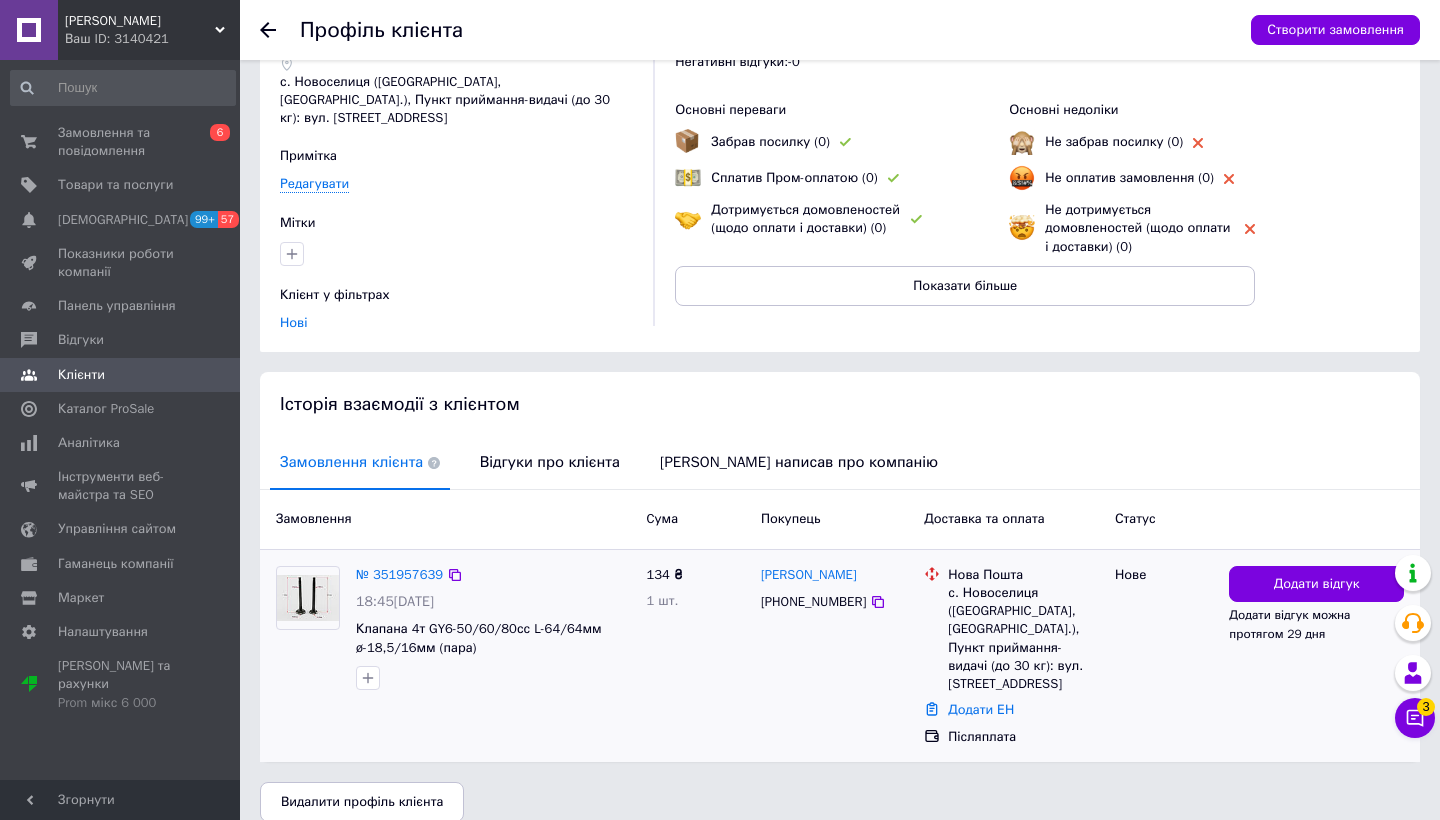 scroll, scrollTop: 108, scrollLeft: 0, axis: vertical 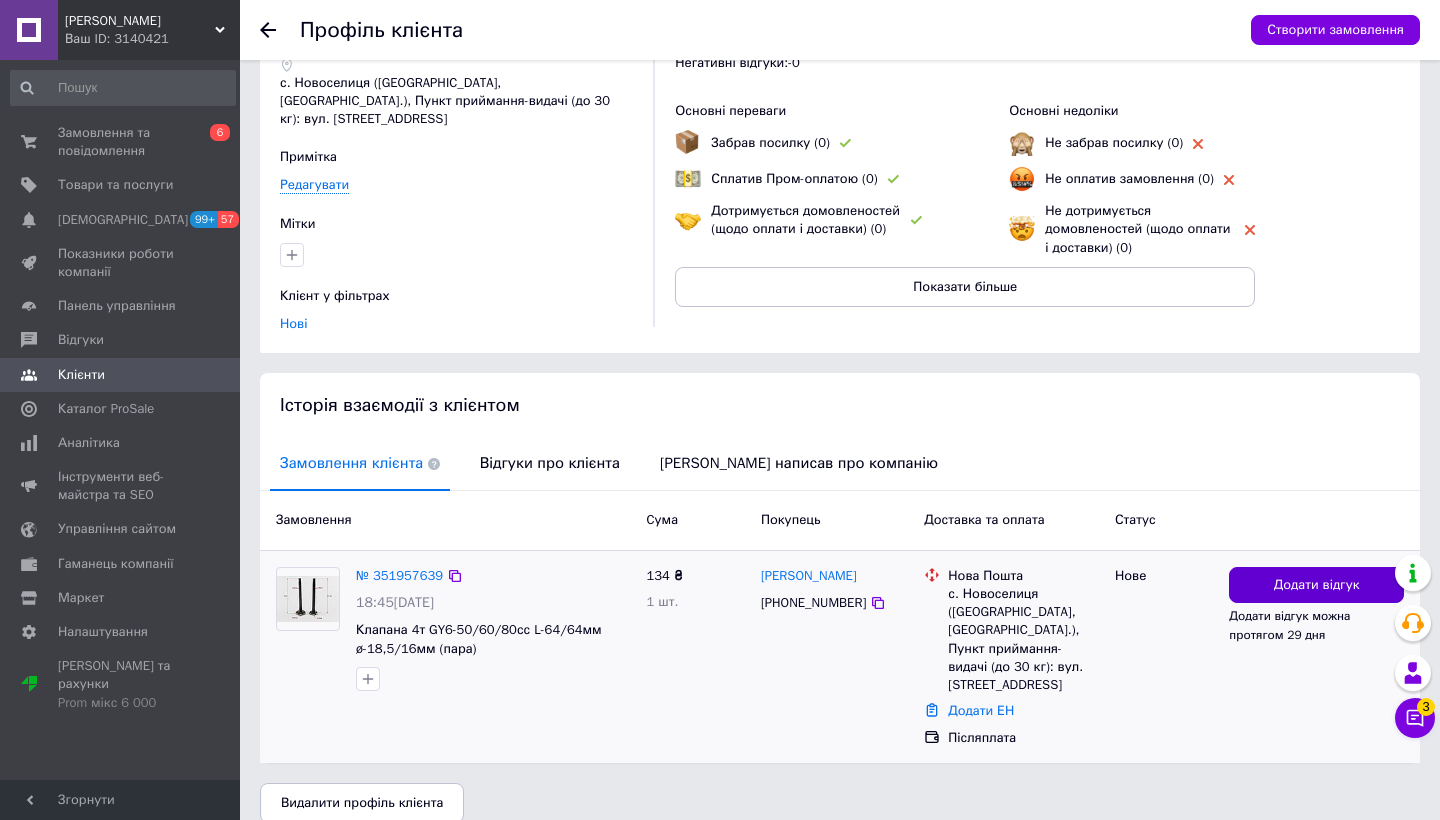 click on "Додати відгук" at bounding box center (1317, 585) 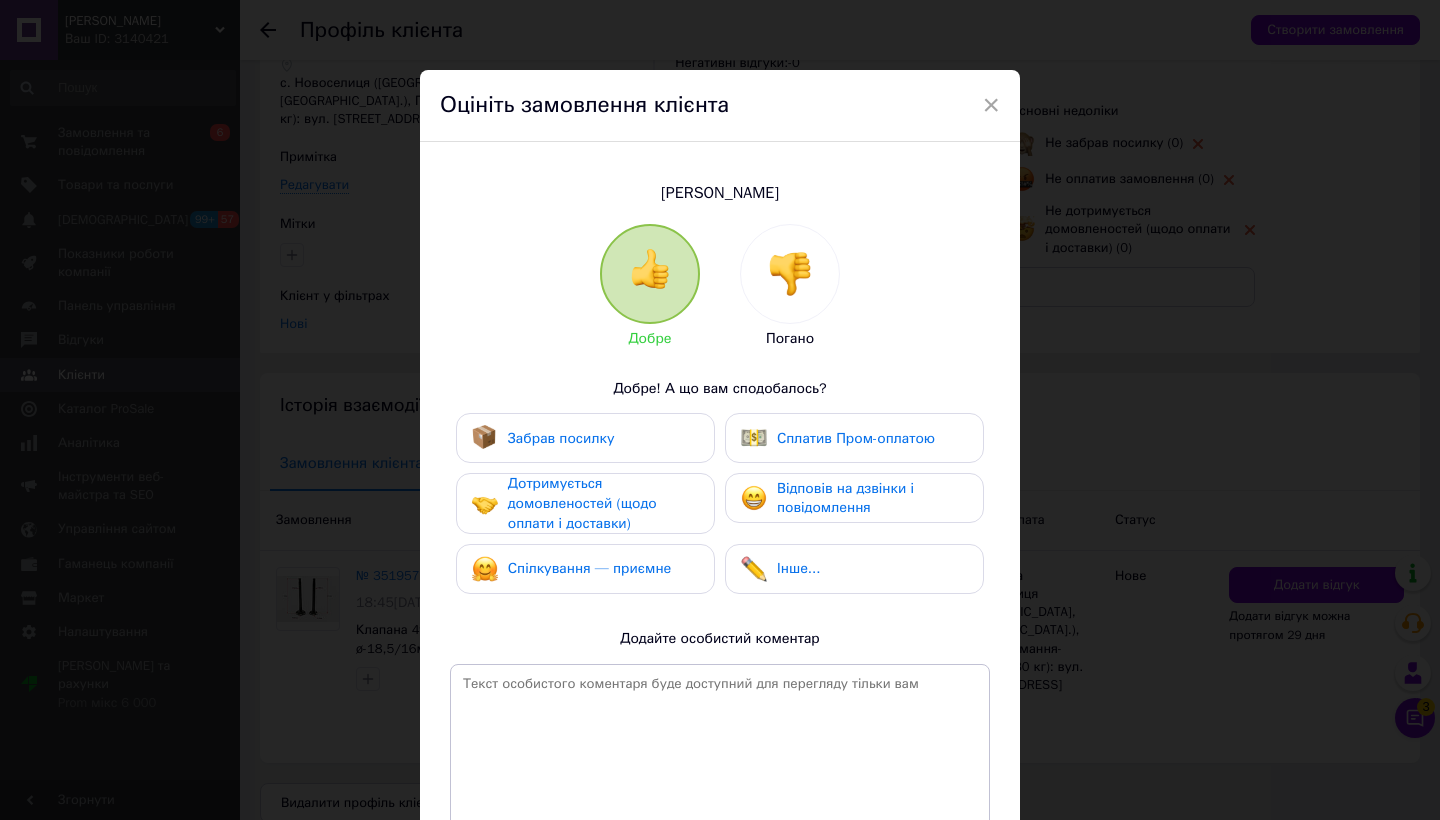 click at bounding box center (790, 274) 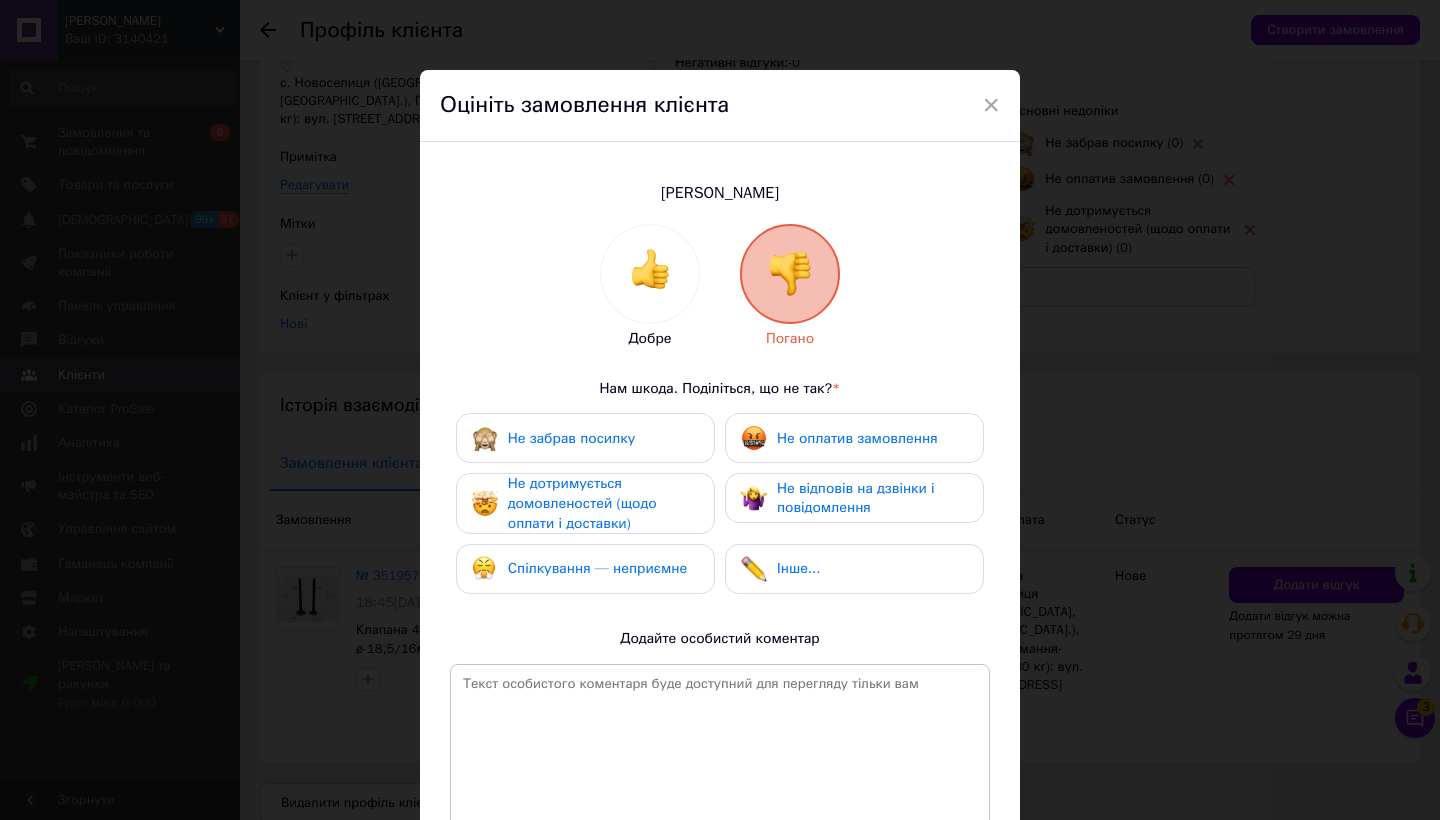click on "Не оплатив замовлення" at bounding box center (839, 438) 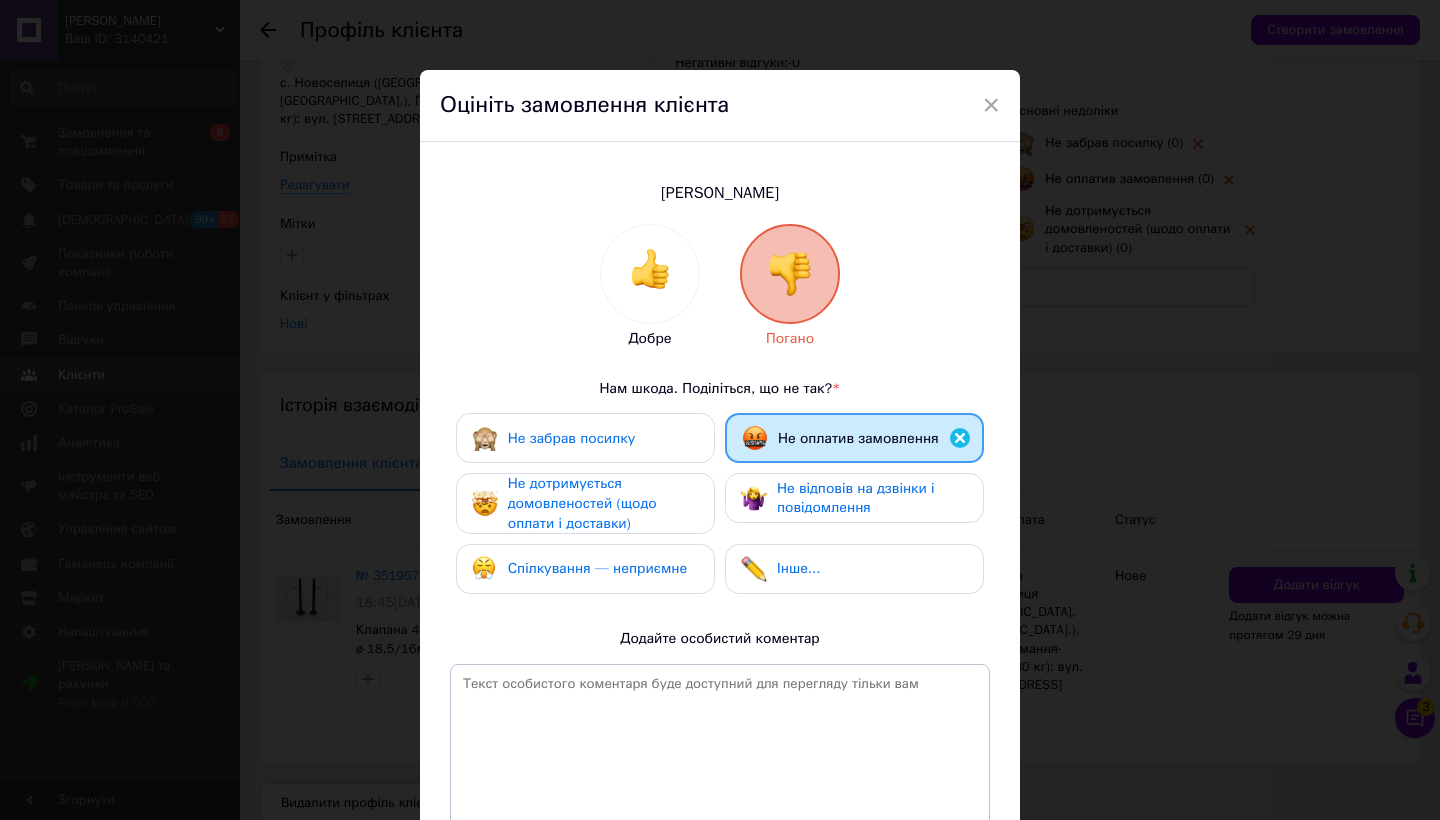 click on "Не відповів на дзвінки і повідомлення" at bounding box center (856, 498) 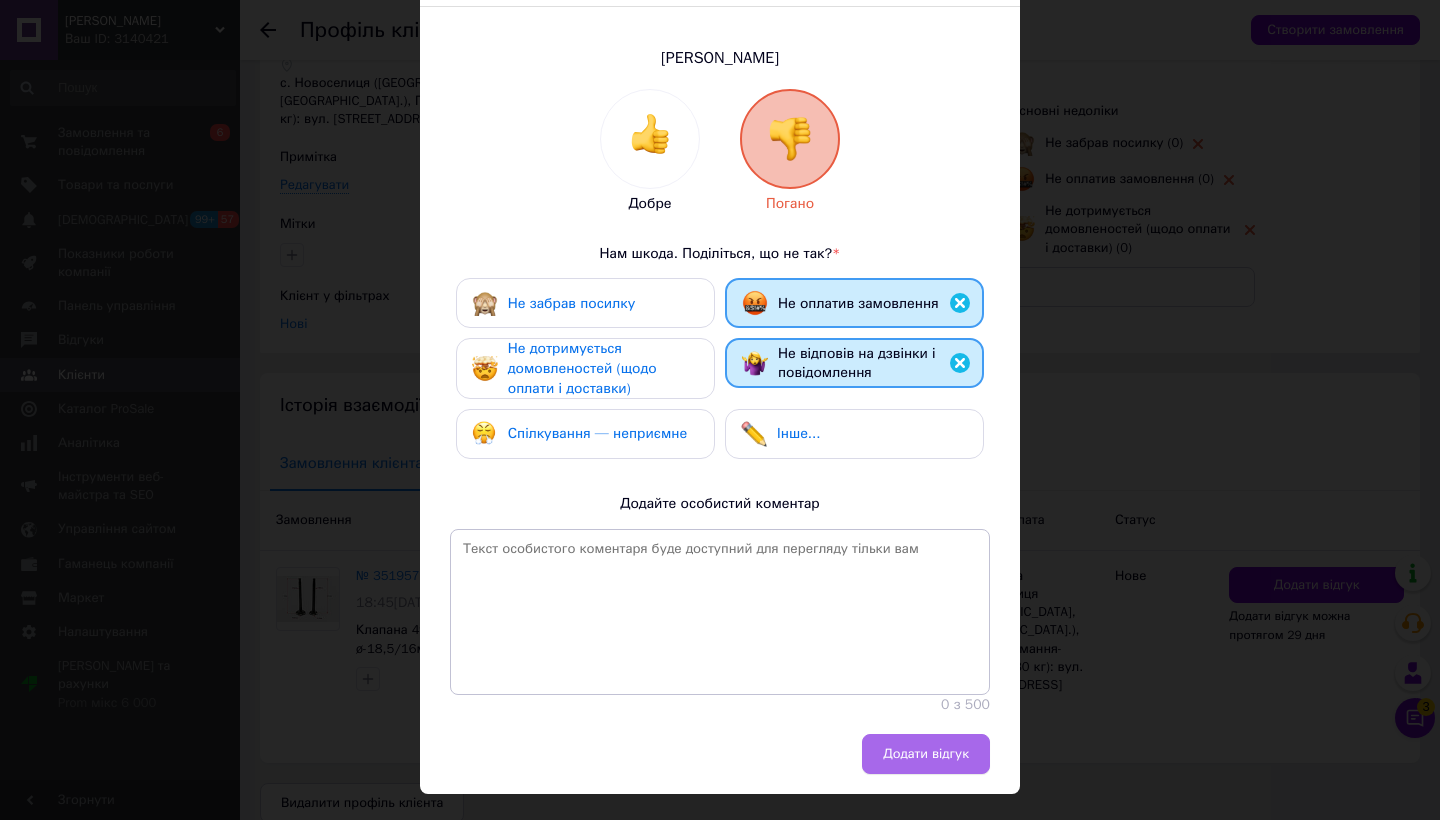 scroll, scrollTop: 134, scrollLeft: 0, axis: vertical 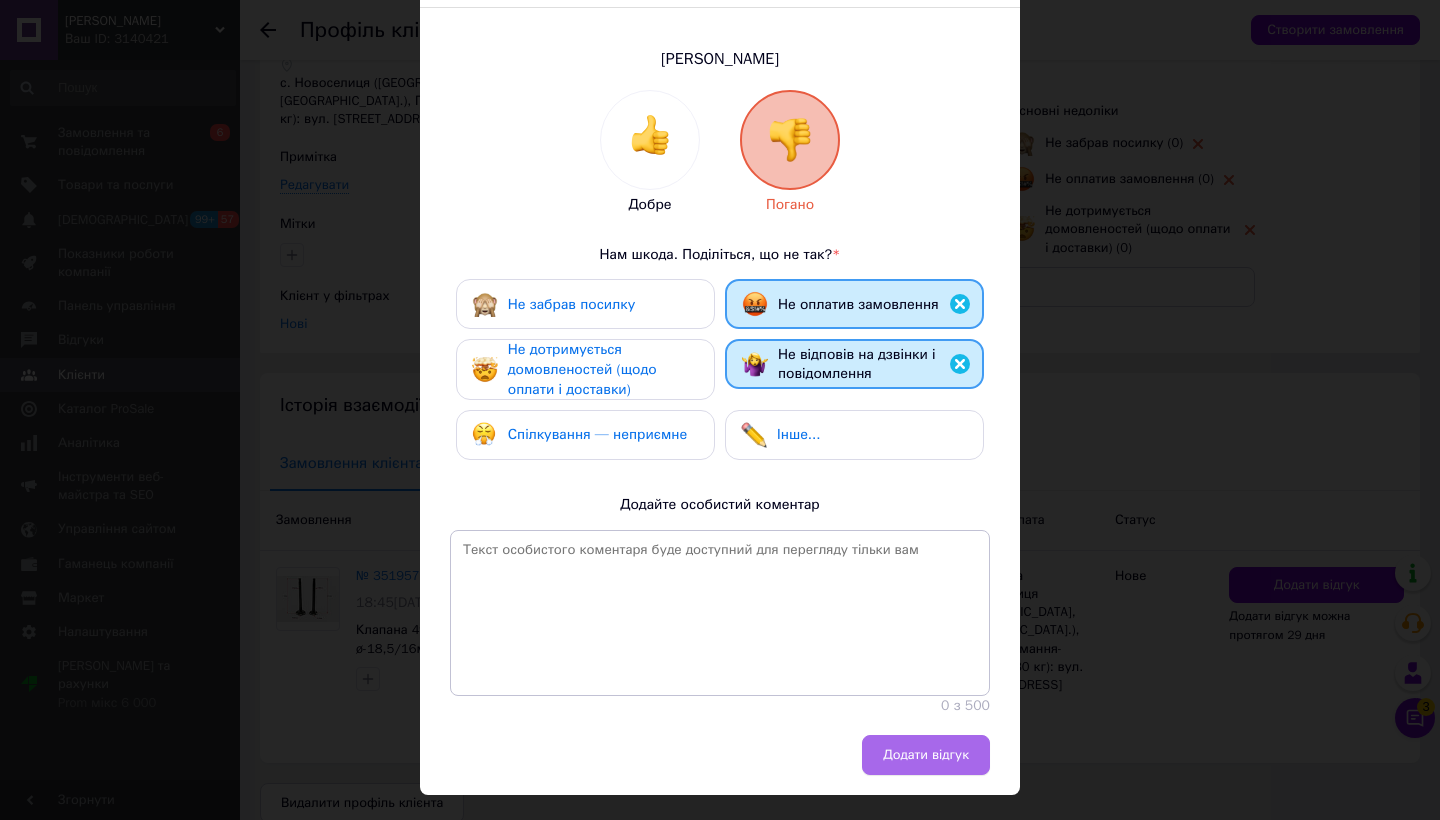 click on "Додати відгук" at bounding box center [926, 755] 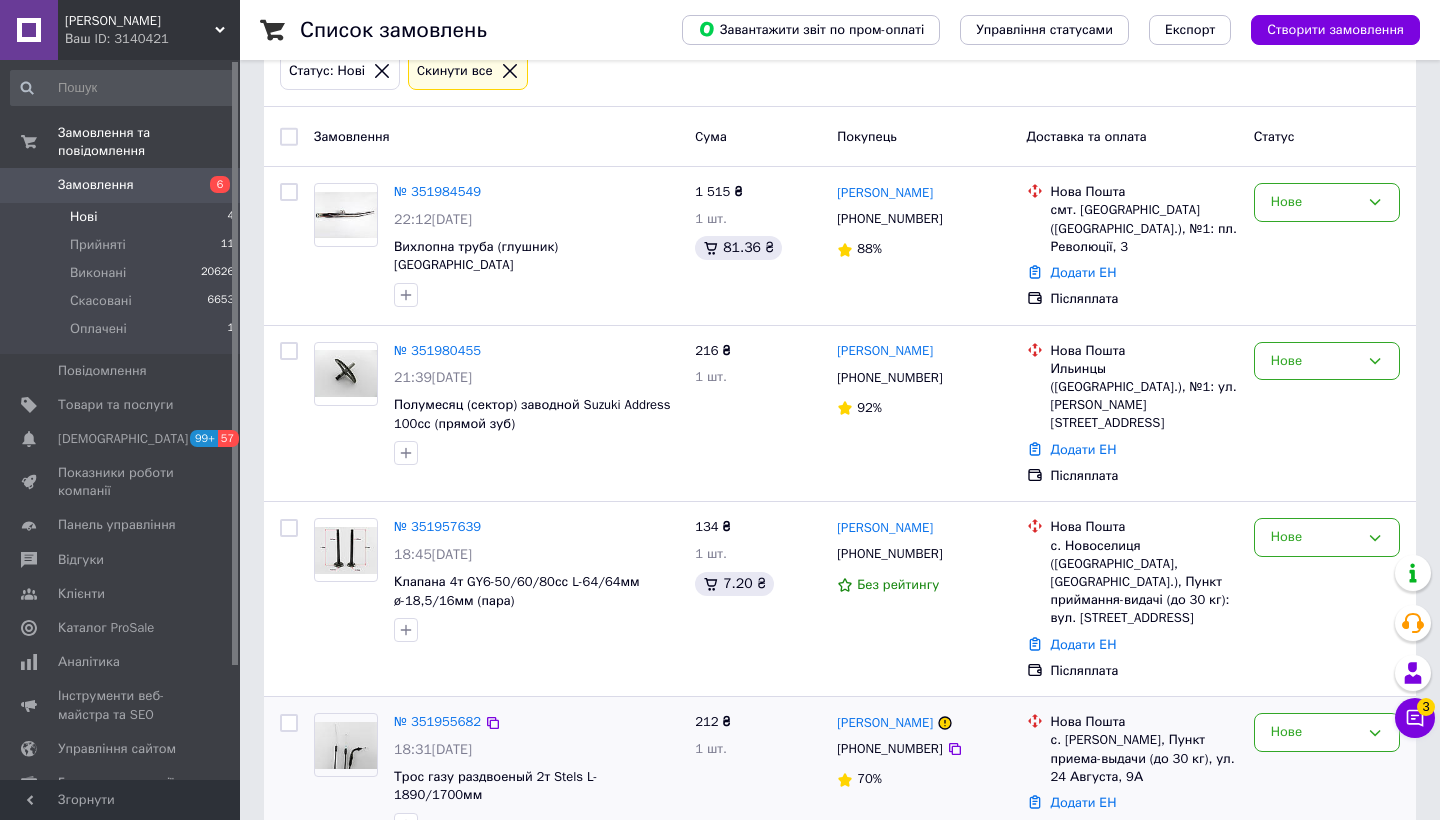 scroll, scrollTop: 118, scrollLeft: 0, axis: vertical 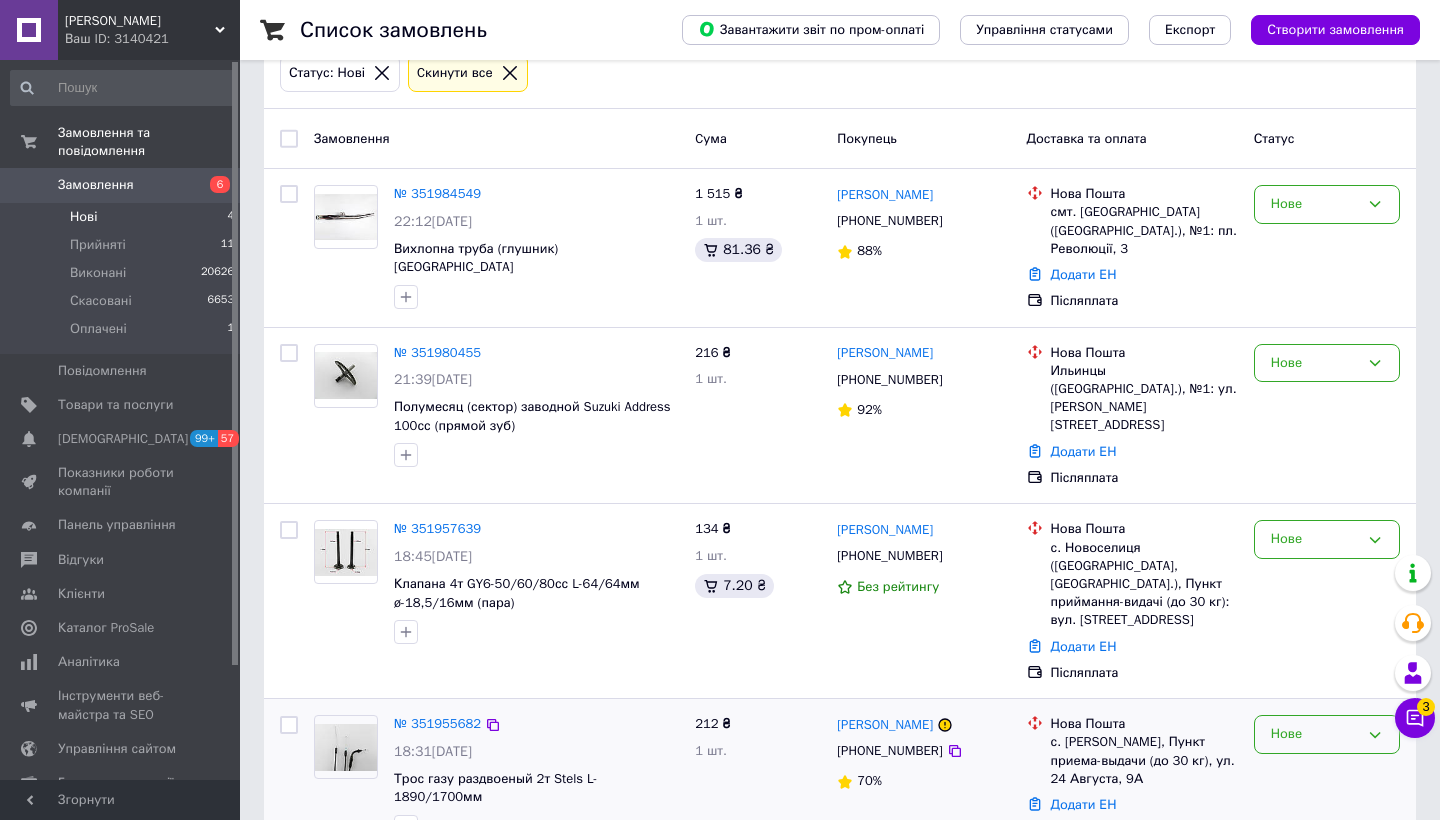 click on "Нове" at bounding box center (1315, 734) 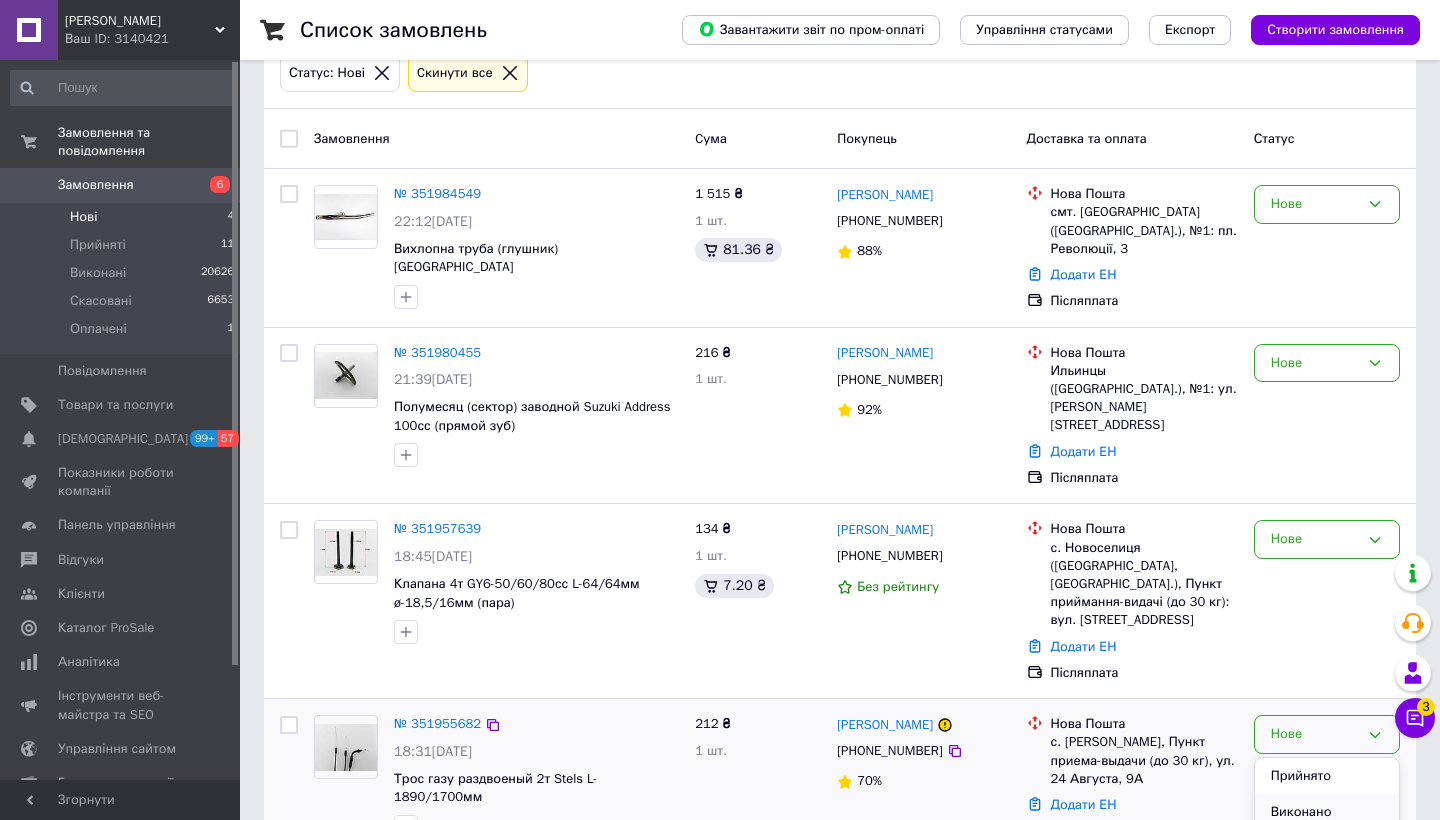 click on "Виконано" at bounding box center (1327, 812) 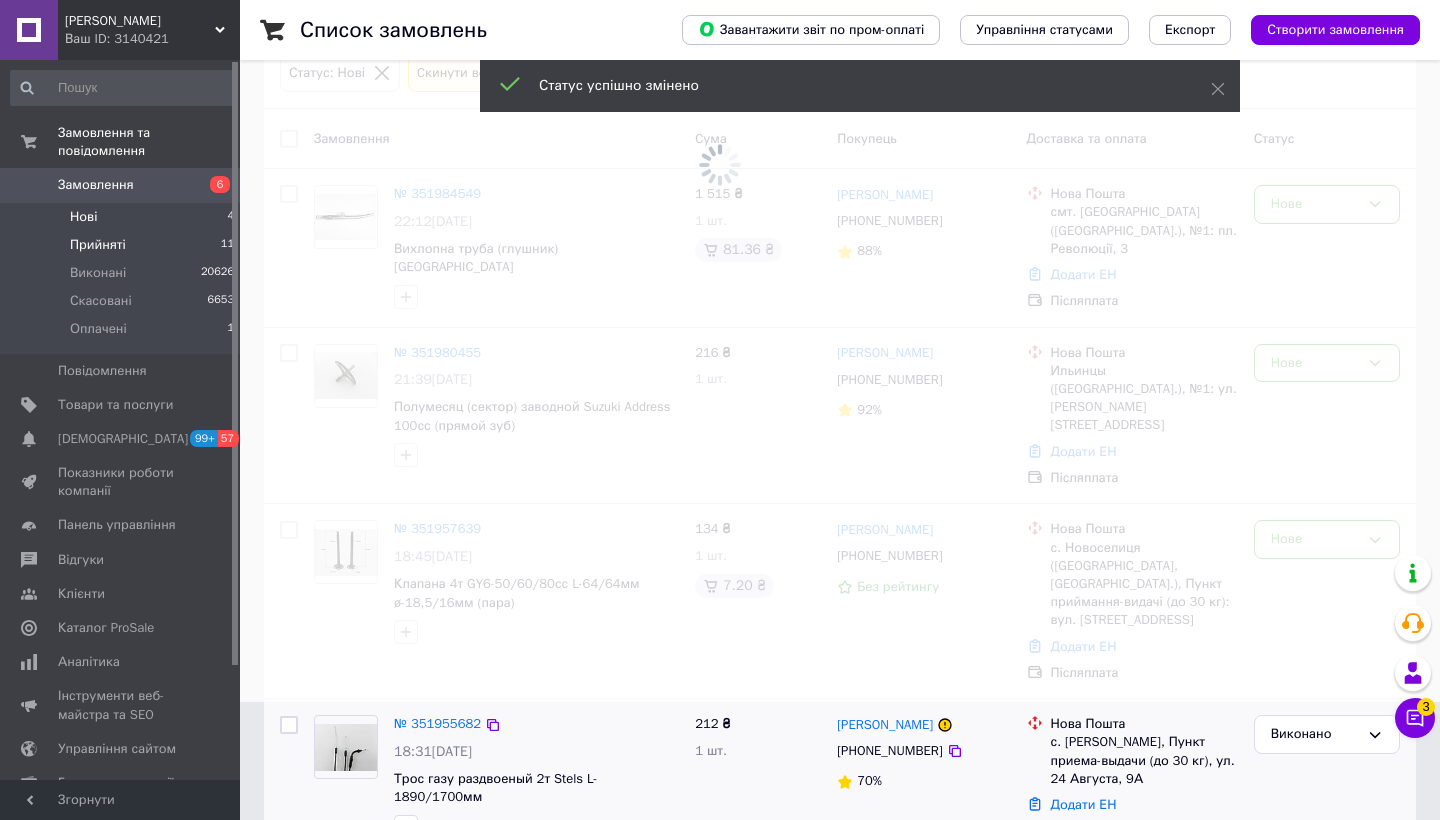 click on "Прийняті" at bounding box center [98, 245] 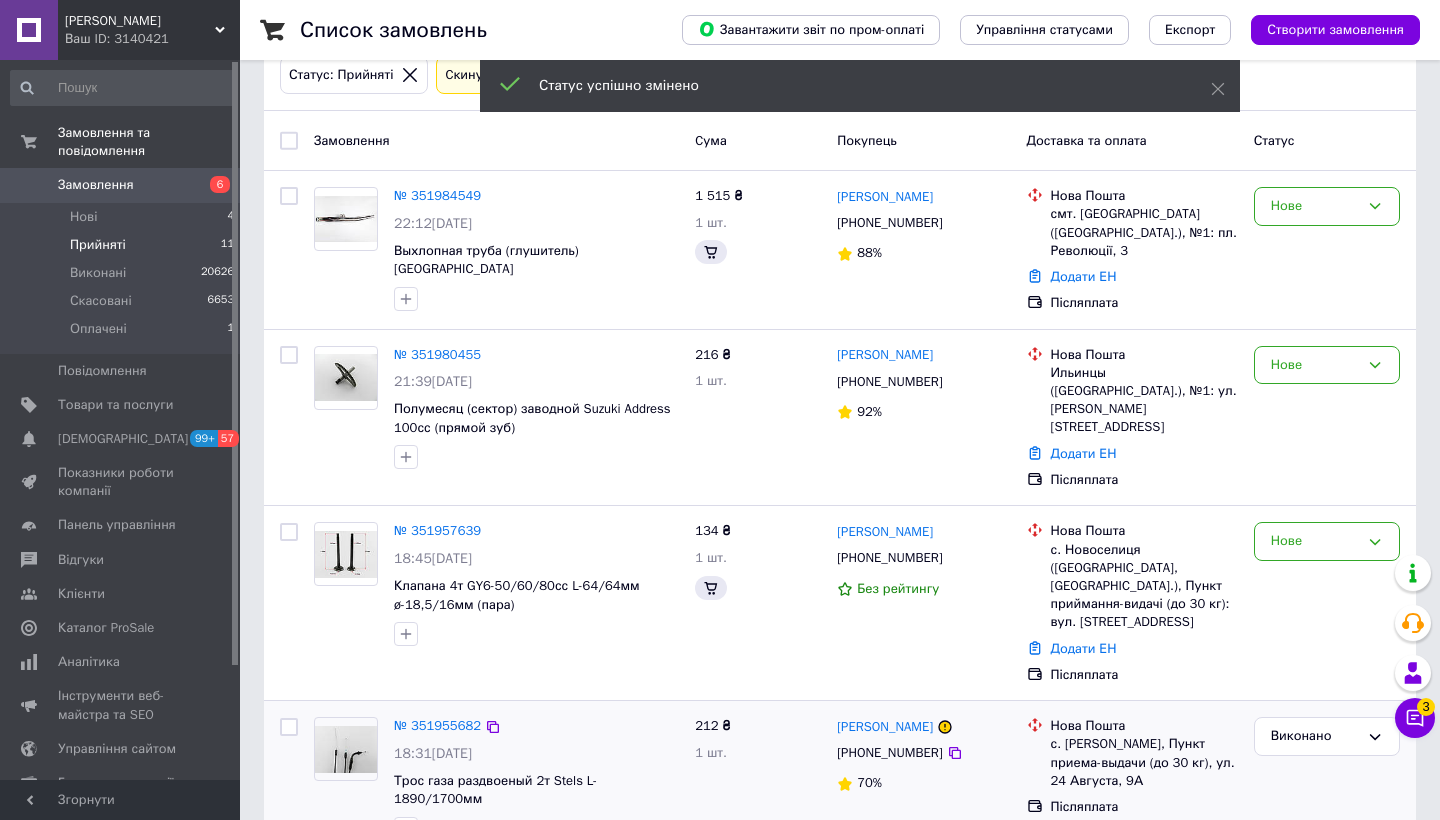 scroll, scrollTop: 0, scrollLeft: 0, axis: both 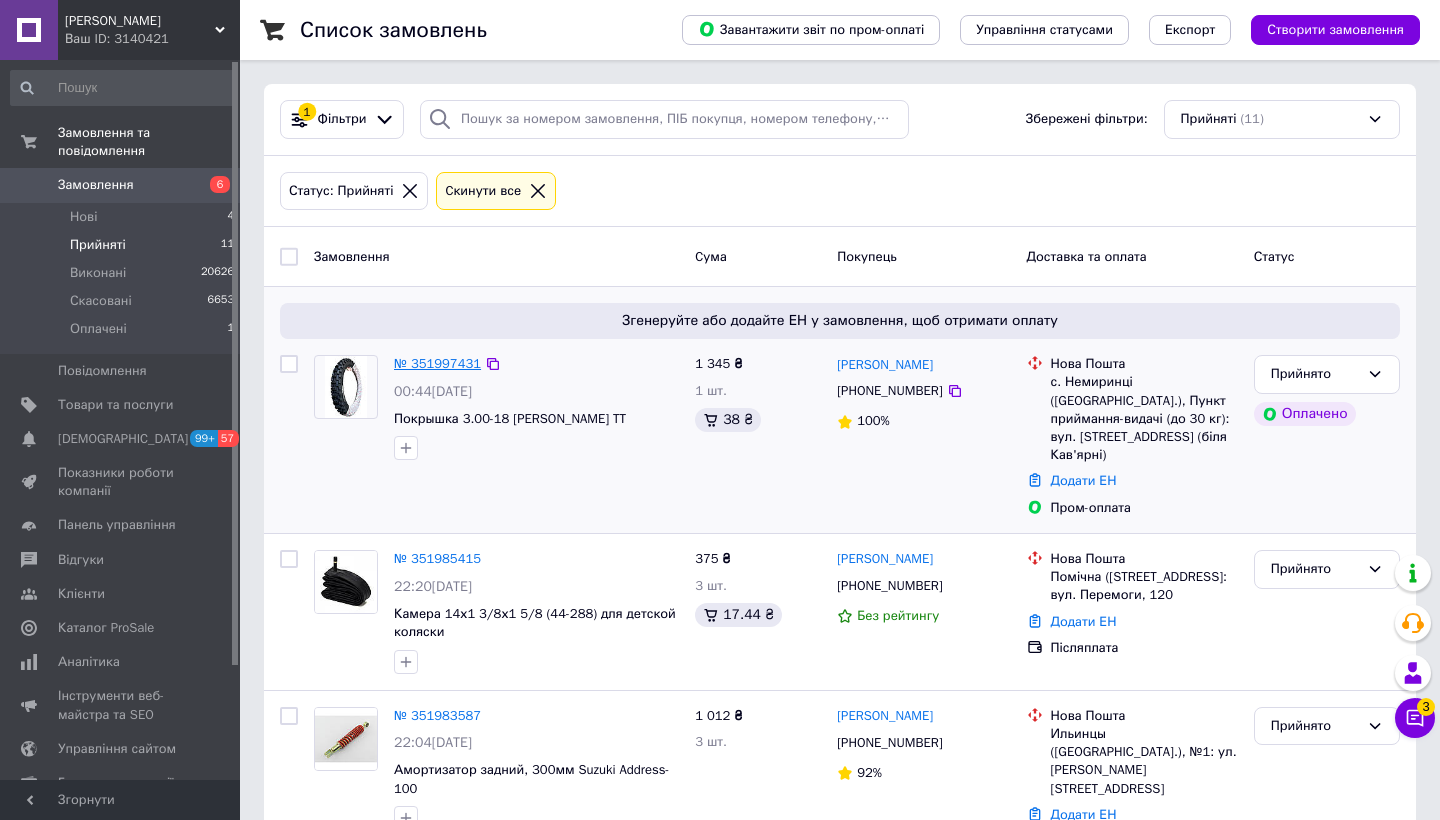 click on "№ 351997431" at bounding box center (437, 363) 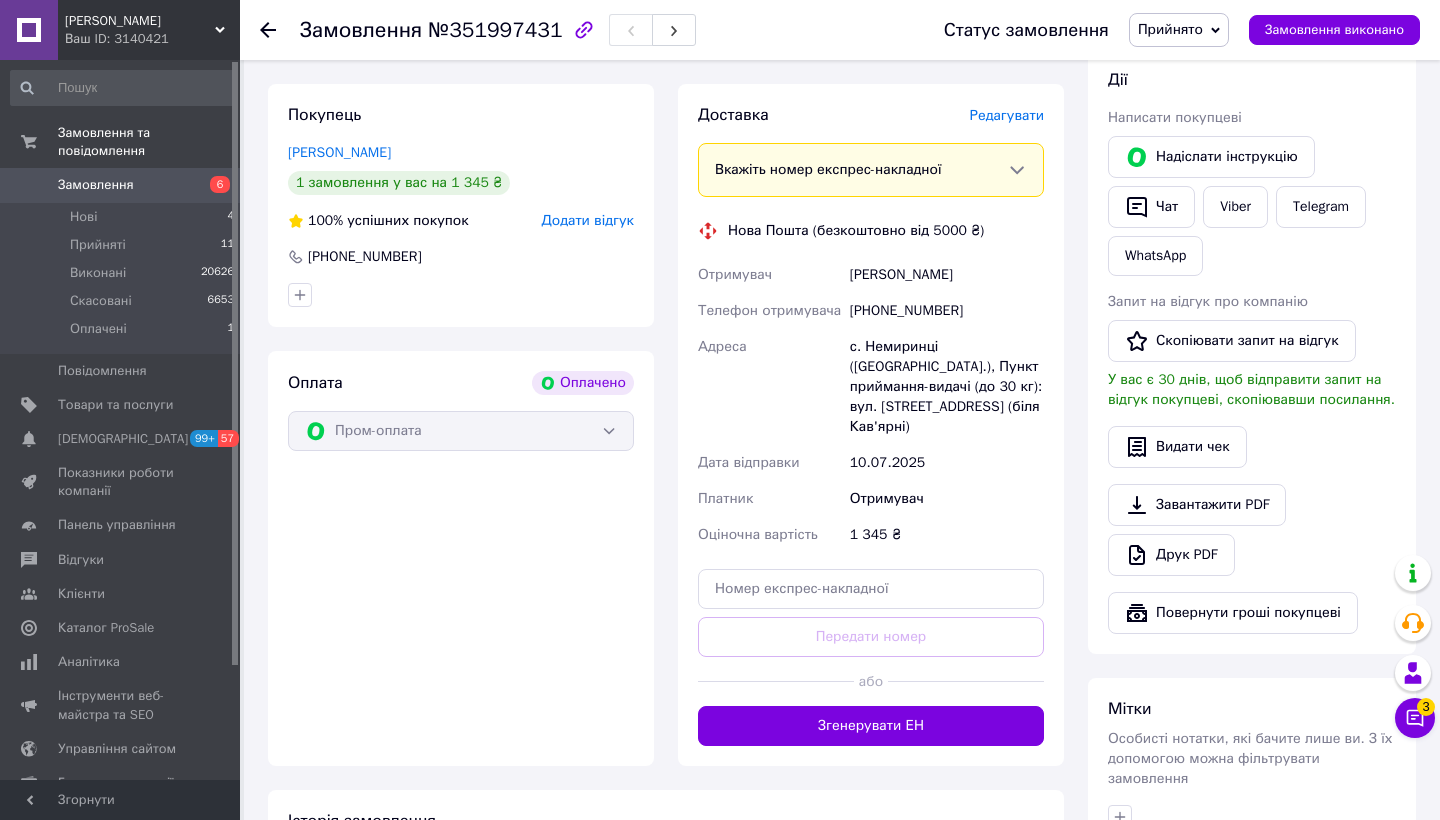 scroll, scrollTop: 389, scrollLeft: 0, axis: vertical 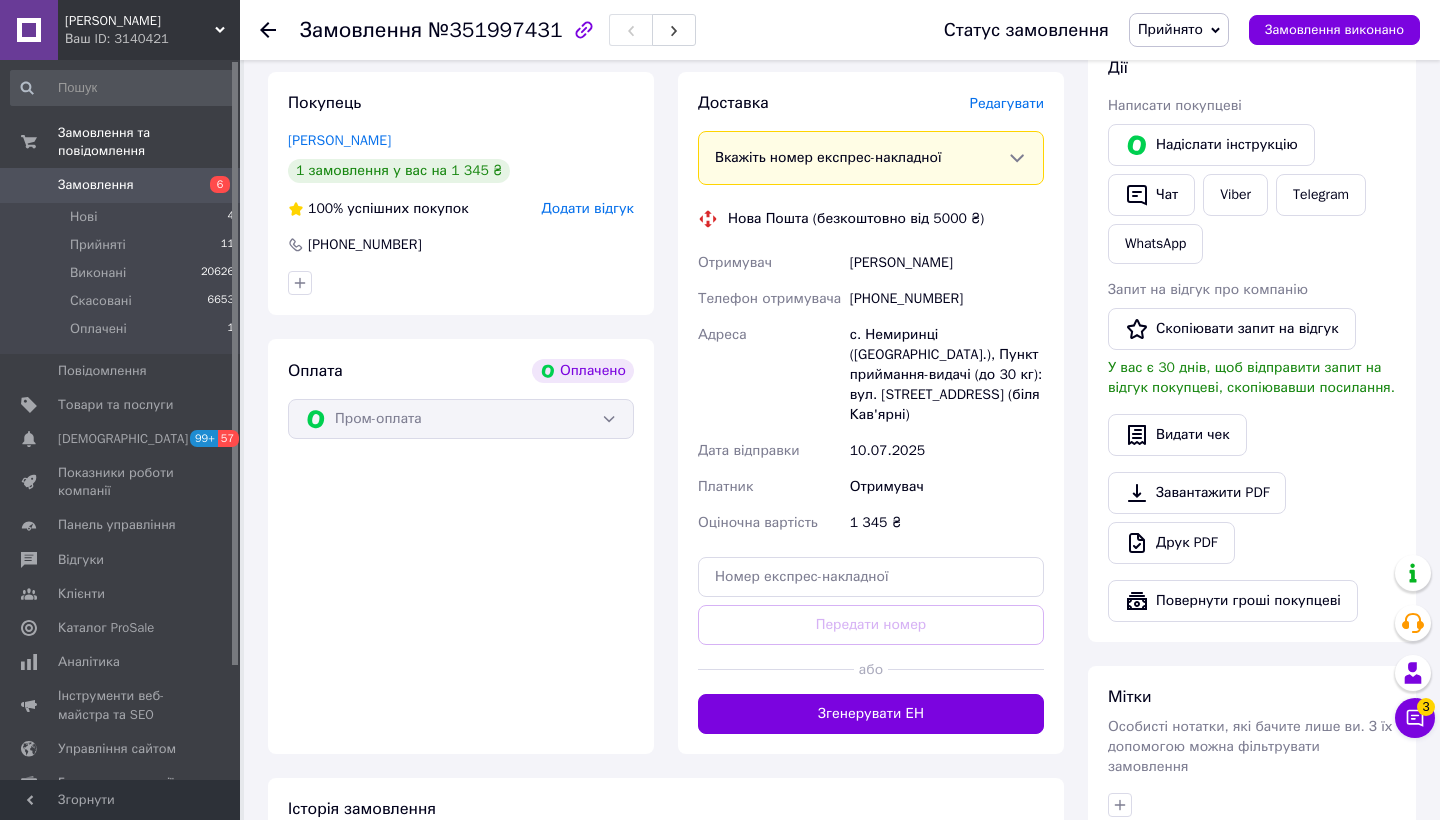 click on "Редагувати" at bounding box center [1007, 103] 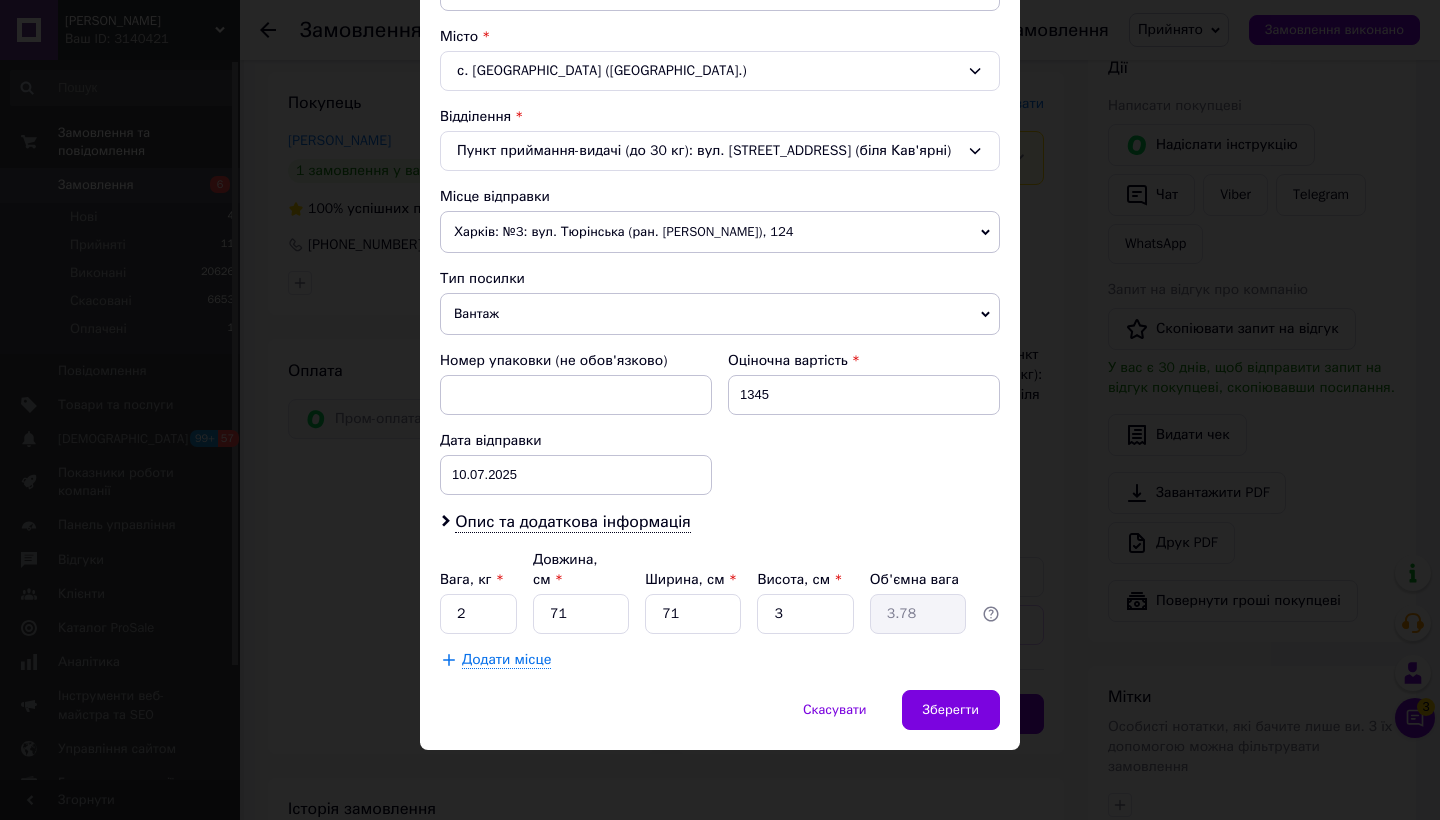 scroll, scrollTop: 527, scrollLeft: 0, axis: vertical 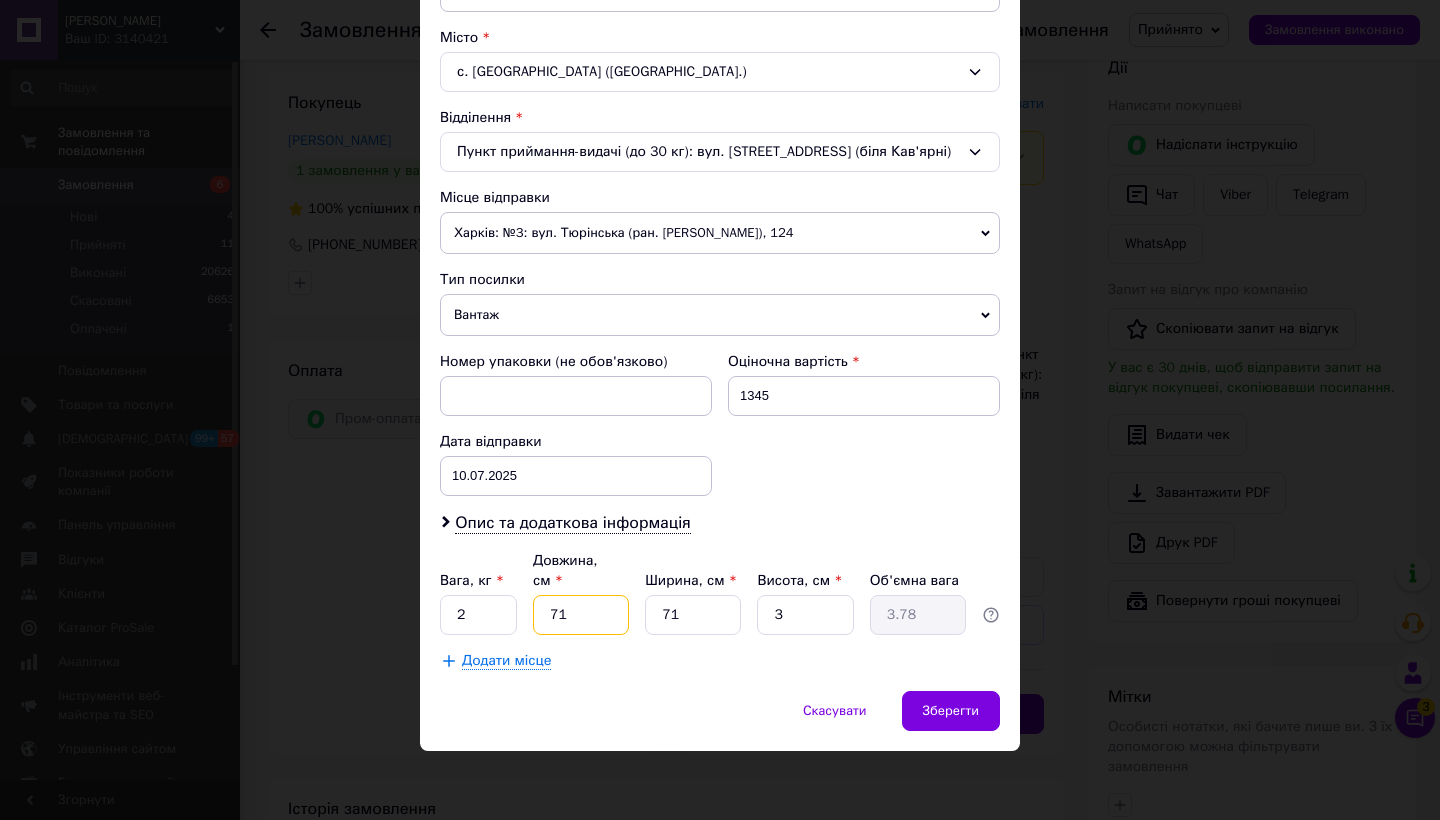click on "71" at bounding box center [581, 615] 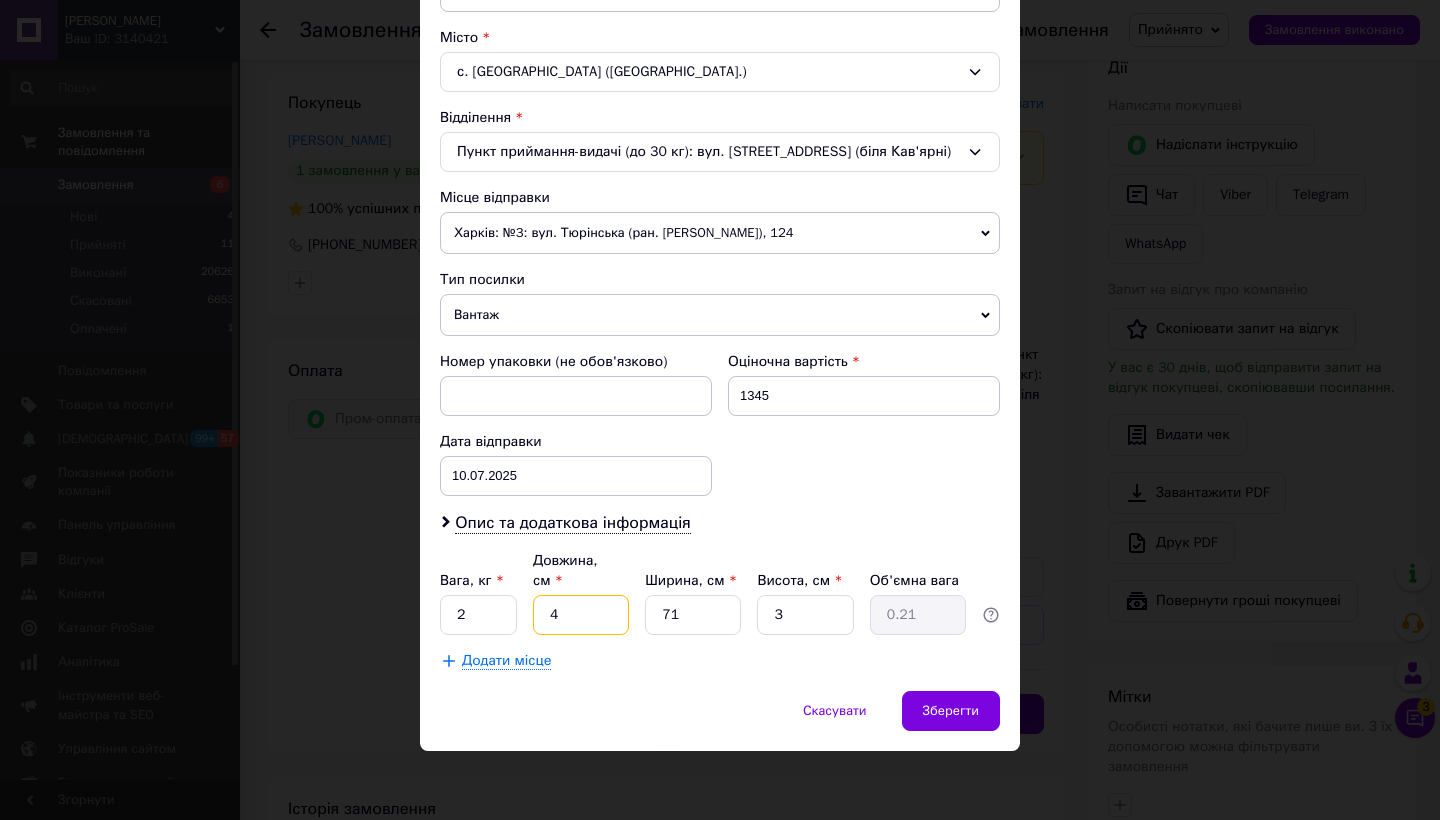type on "4" 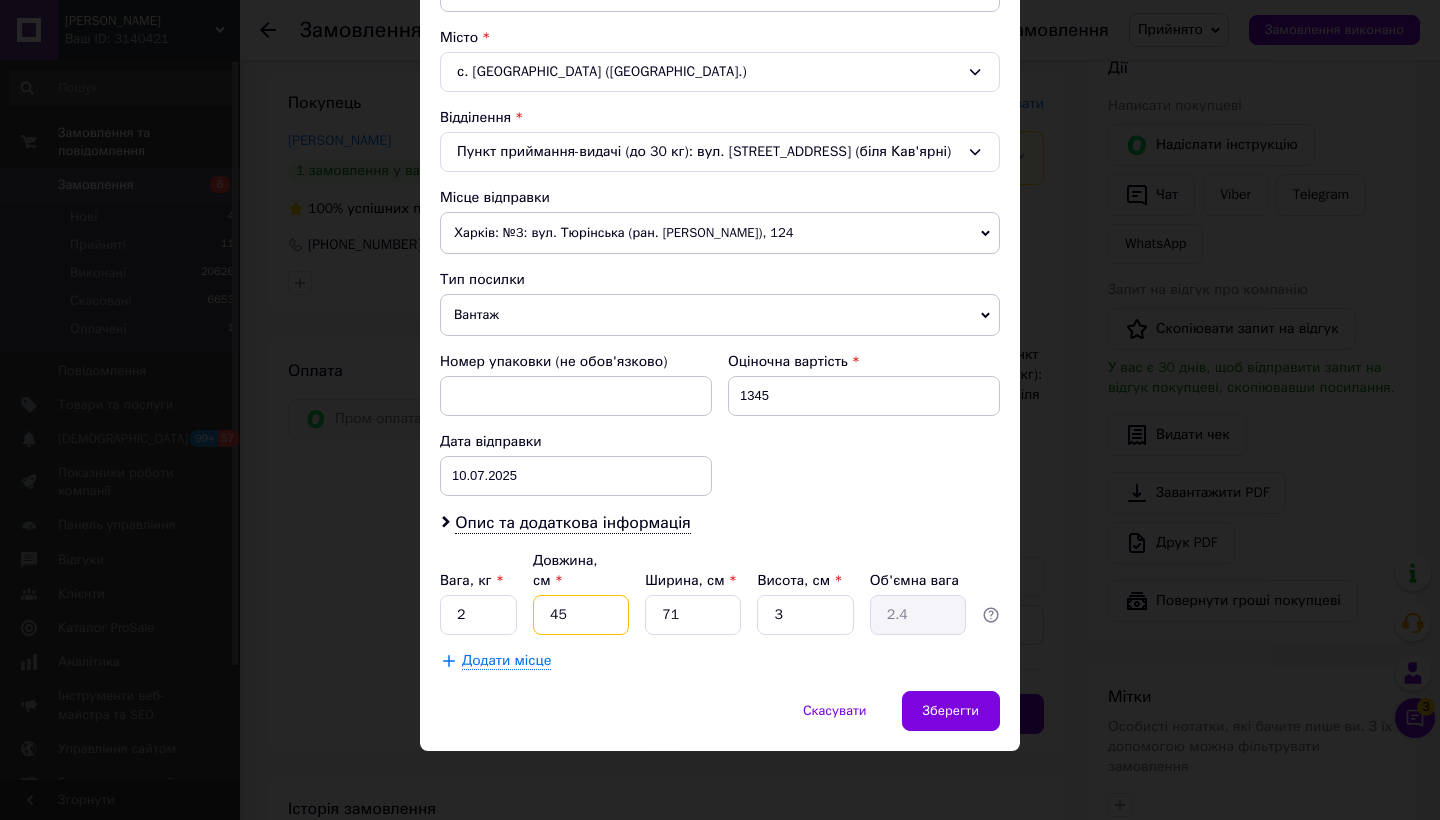 type on "45" 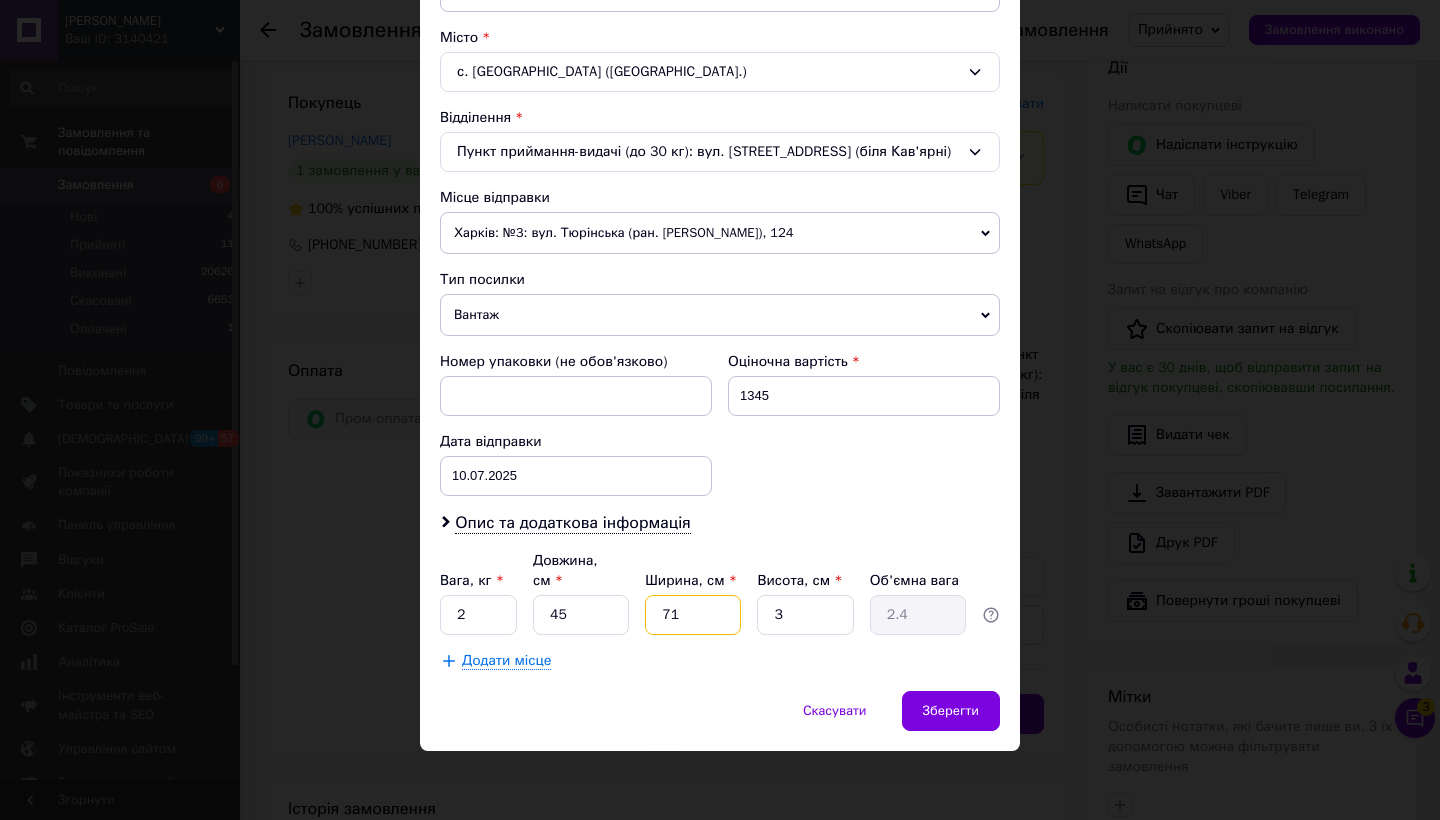 click on "71" at bounding box center (693, 615) 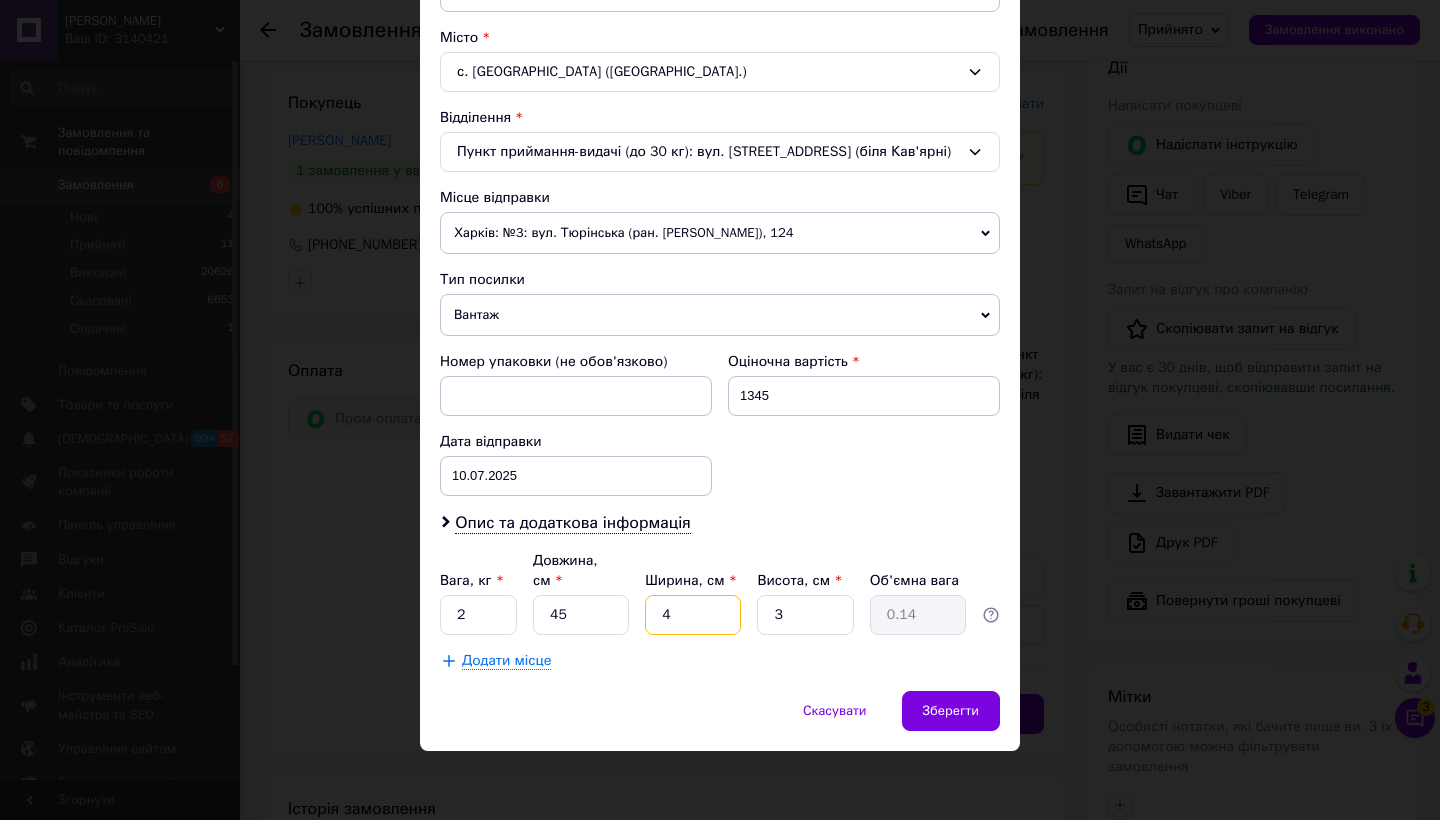 type on "45" 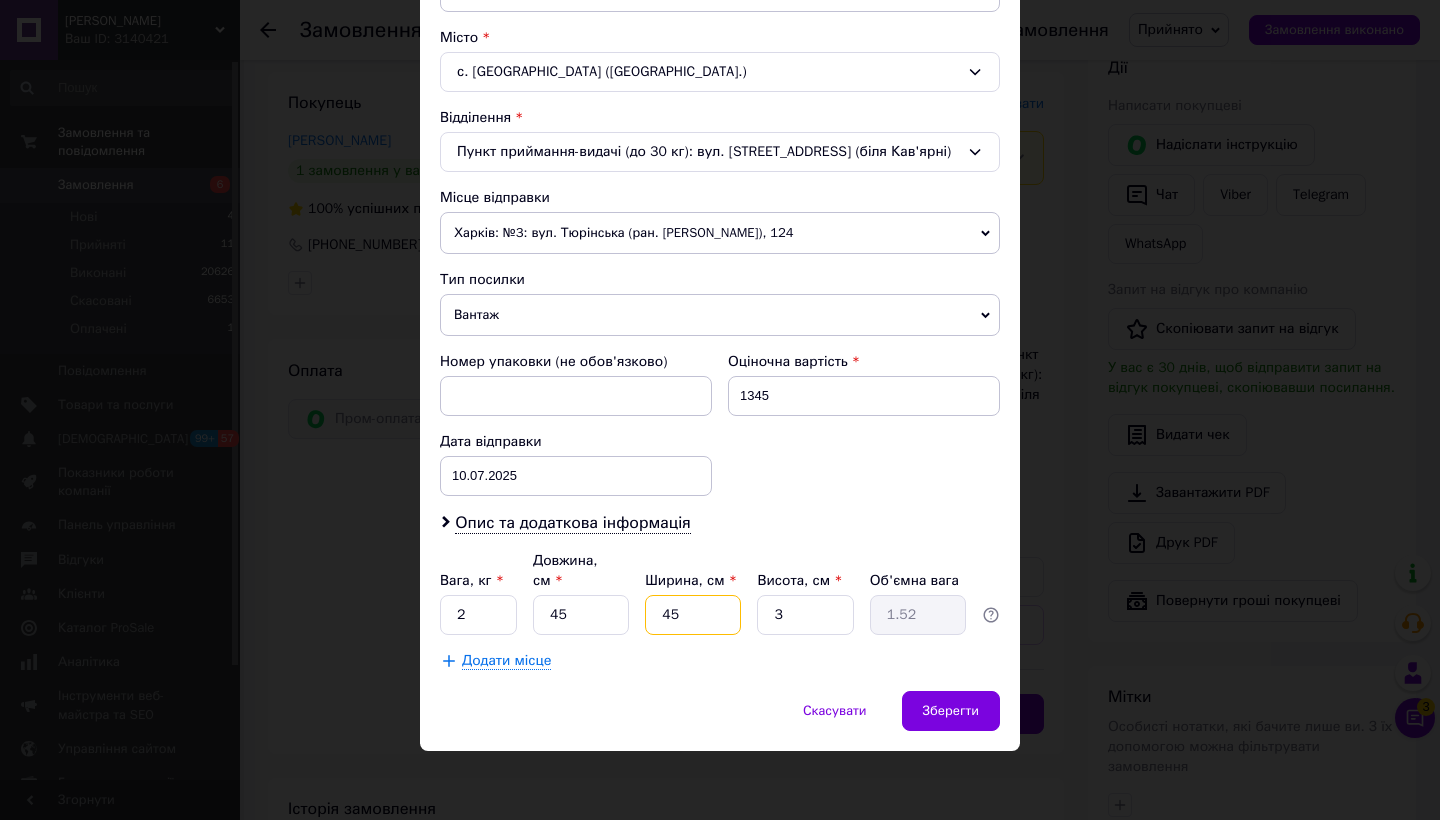 type on "45" 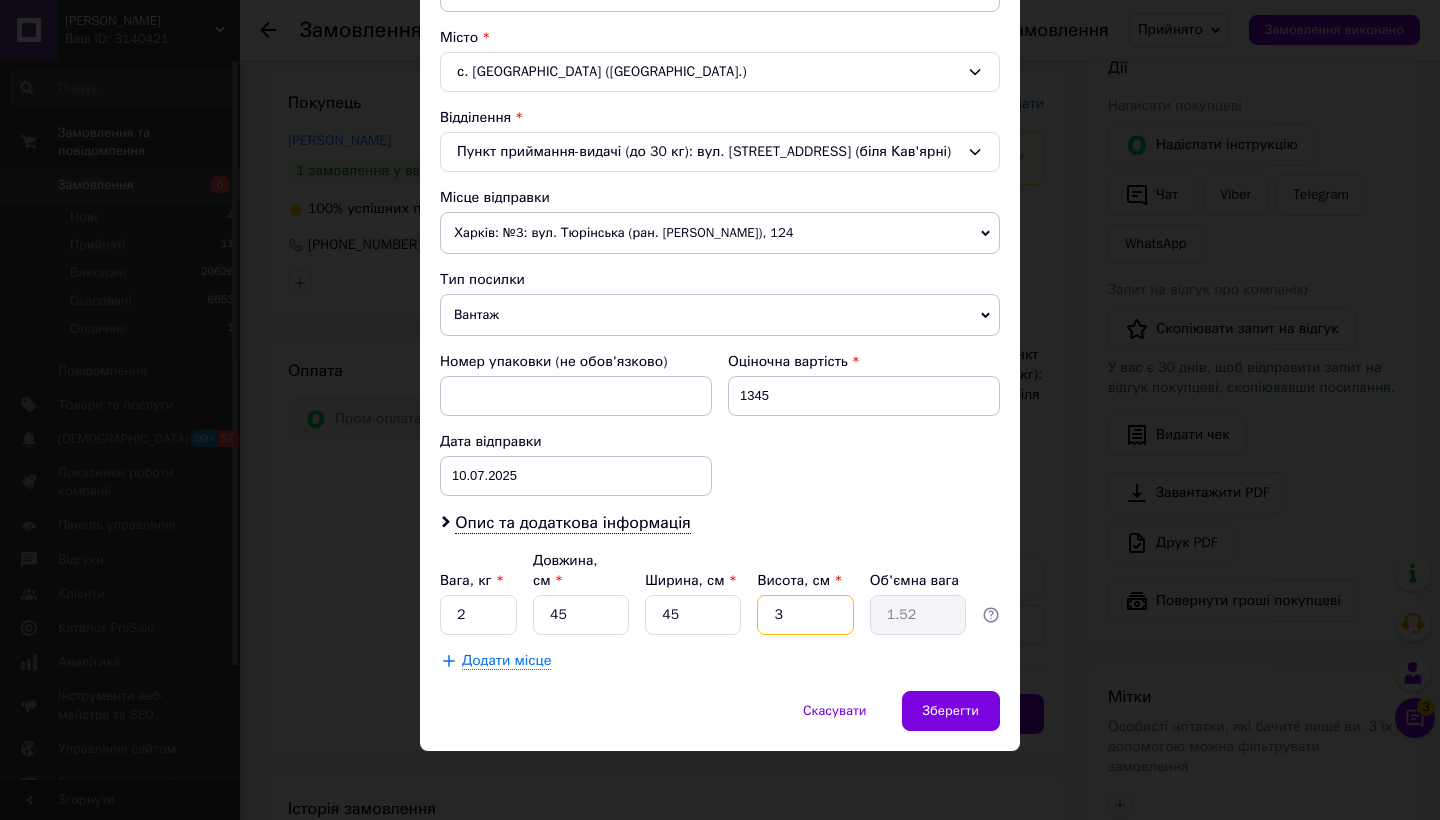 click on "3" at bounding box center [805, 615] 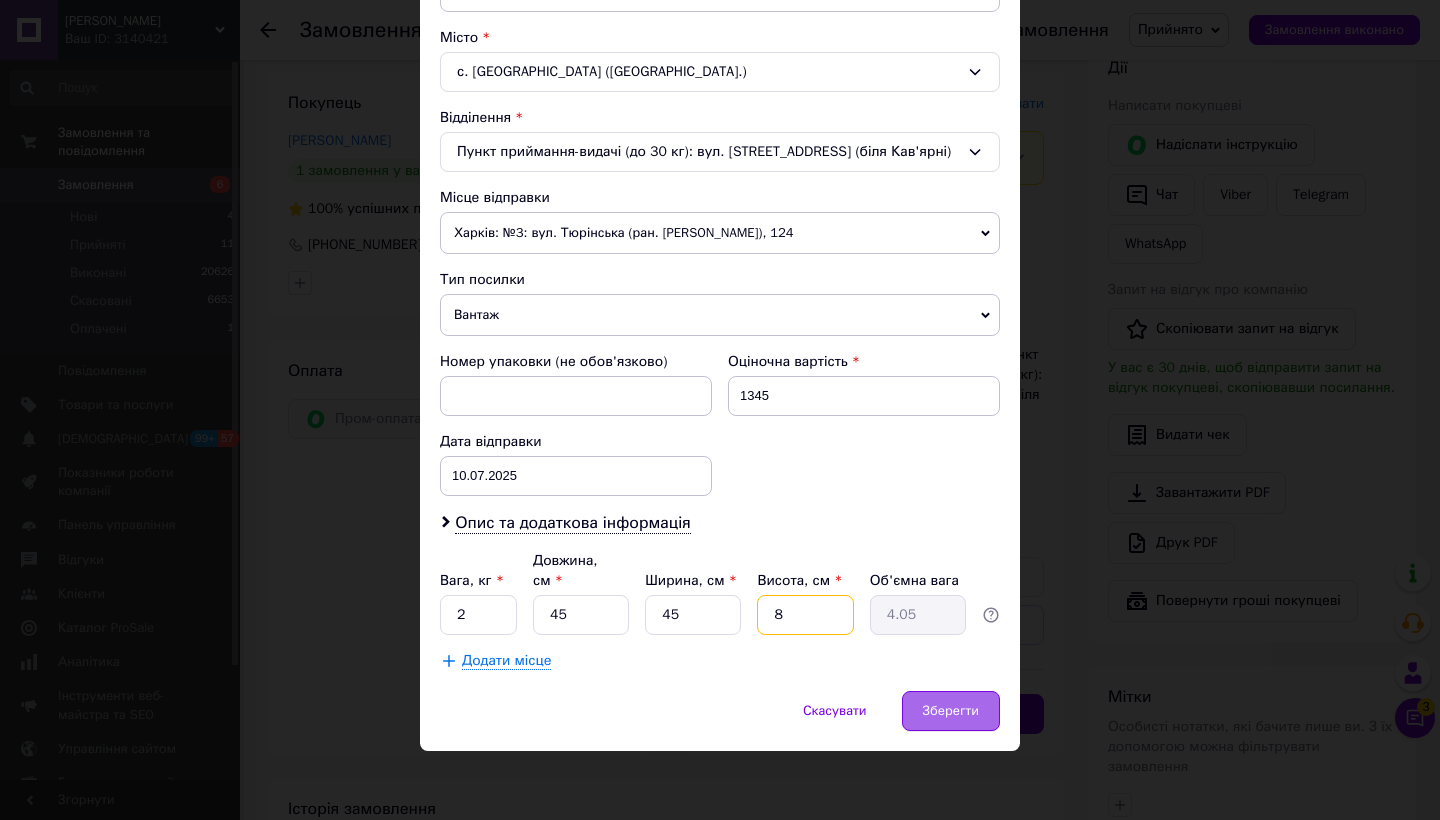 type on "8" 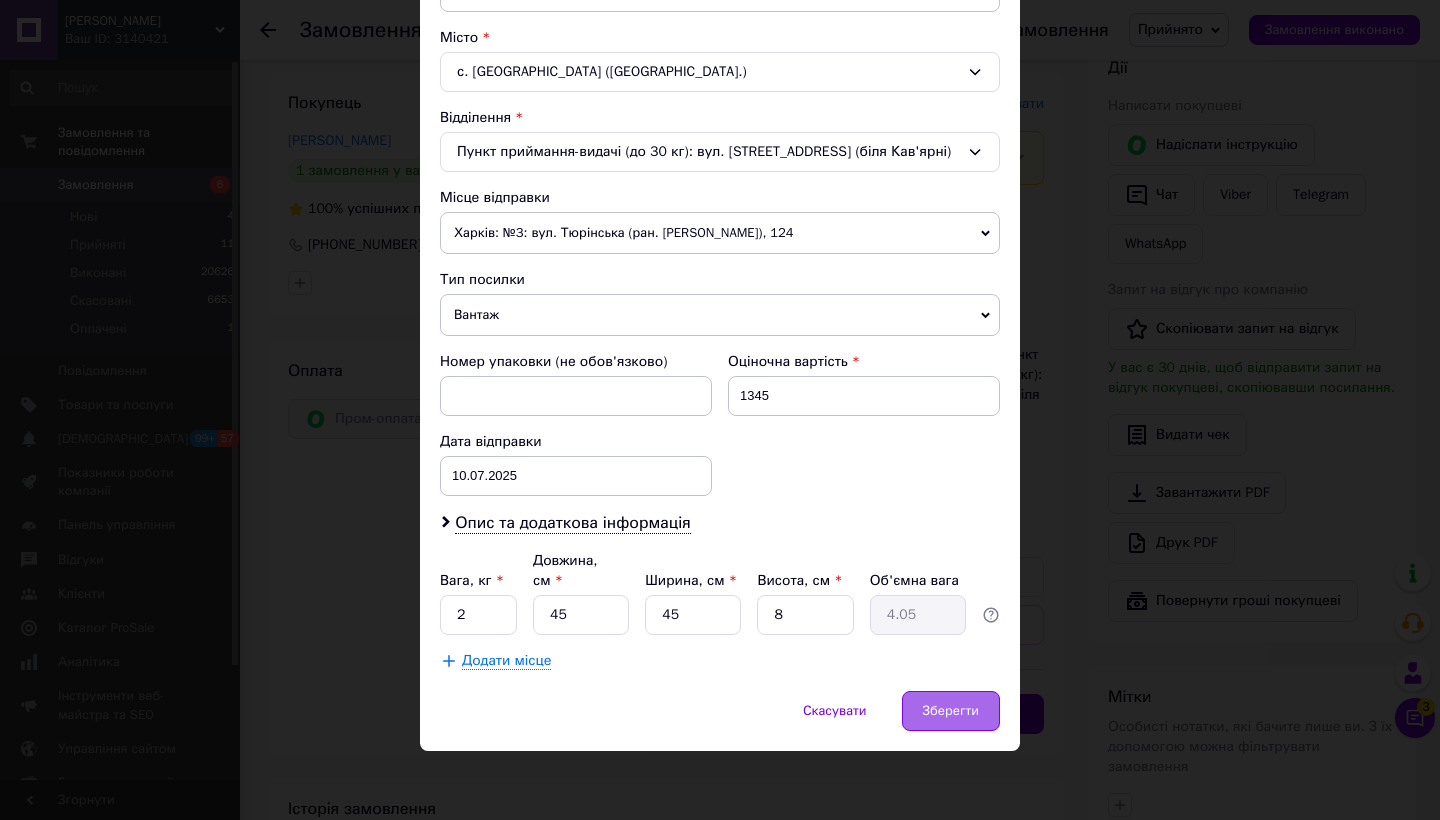 click on "Зберегти" at bounding box center [951, 711] 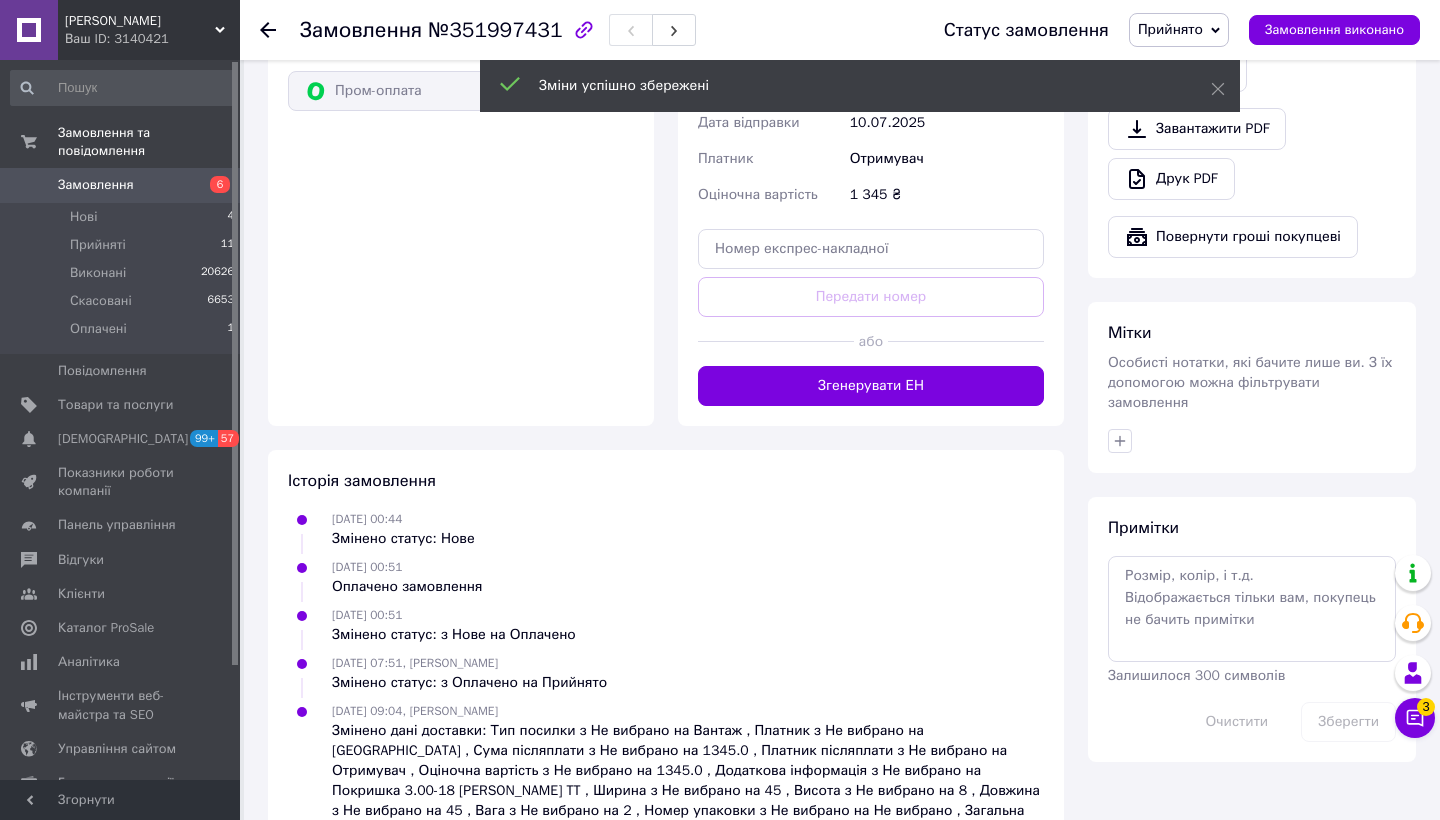 scroll, scrollTop: 716, scrollLeft: 0, axis: vertical 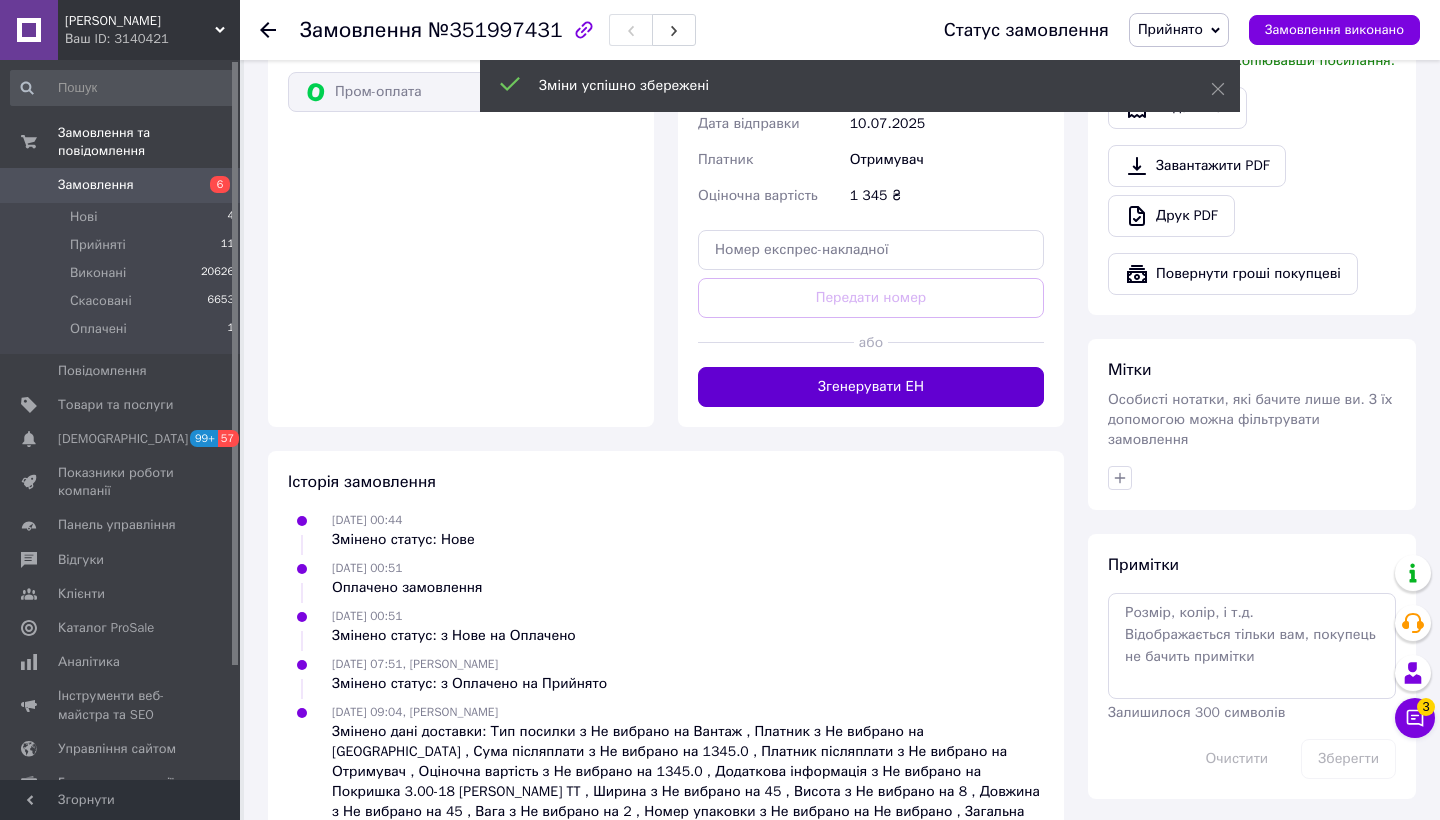click on "Згенерувати ЕН" at bounding box center [871, 387] 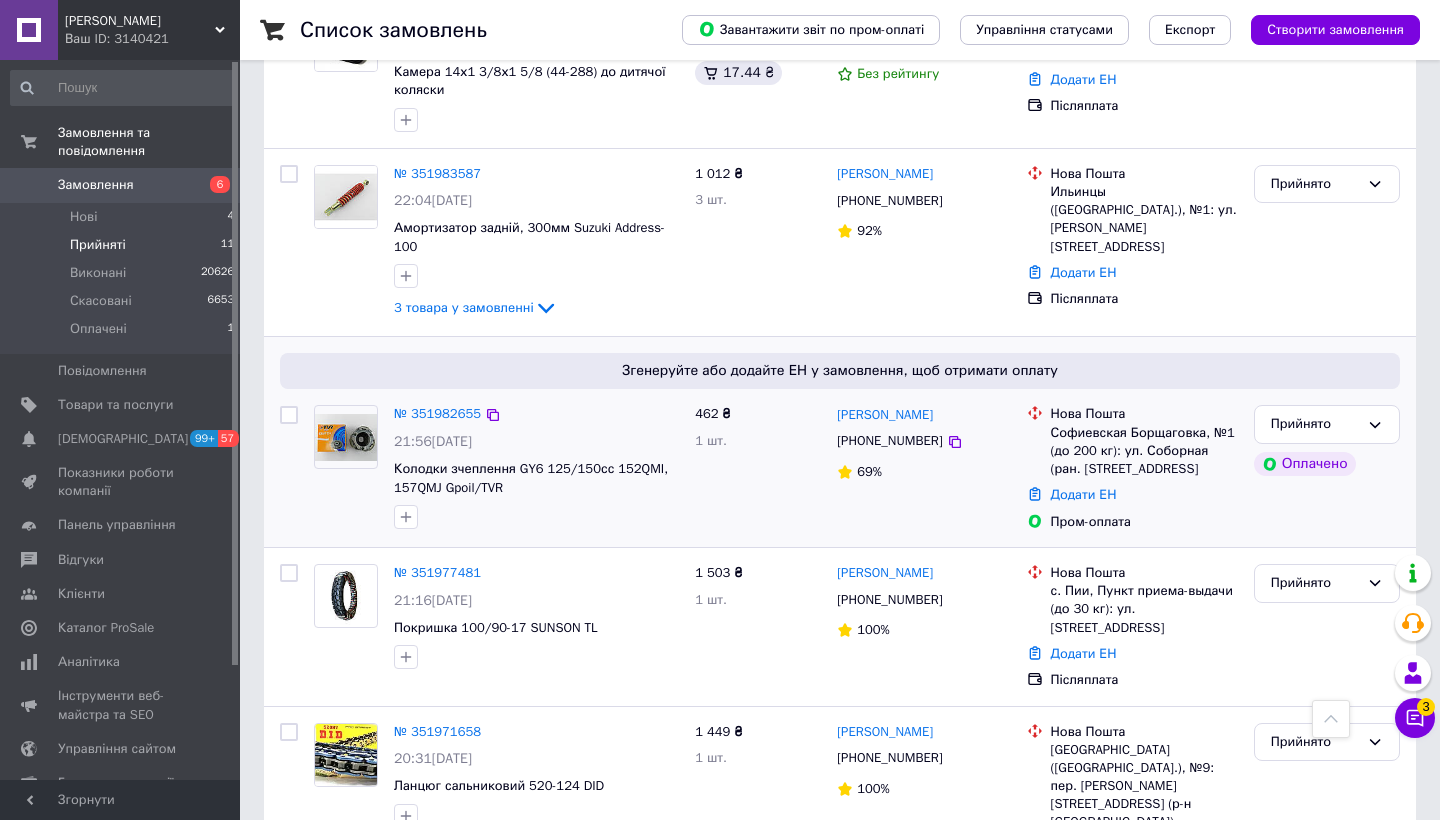 scroll, scrollTop: 578, scrollLeft: 0, axis: vertical 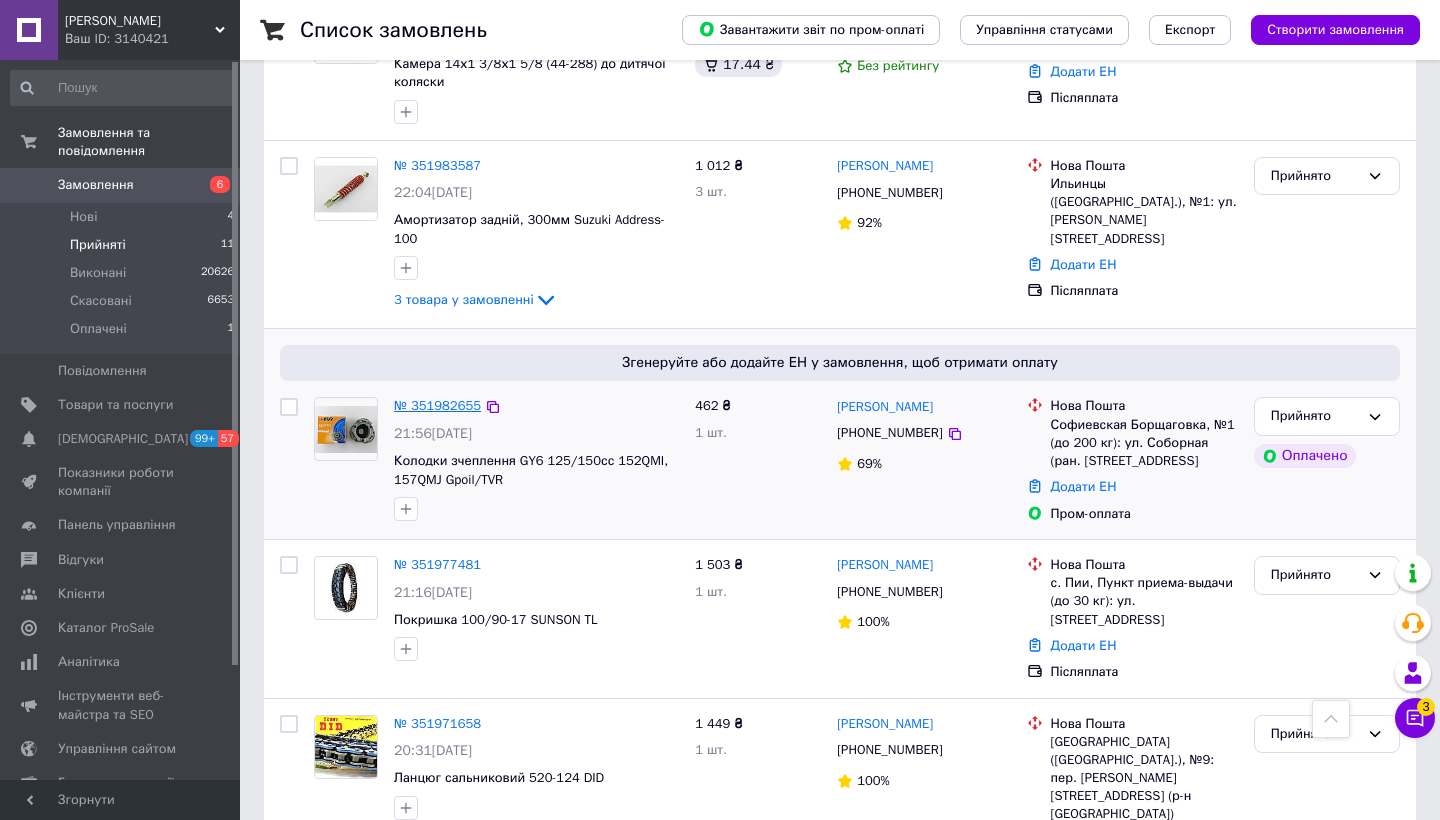 click on "№ 351982655" at bounding box center (437, 405) 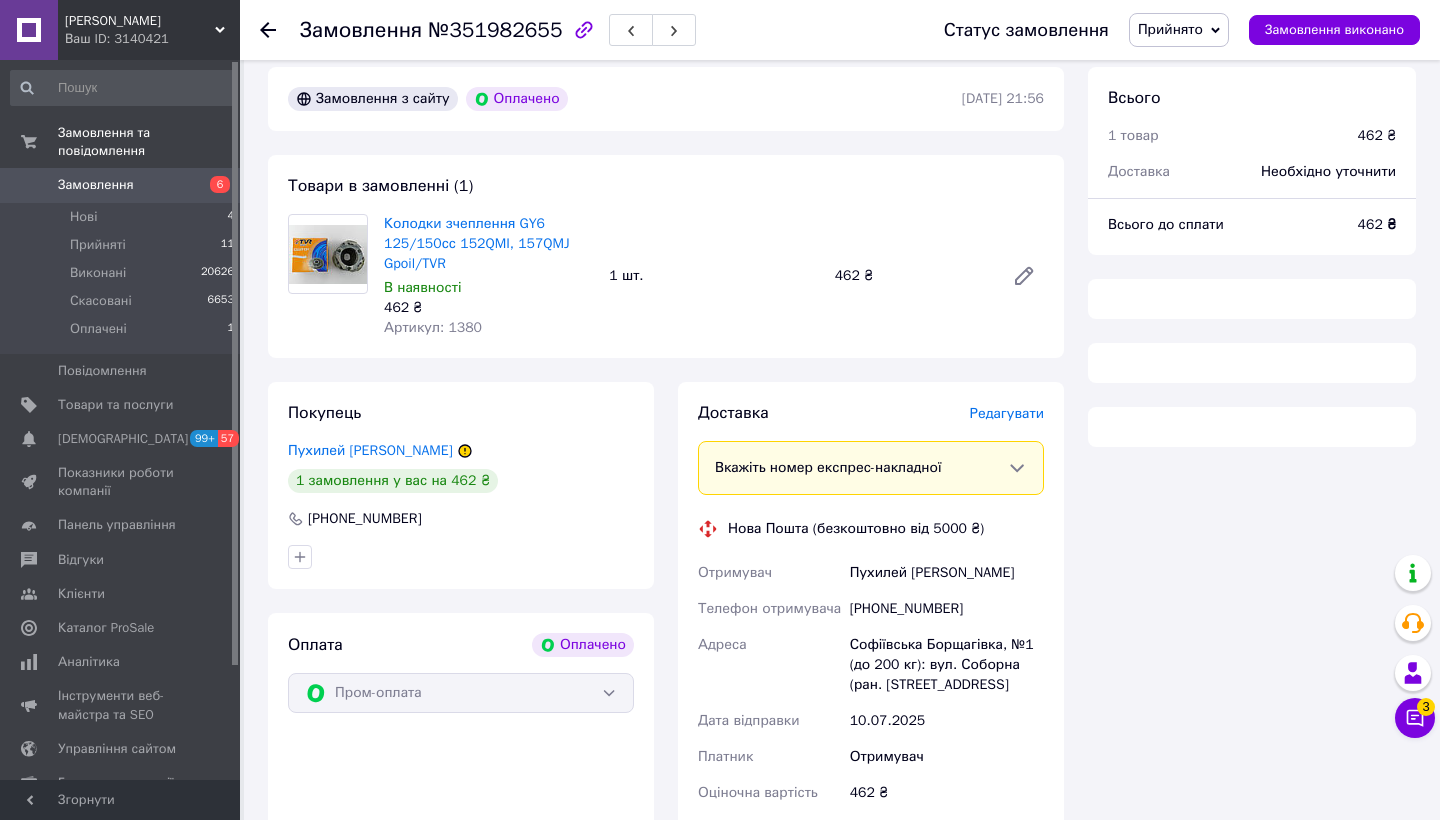 scroll, scrollTop: 78, scrollLeft: 0, axis: vertical 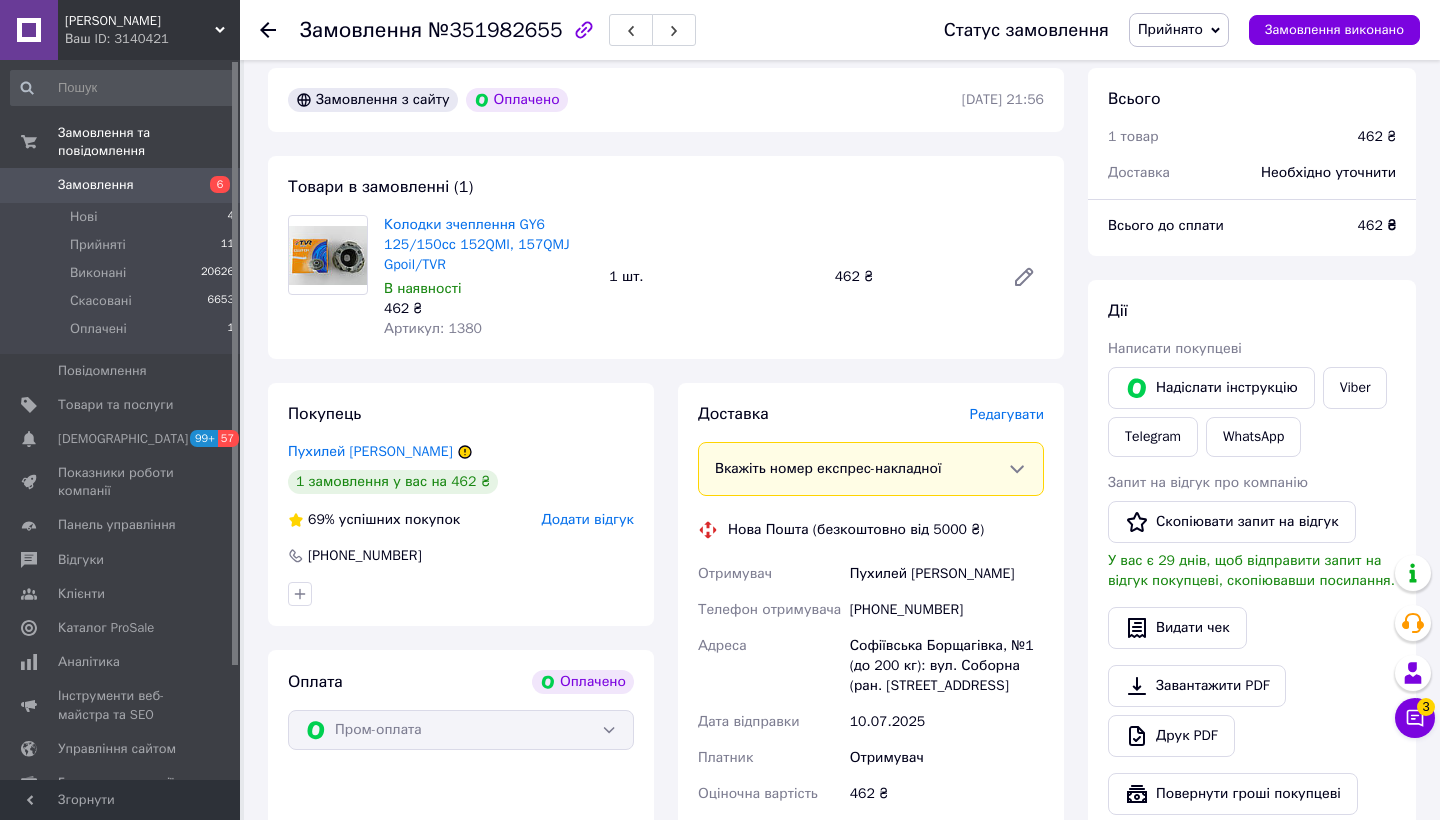 click on "Редагувати" at bounding box center (1007, 414) 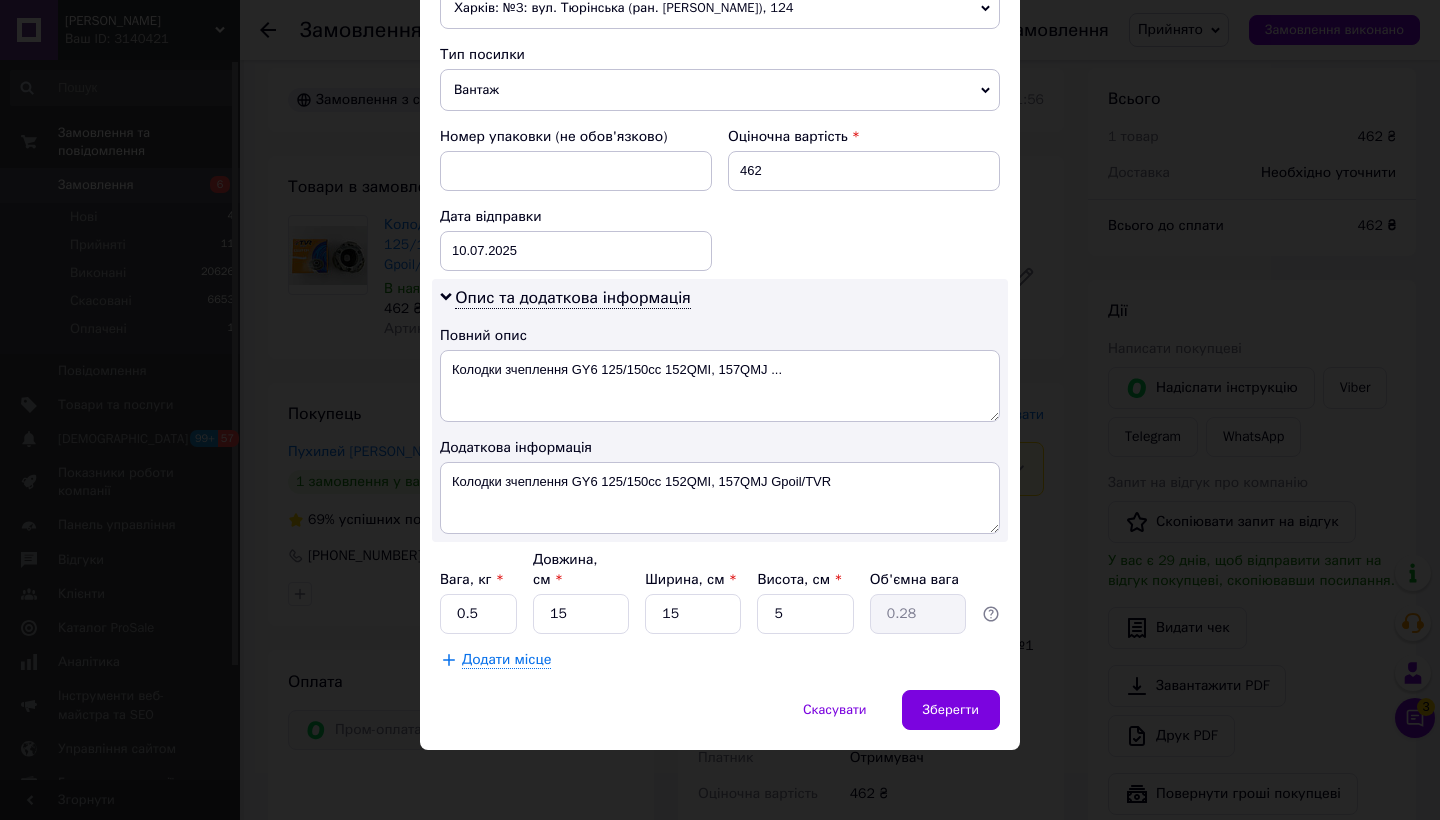 scroll, scrollTop: 751, scrollLeft: 0, axis: vertical 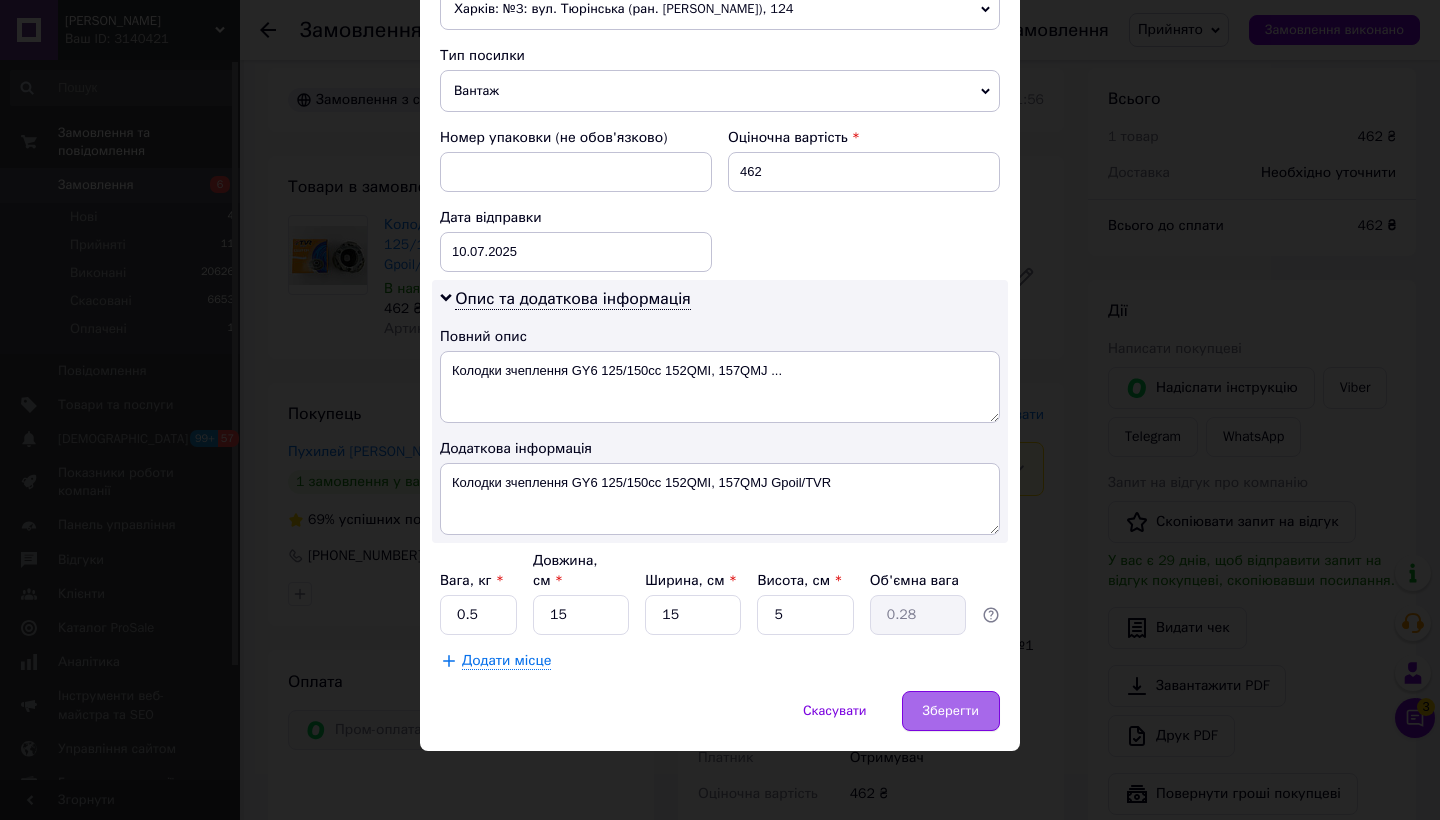 click on "Зберегти" at bounding box center [951, 711] 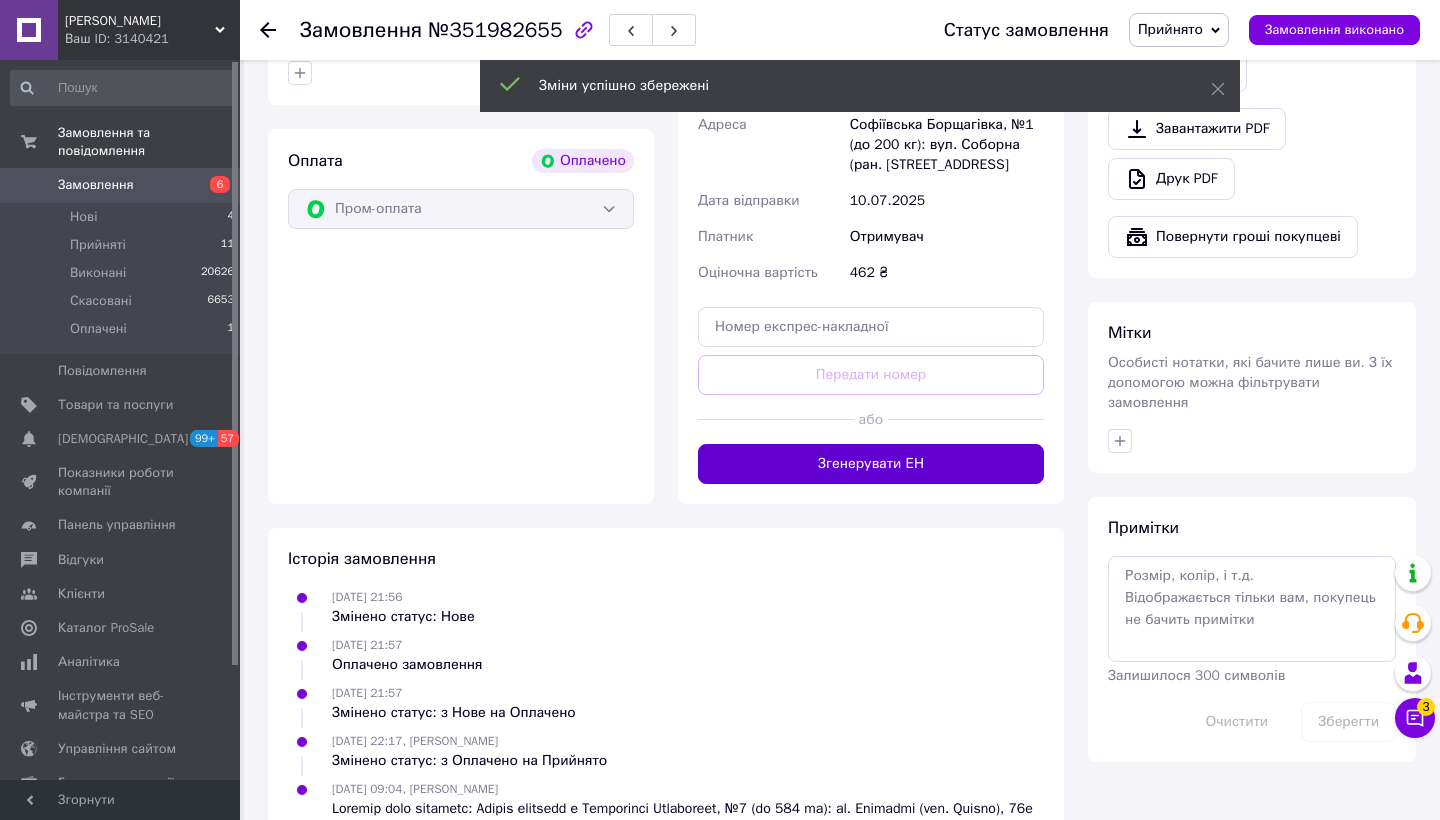 scroll, scrollTop: 598, scrollLeft: 0, axis: vertical 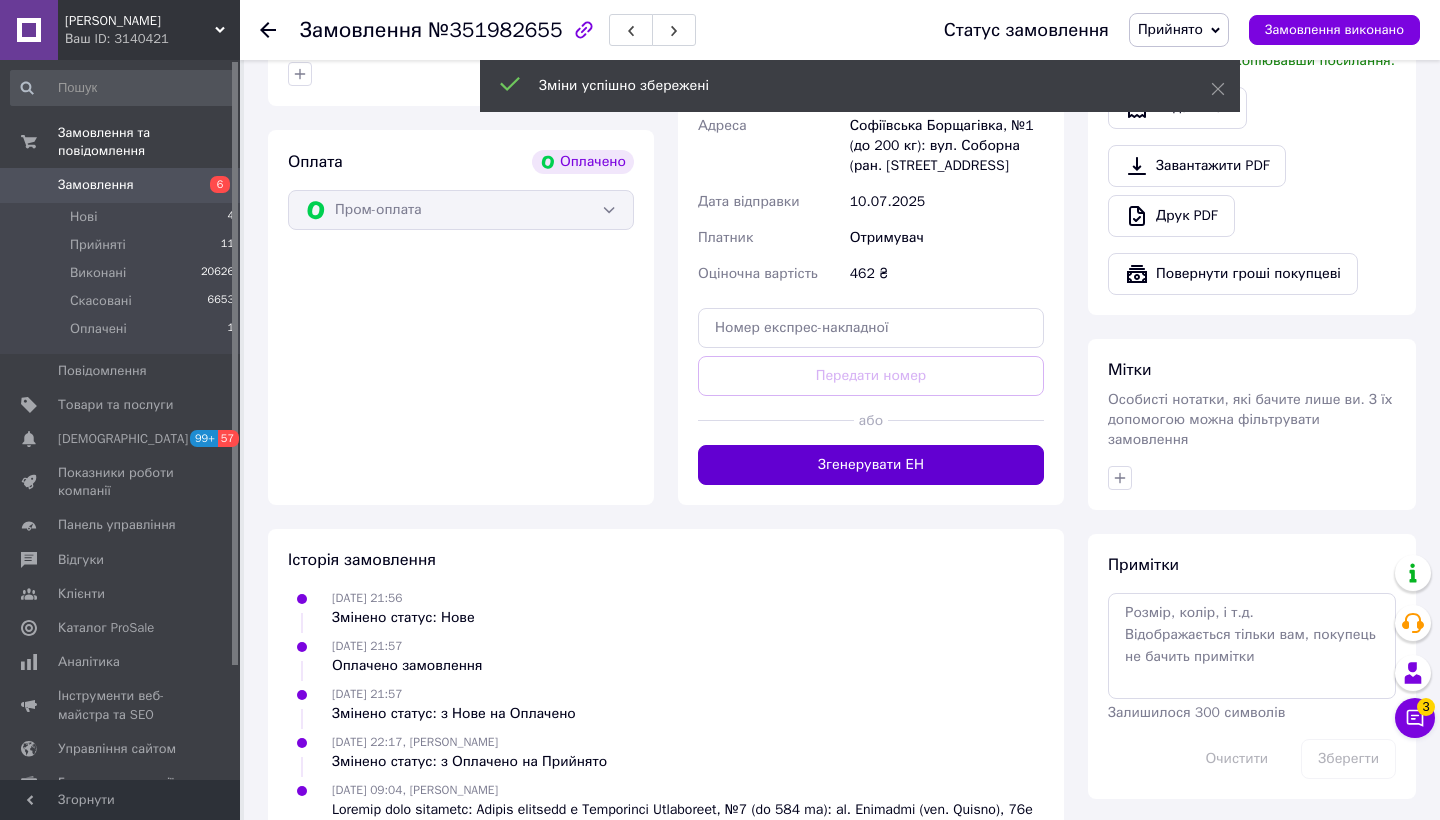 click on "Згенерувати ЕН" at bounding box center [871, 465] 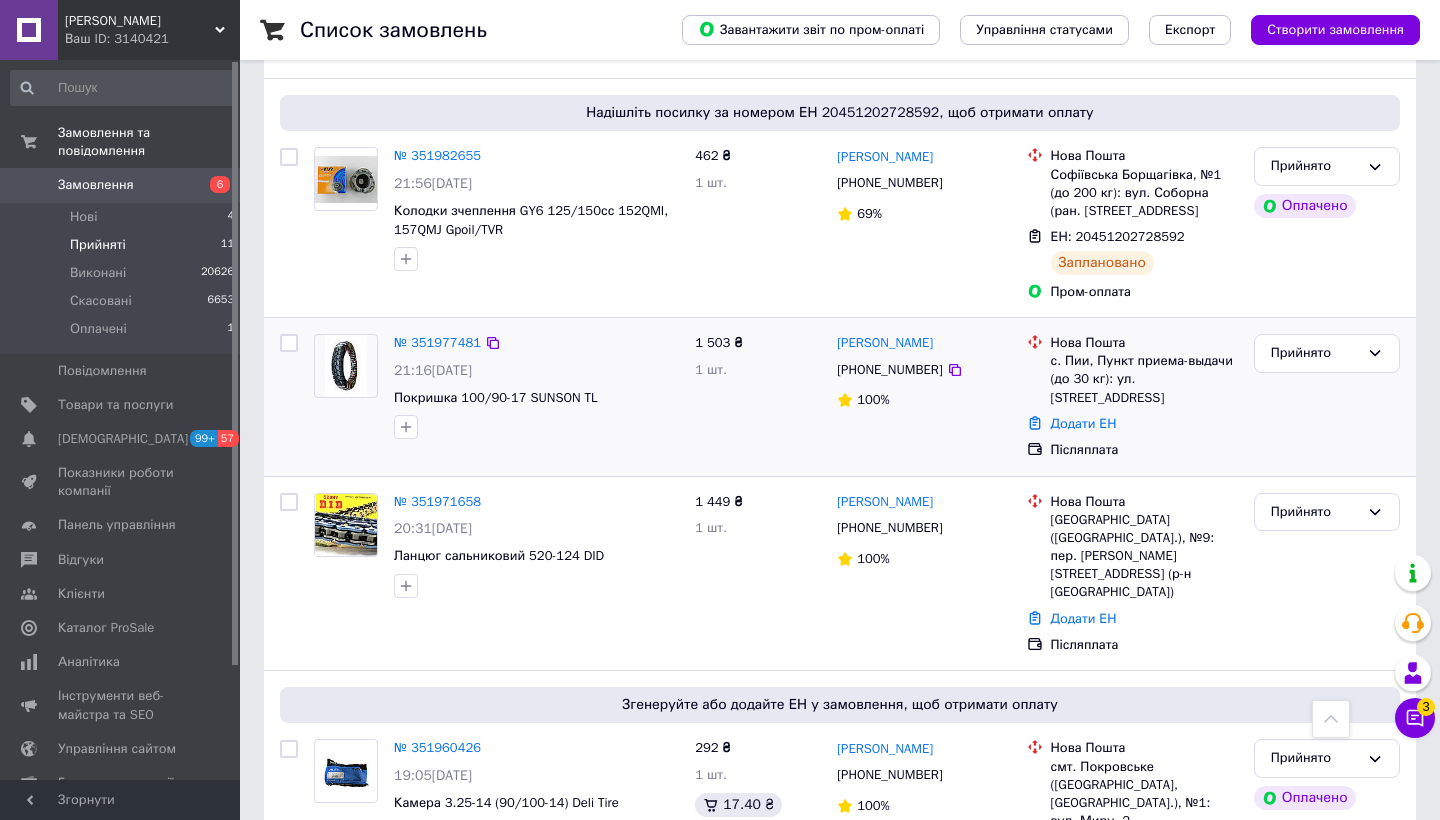scroll, scrollTop: 836, scrollLeft: 0, axis: vertical 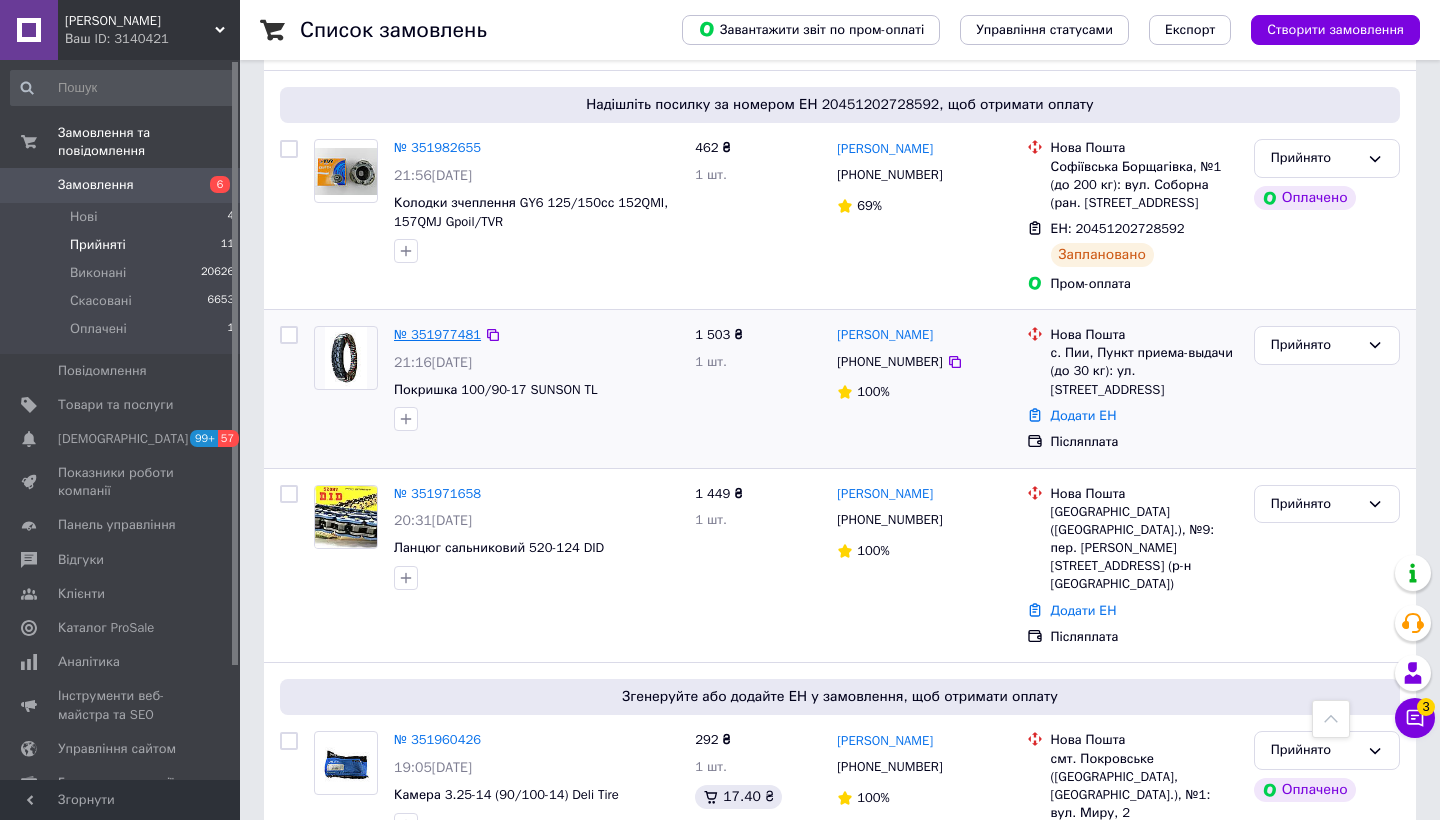 click on "№ 351977481" at bounding box center [437, 334] 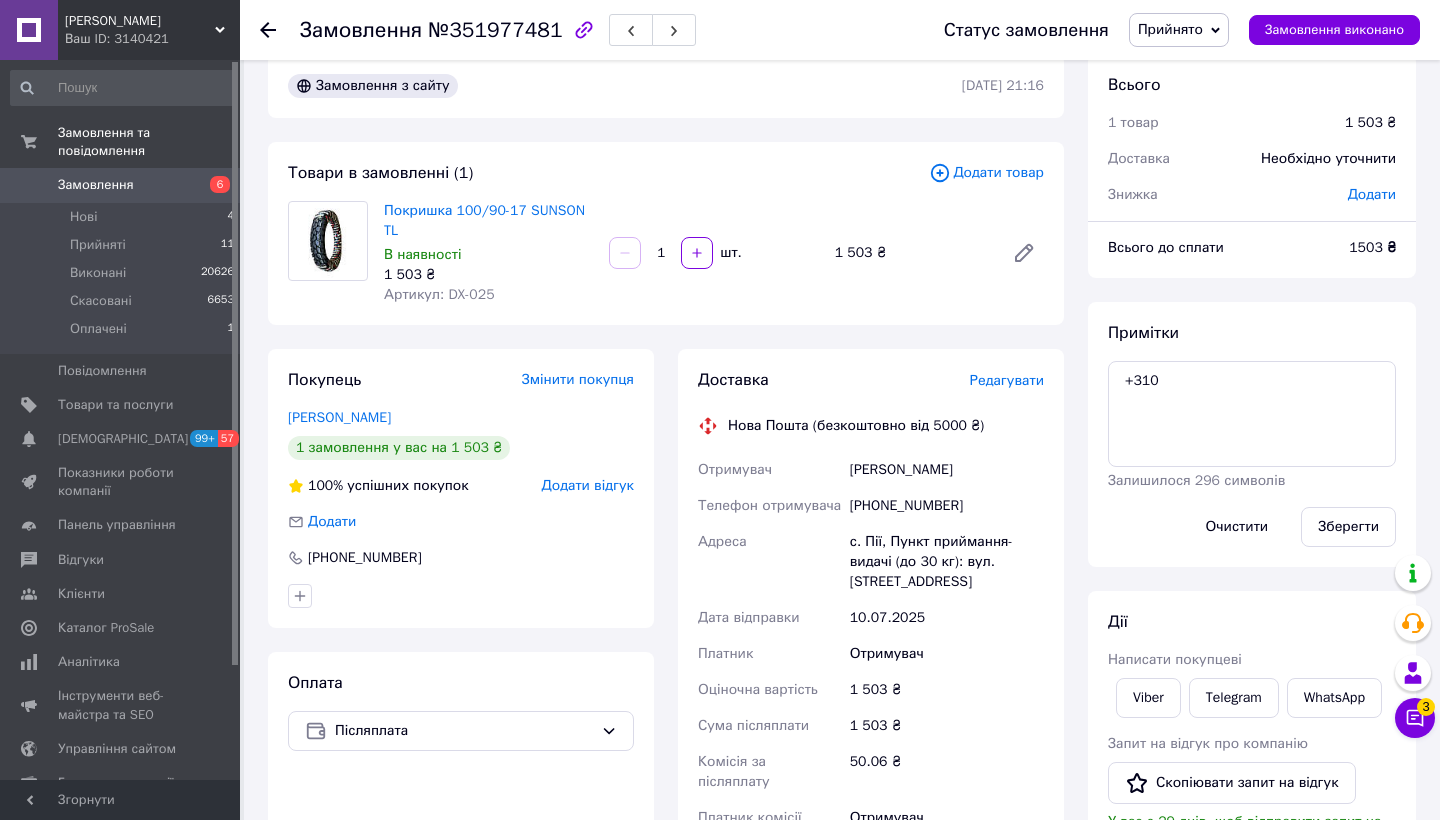 scroll, scrollTop: 236, scrollLeft: 0, axis: vertical 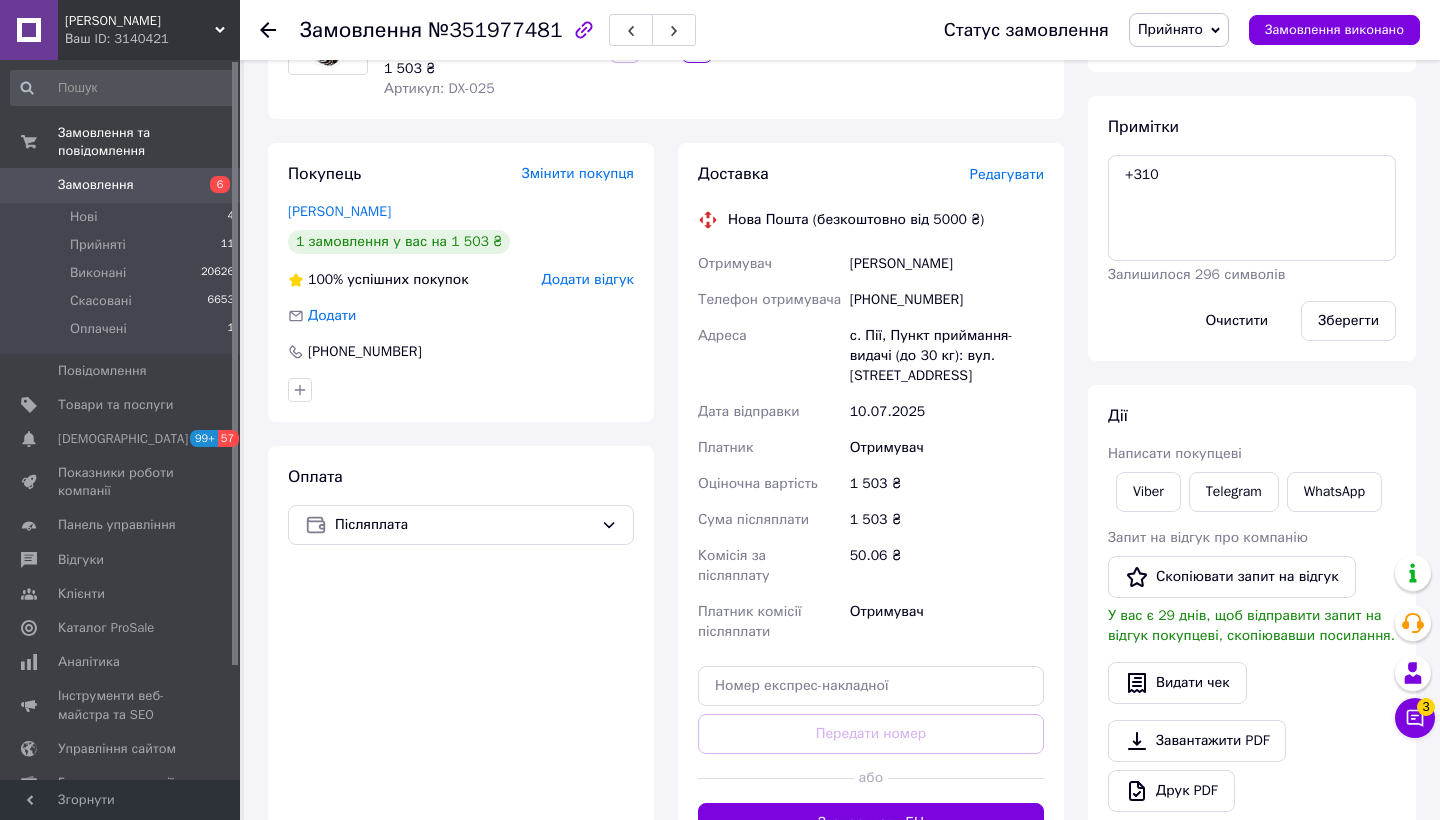 click on "Редагувати" at bounding box center [1007, 174] 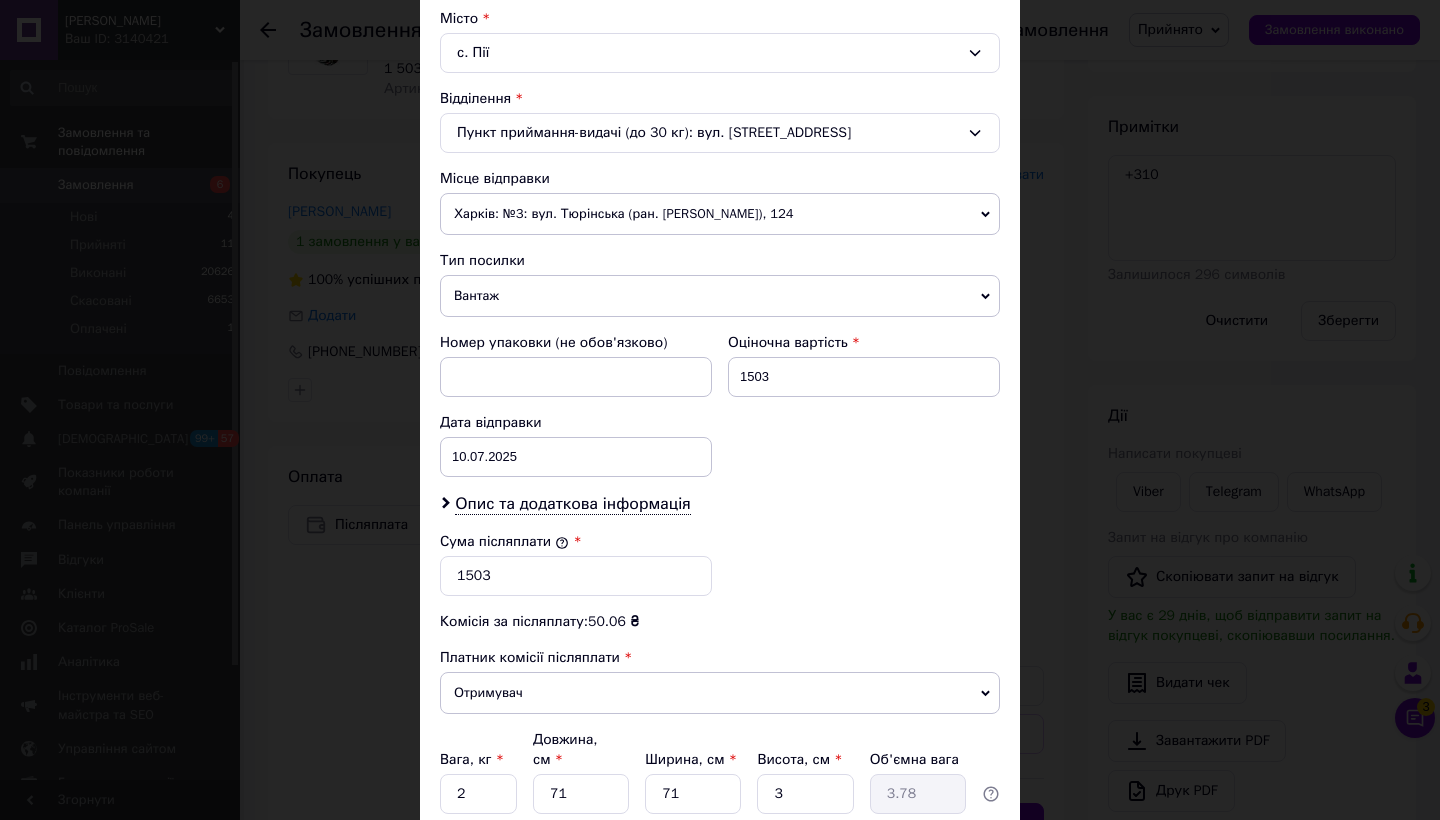 scroll, scrollTop: 648, scrollLeft: 0, axis: vertical 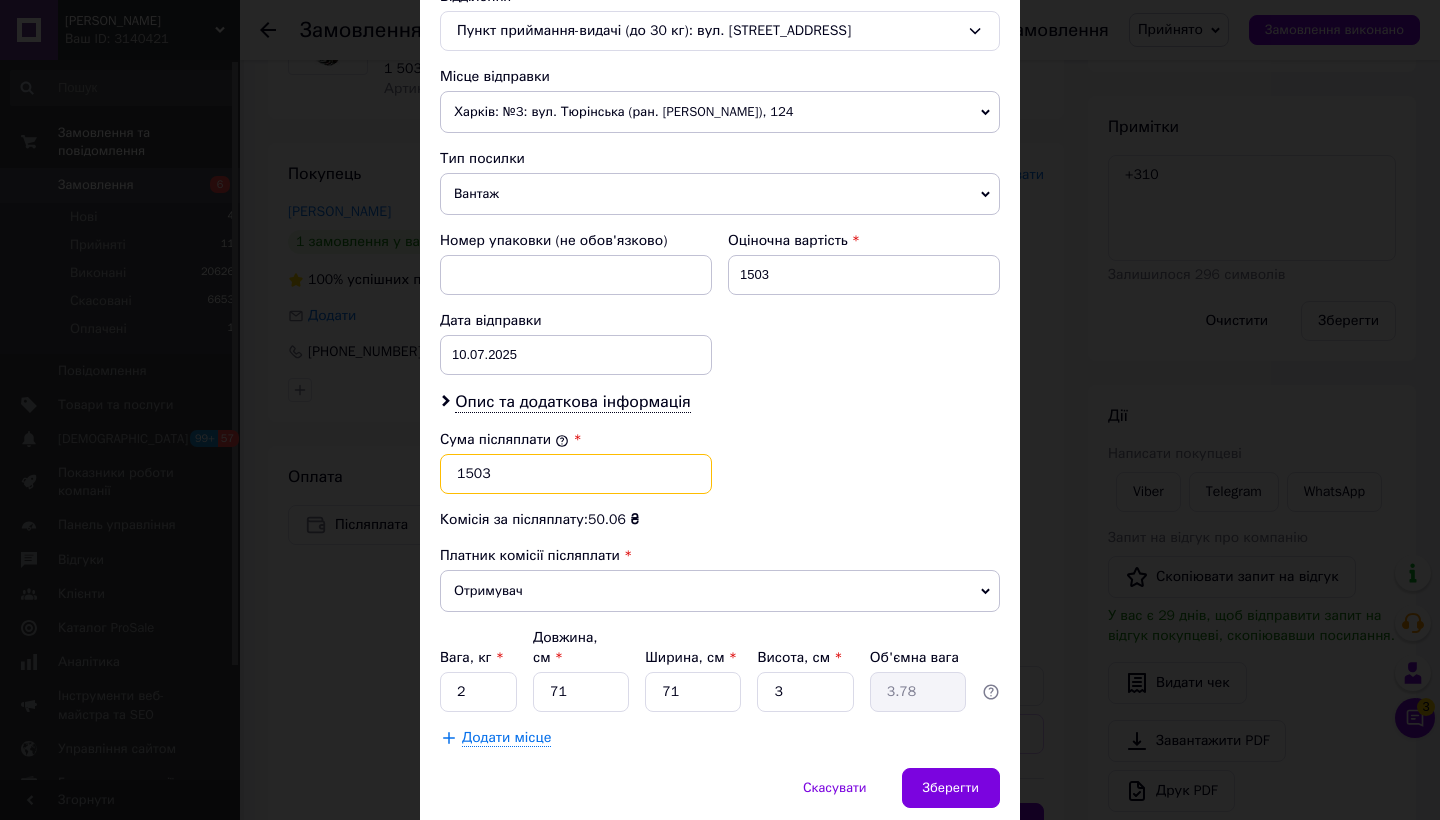 click on "1503" at bounding box center (576, 474) 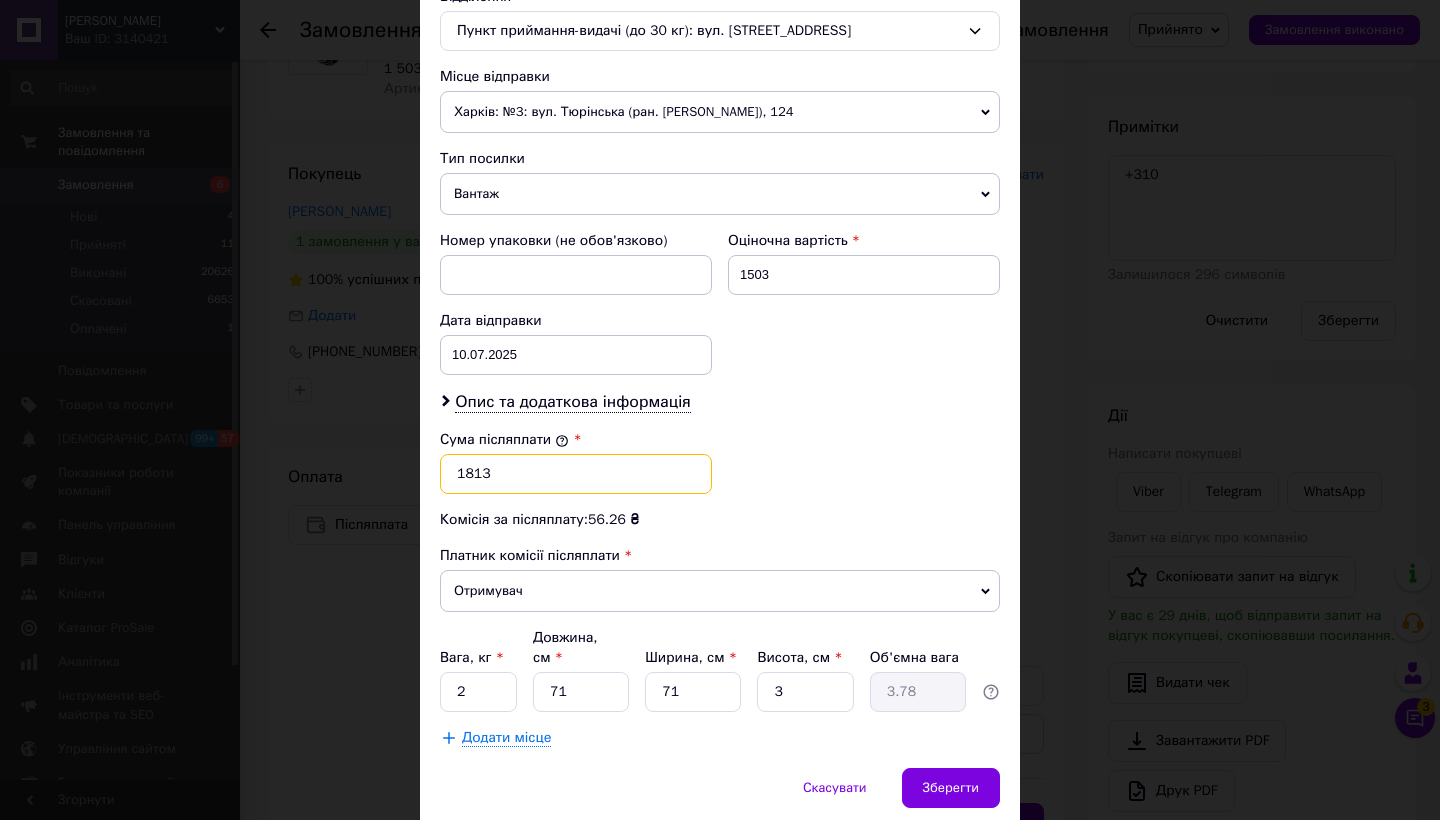drag, startPoint x: 496, startPoint y: 477, endPoint x: 419, endPoint y: 477, distance: 77 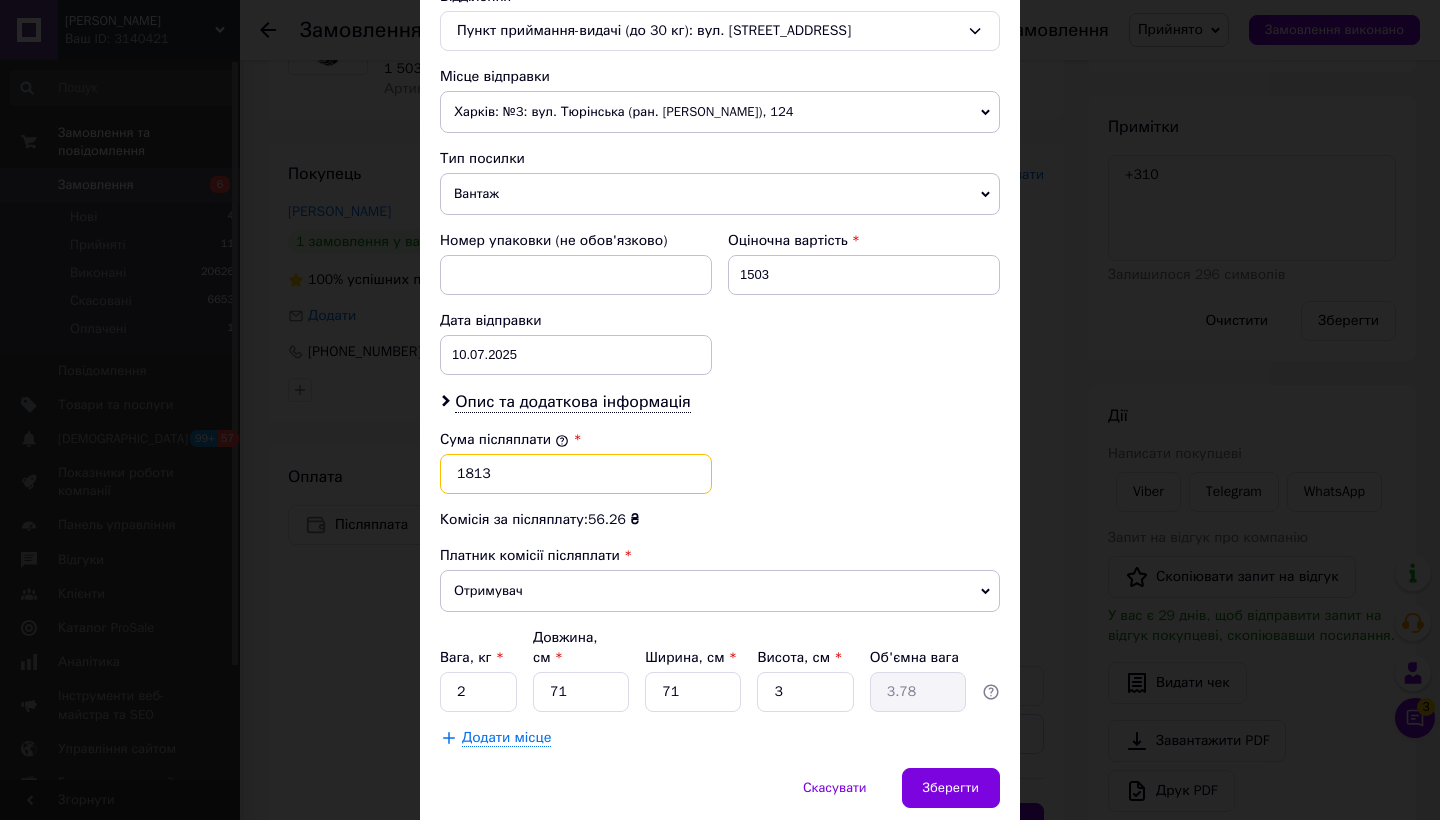 click on "Спосіб доставки Нова Пошта (безкоштовно від 5000 ₴) Платник Отримувач Відправник Прізвище отримувача [PERSON_NAME] Ім'я отримувача [PERSON_NAME] батькові отримувача Телефон отримувача [PHONE_NUMBER] Тип доставки У відділенні Кур'єром В поштоматі Місто с. Пії Відділення Пункт приймання-видачі (до 30 кг): вул. [STREET_ADDRESS] Місце відправки Харків: №3: вул. Тюрінська (ран. [PERSON_NAME]), 124 Немає збігів. Спробуйте змінити умови пошуку Додати ще місце відправки Тип посилки Вантаж Документи Номер упаковки (не обов'язково) Оціночна вартість 1503 Дата відправки [DATE] < 2025 > < Июль > Пн Вт Ср Чт Пт Сб 1" at bounding box center [720, 125] 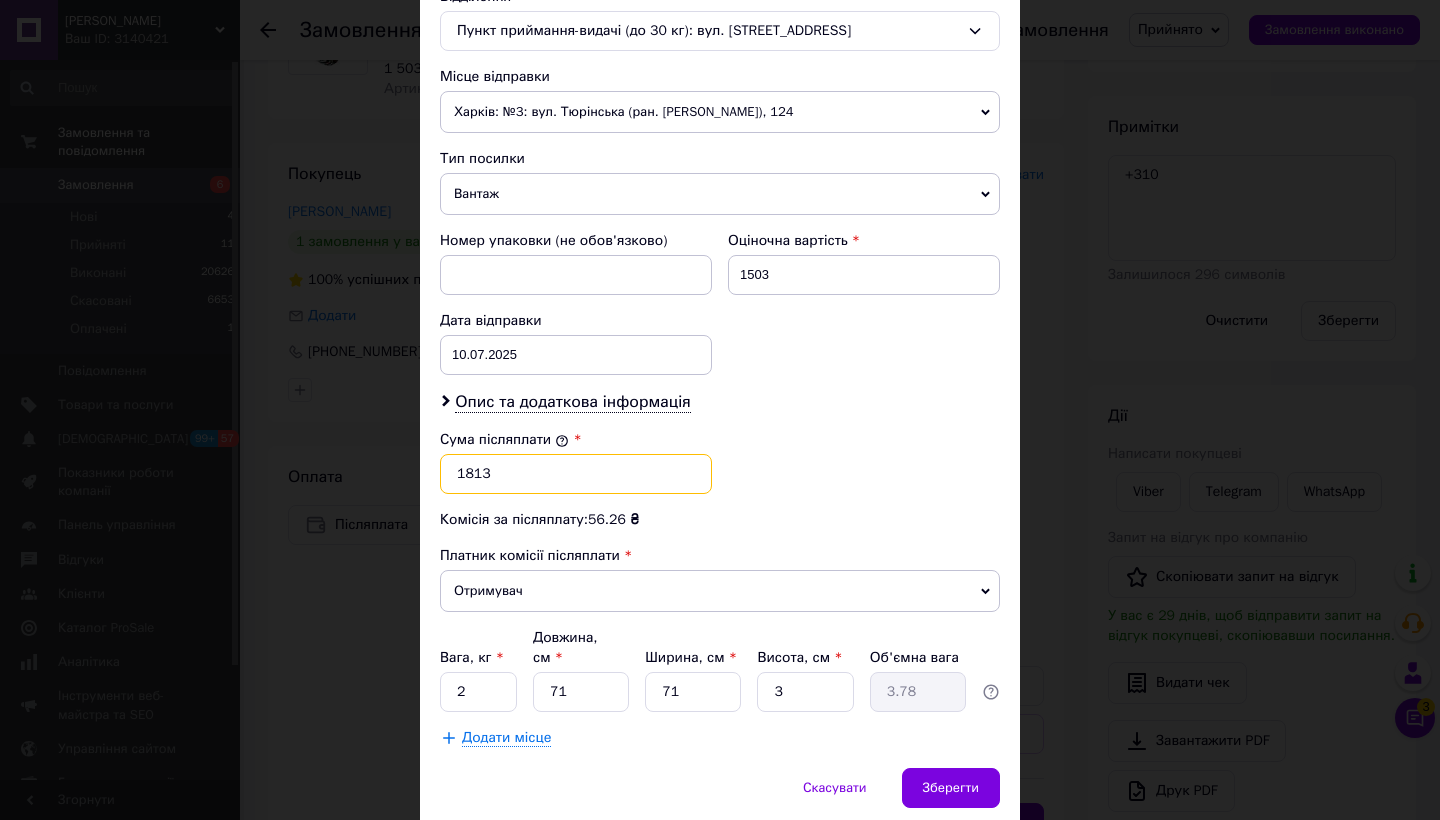 type on "1813" 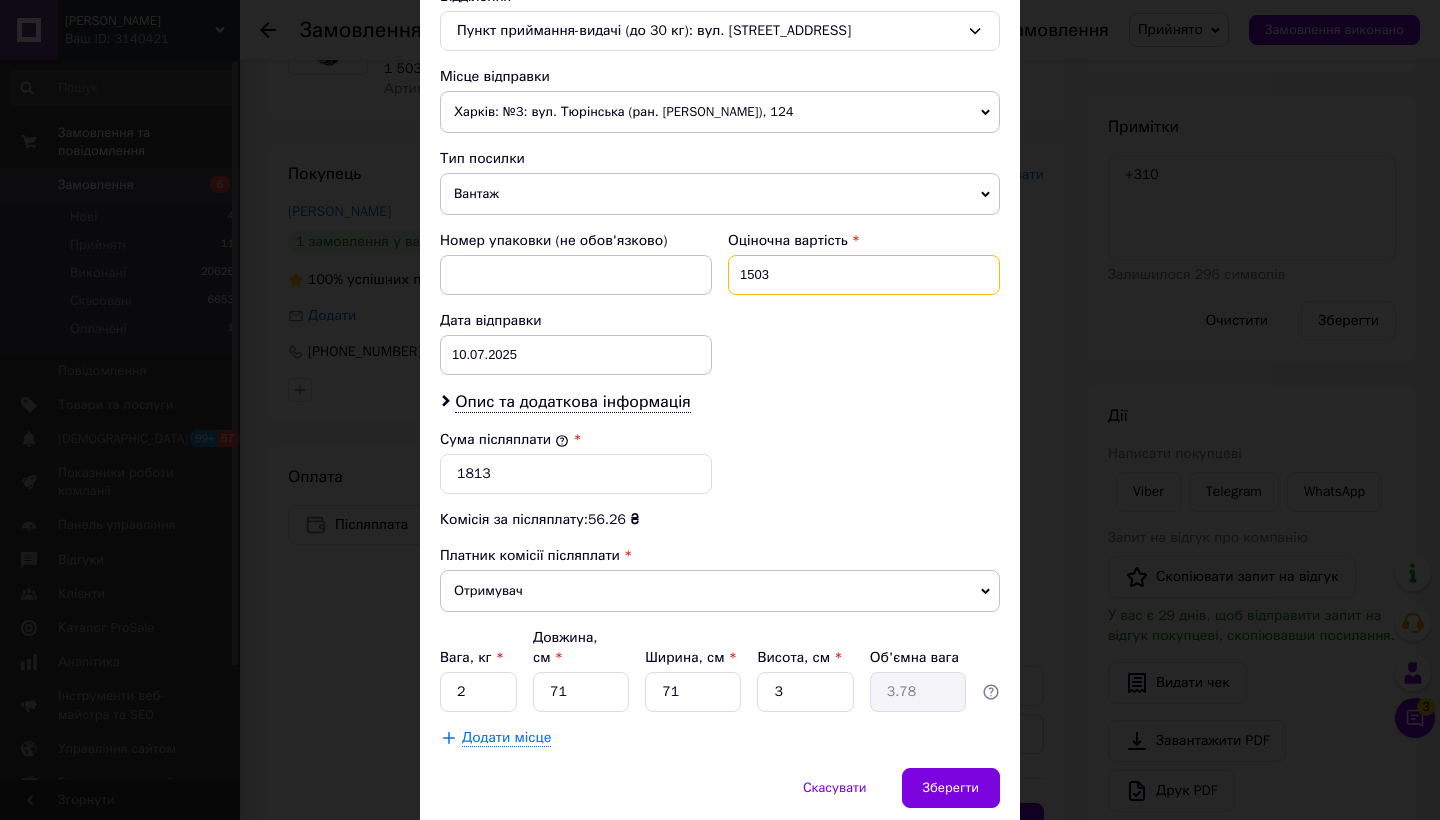drag, startPoint x: 790, startPoint y: 276, endPoint x: 723, endPoint y: 276, distance: 67 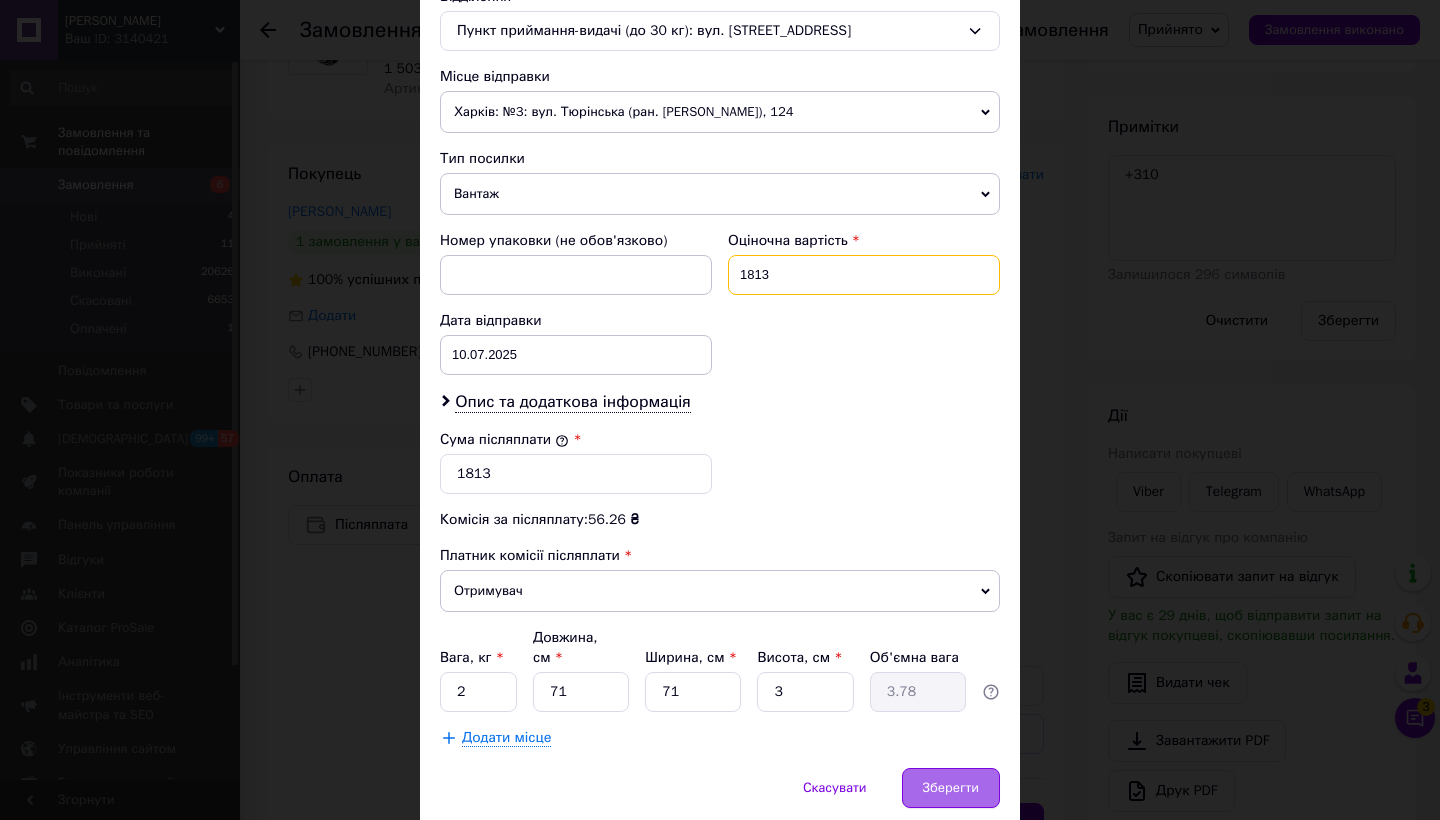type on "1813" 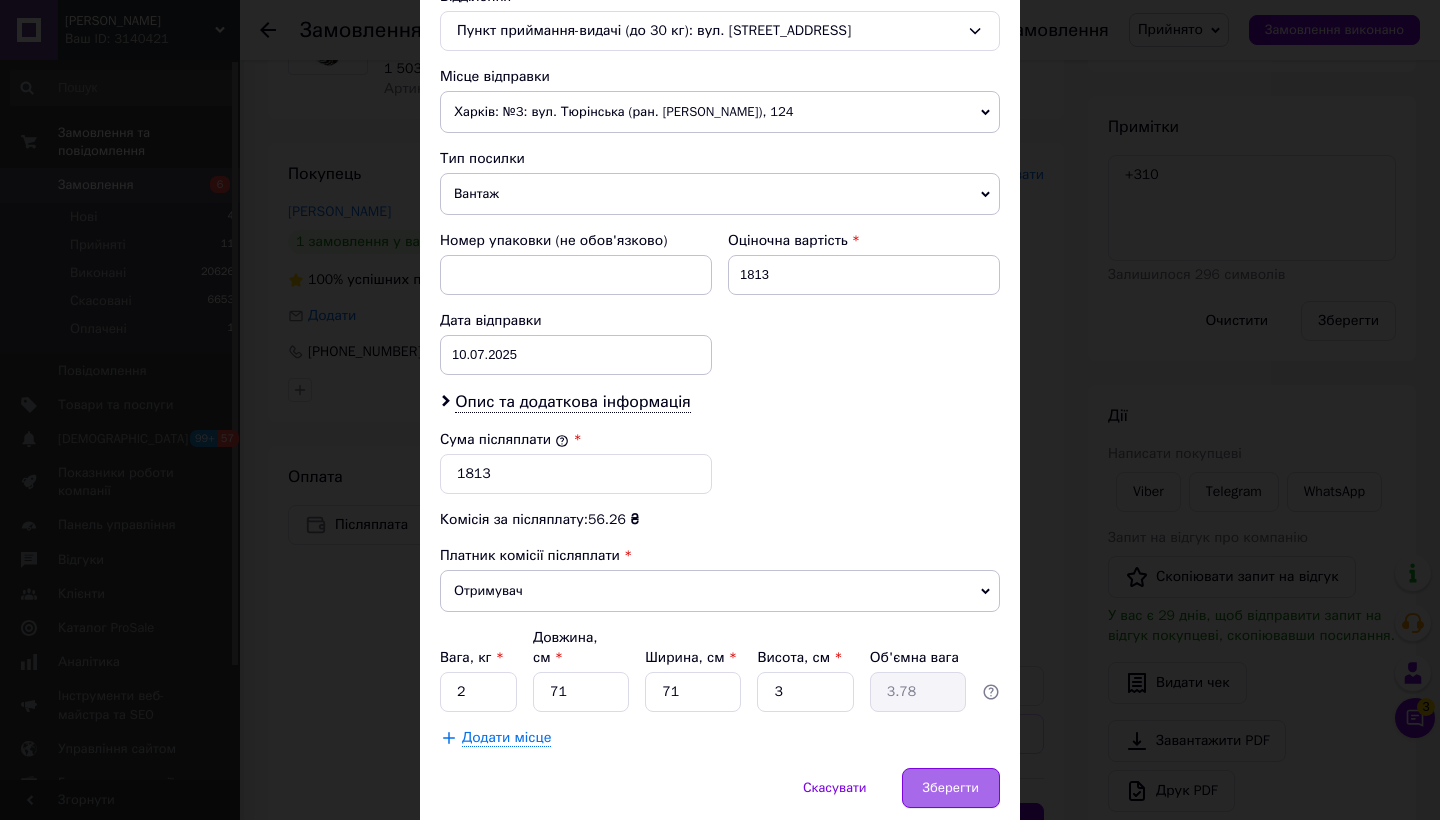 click on "Зберегти" at bounding box center [951, 788] 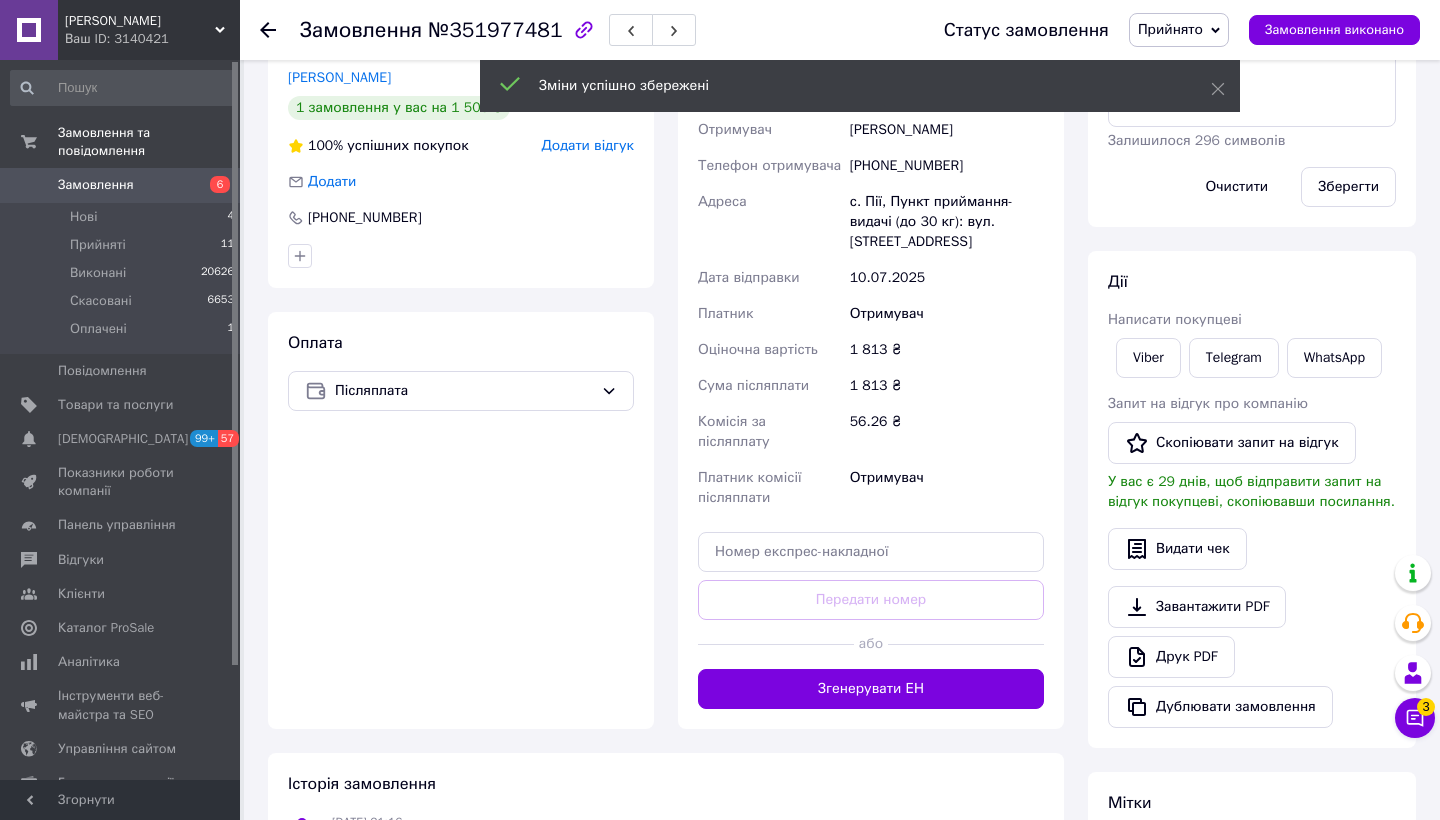 scroll, scrollTop: 441, scrollLeft: 0, axis: vertical 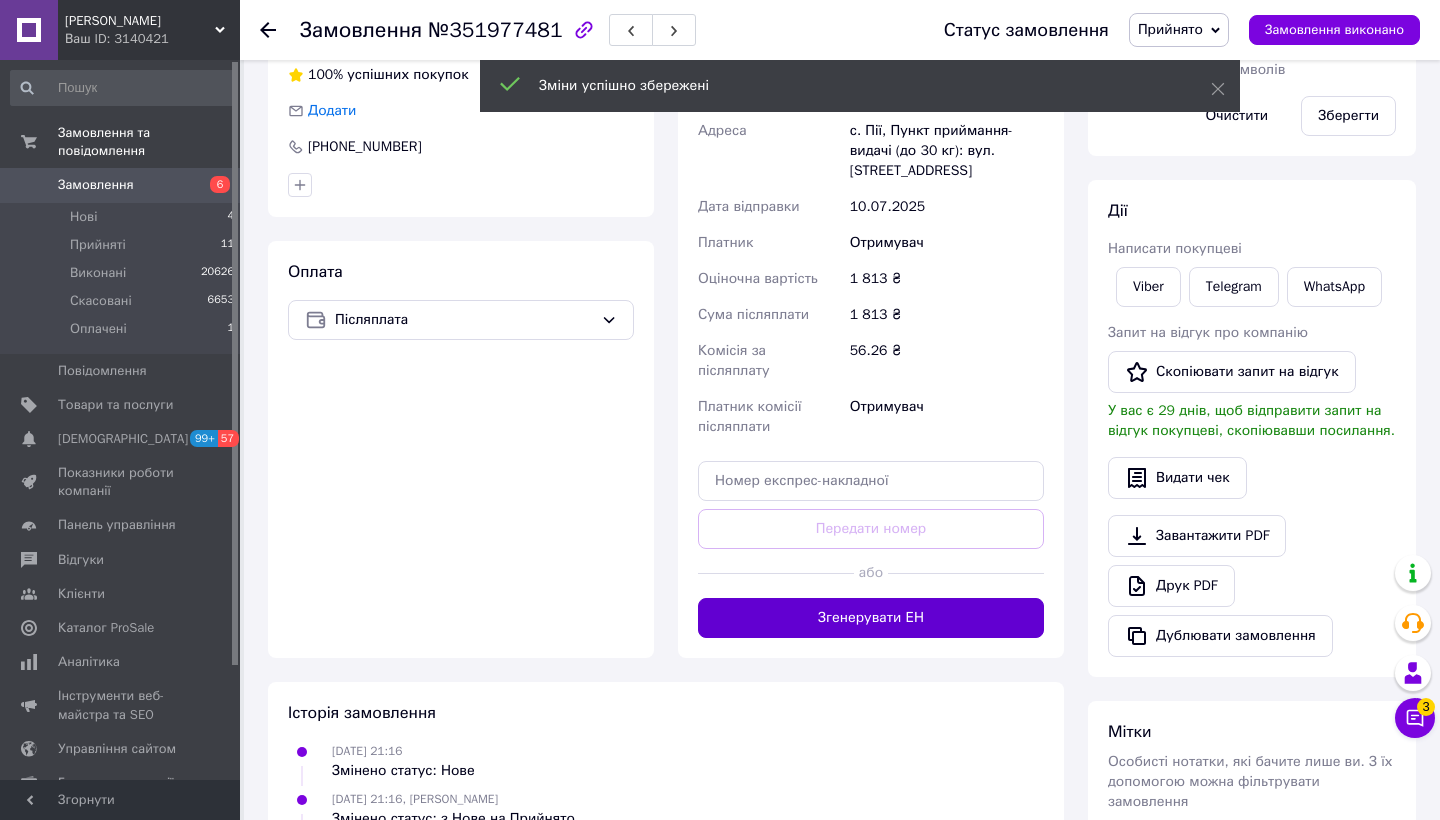 click on "Згенерувати ЕН" at bounding box center [871, 618] 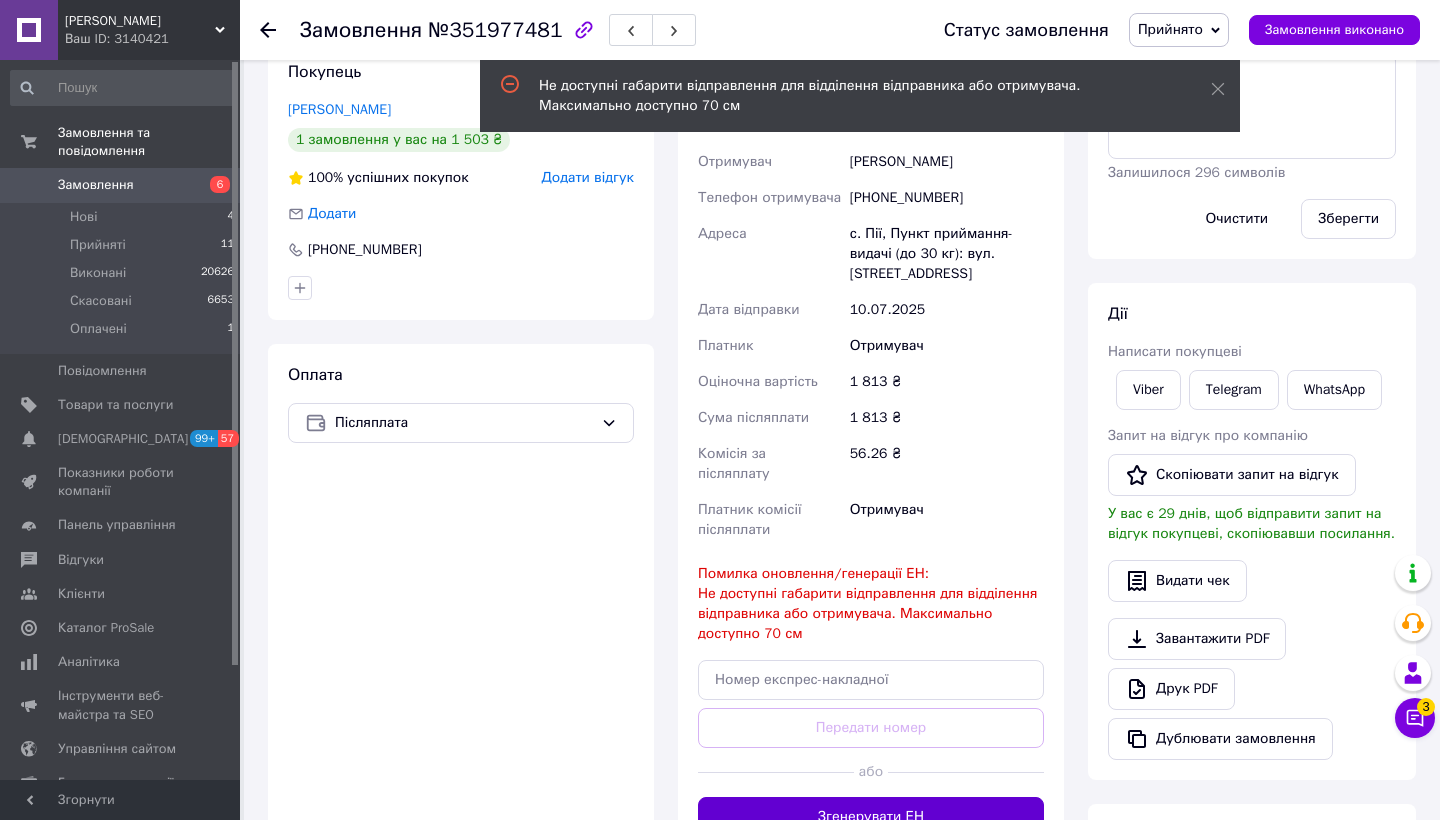 scroll, scrollTop: 37, scrollLeft: 0, axis: vertical 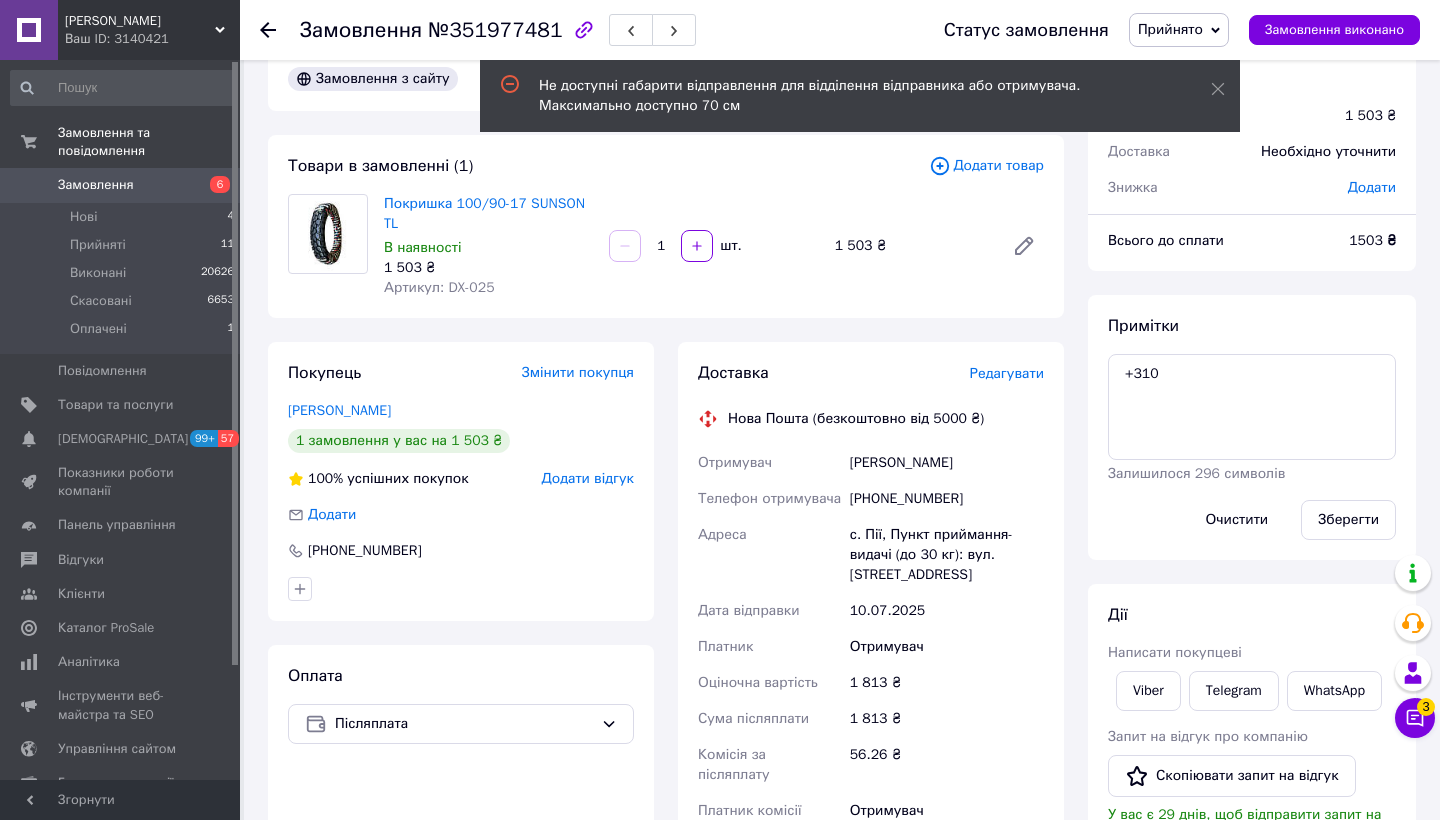 click on "Редагувати" at bounding box center (1007, 373) 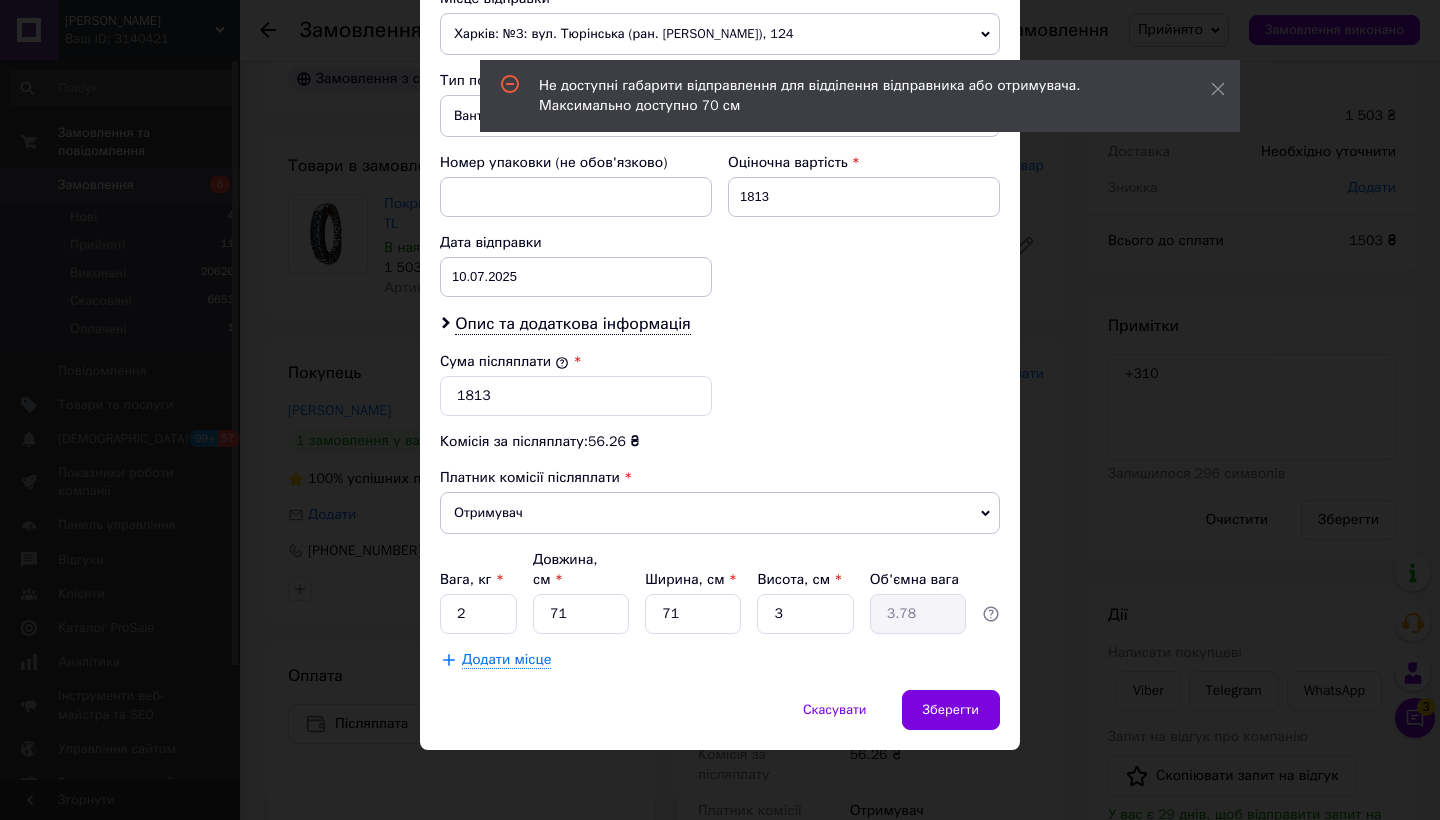 scroll, scrollTop: 725, scrollLeft: 0, axis: vertical 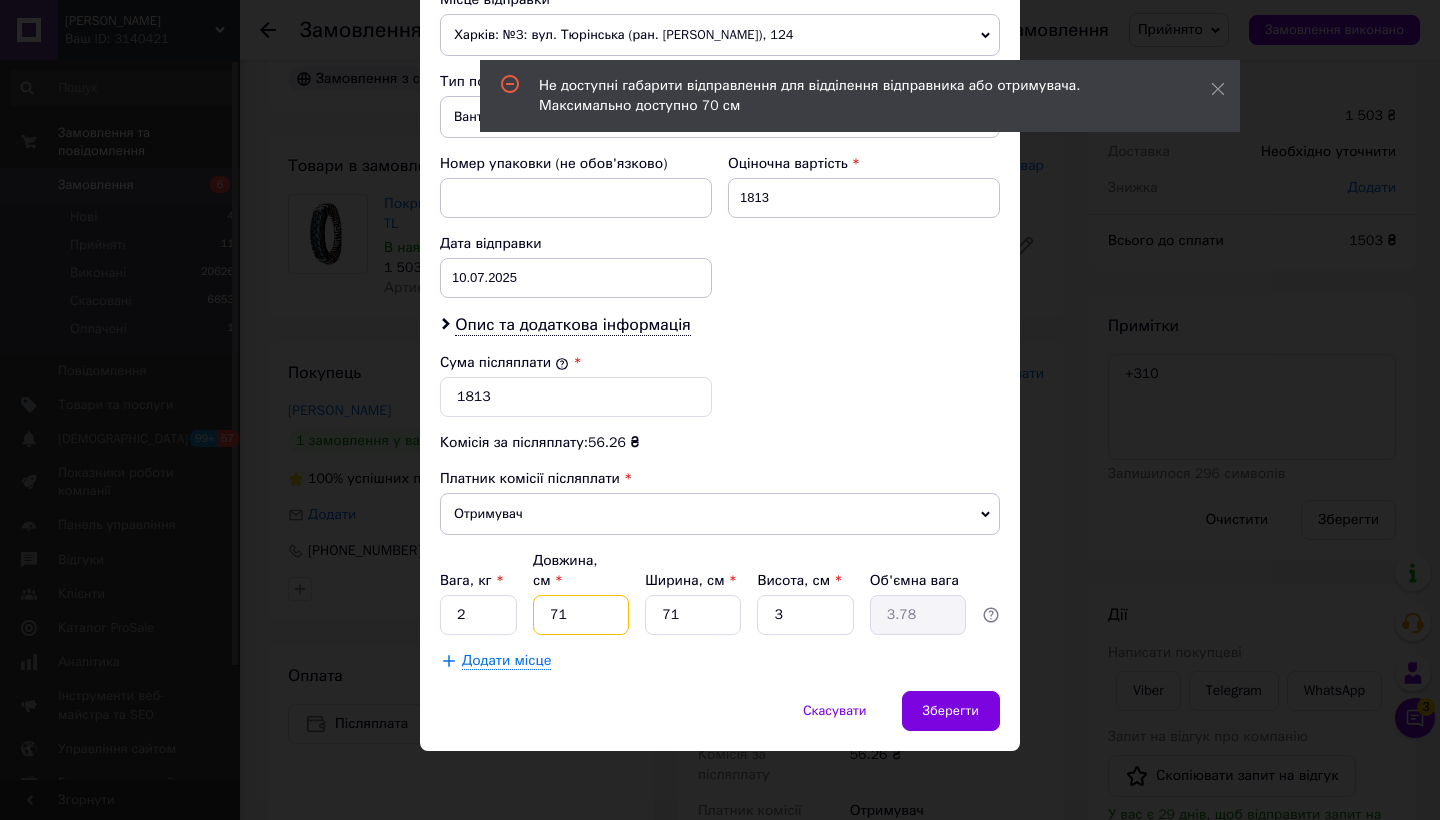 click on "71" at bounding box center (581, 615) 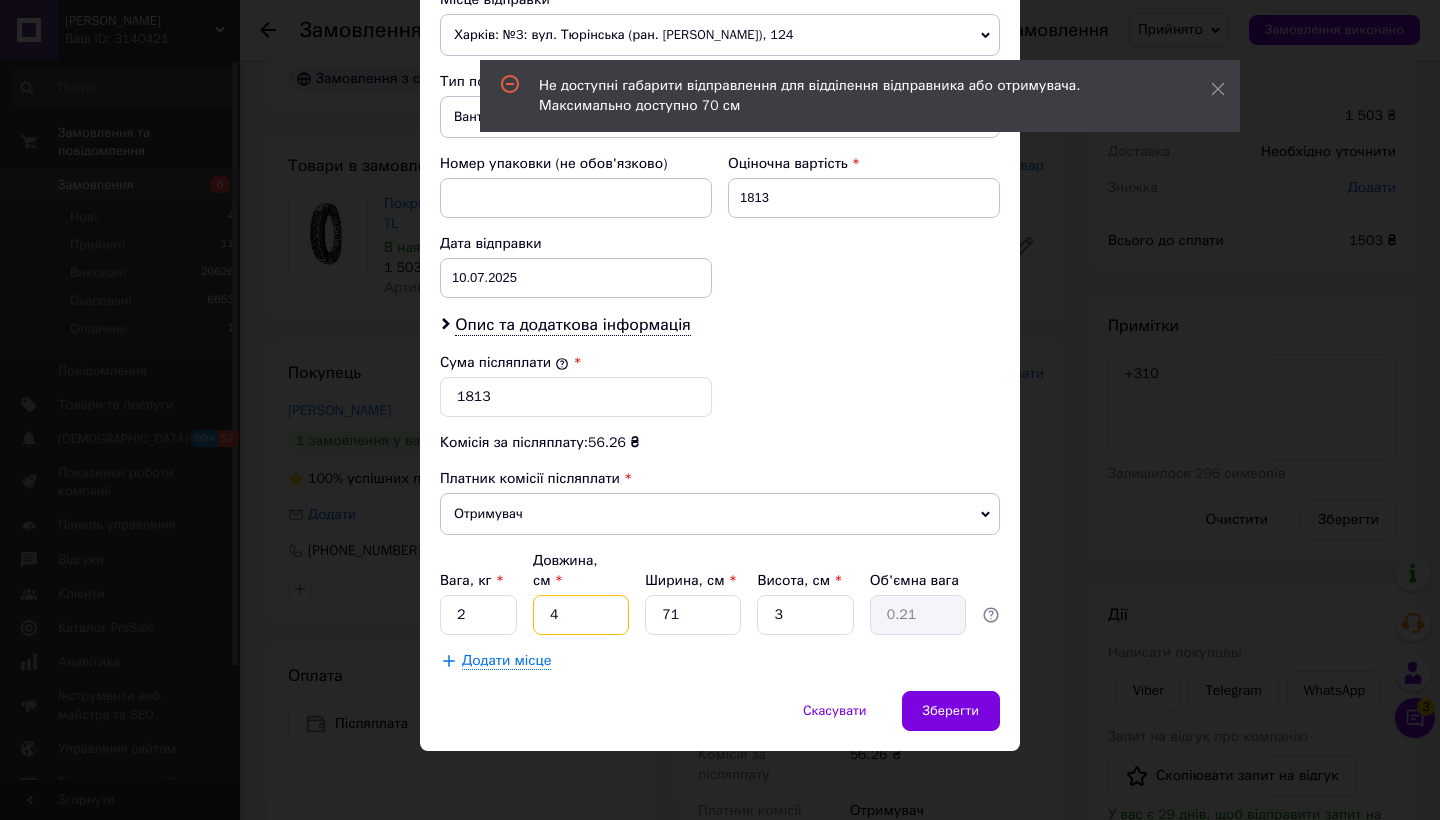 type on "45" 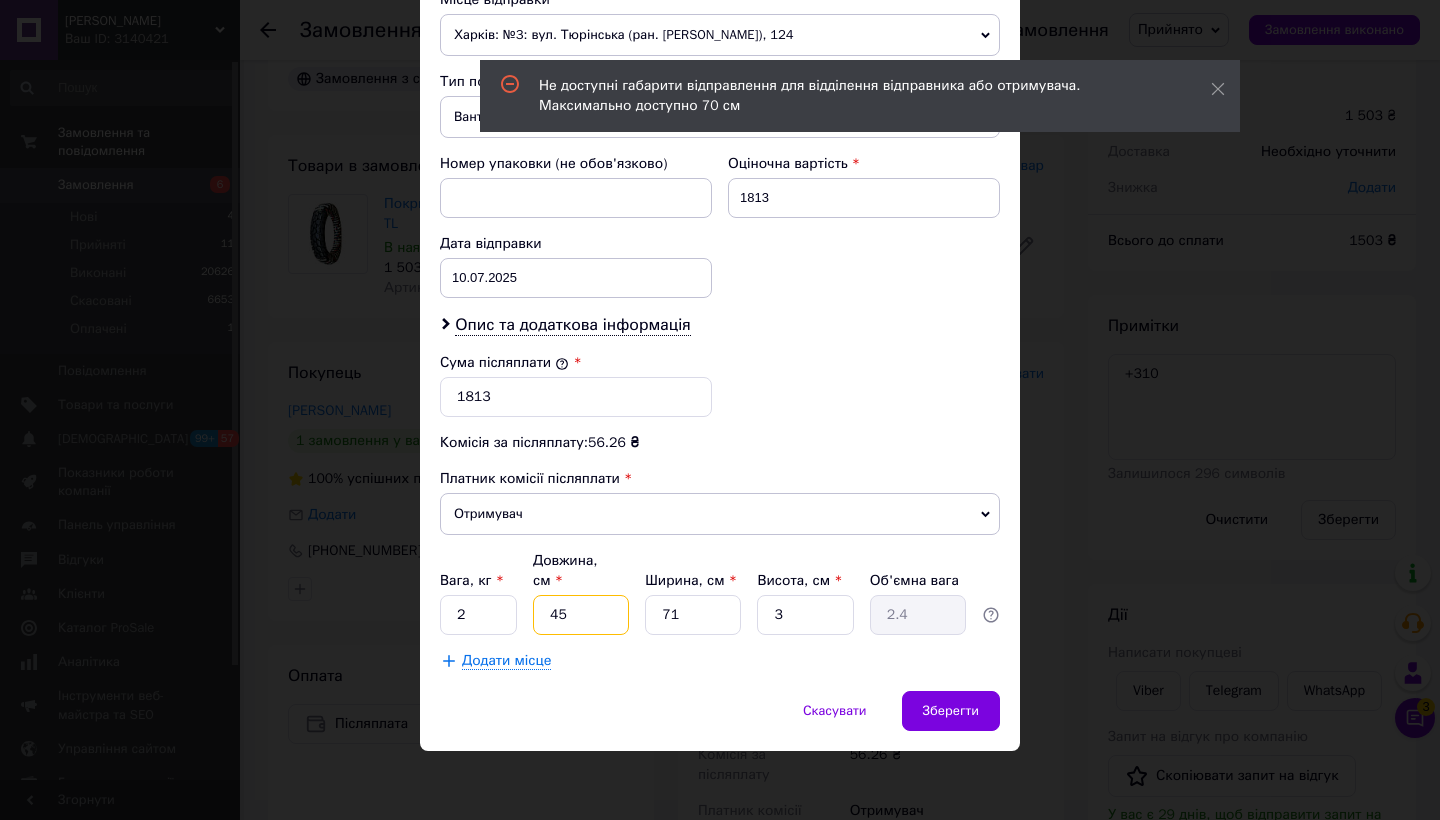 type on "455" 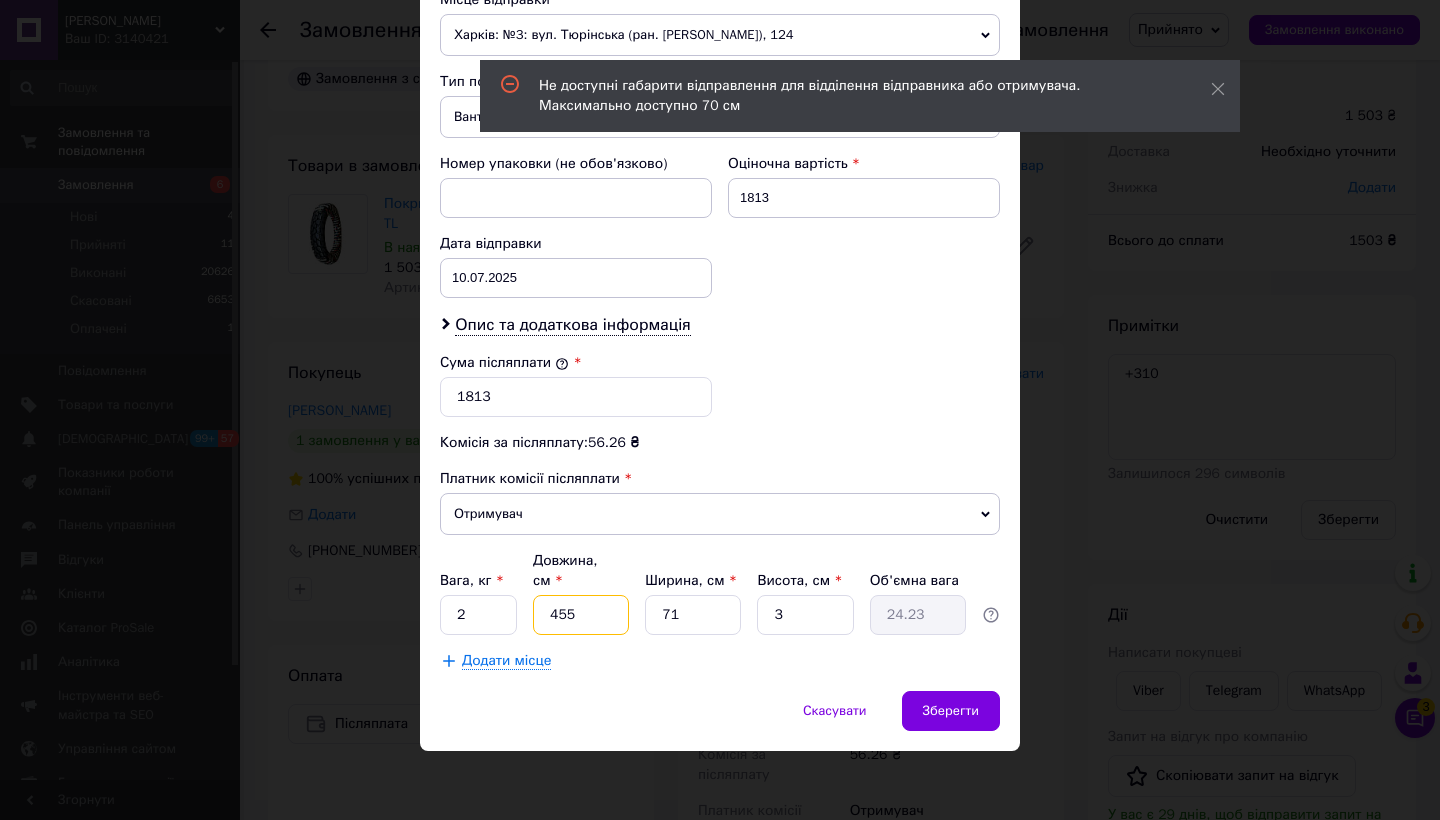 type on "45" 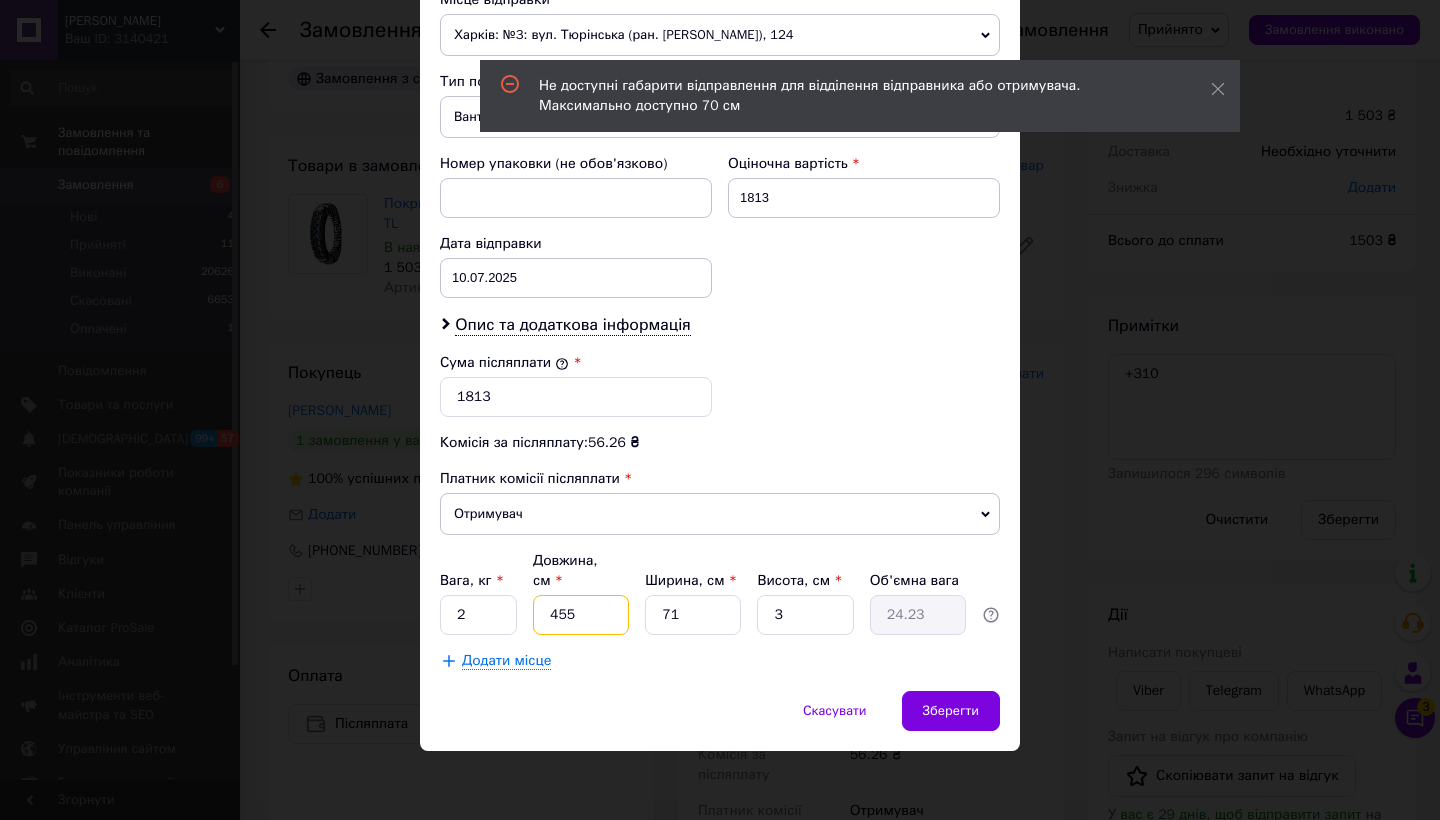 type on "2.4" 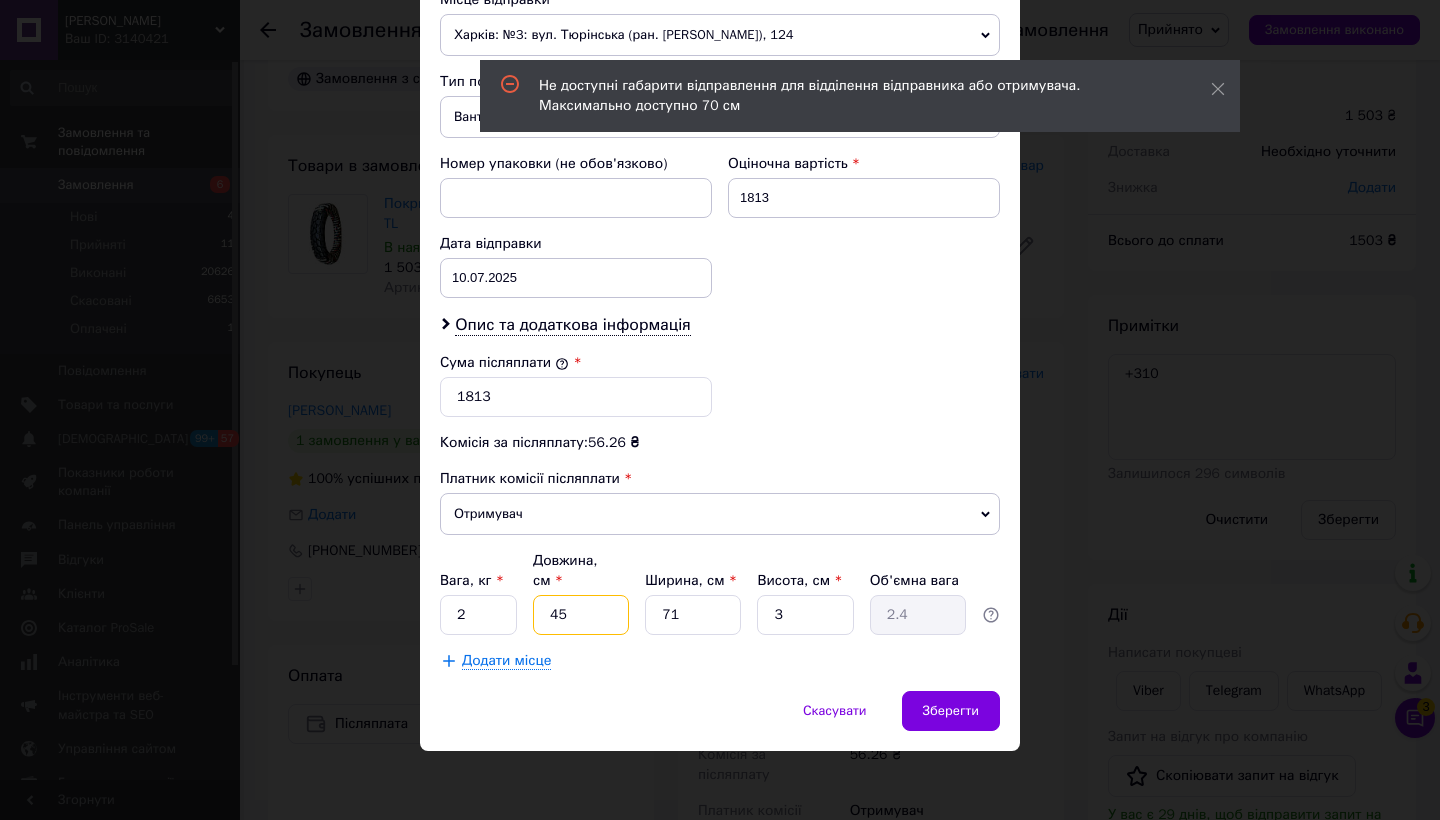 type on "45" 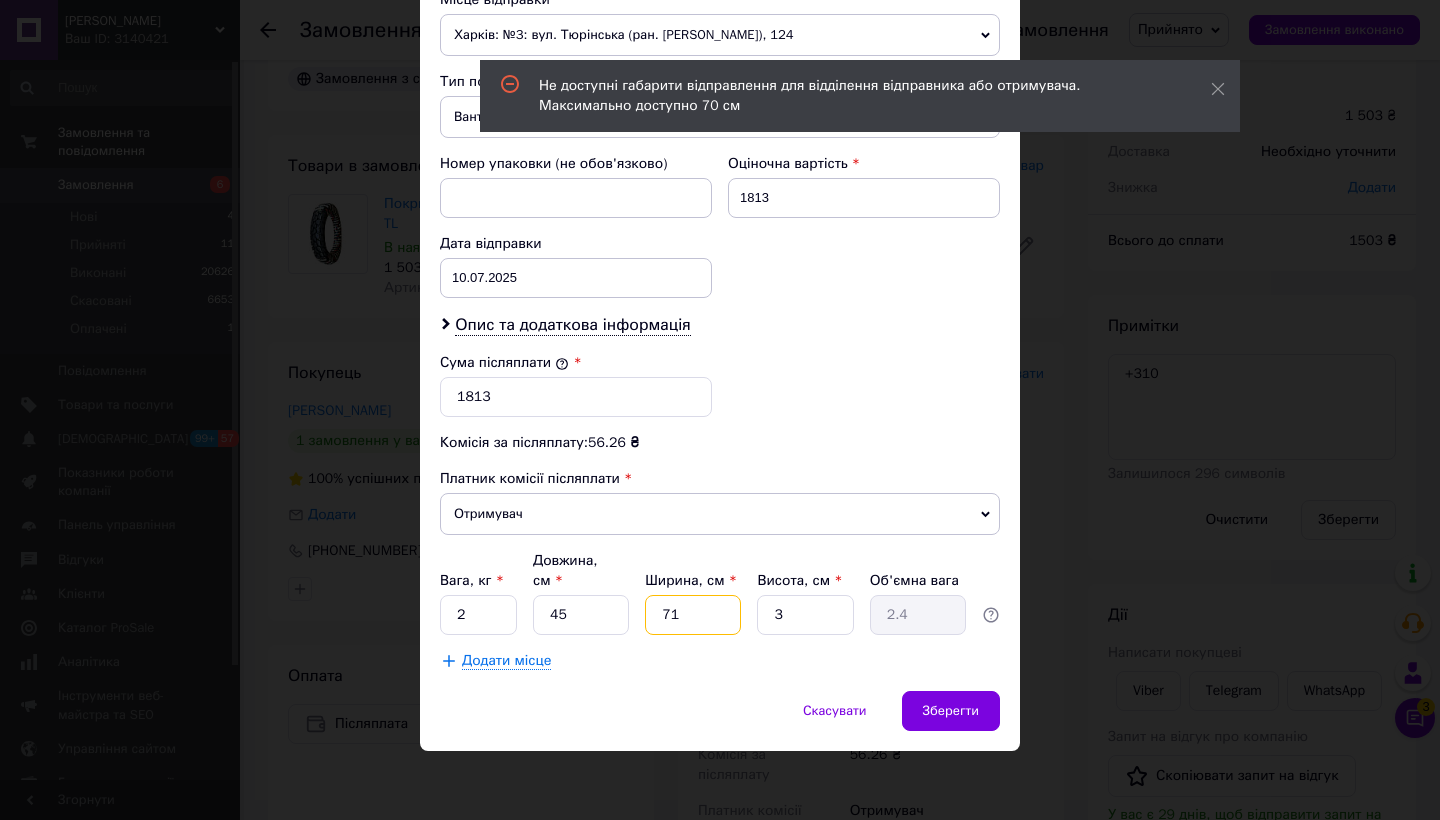 click on "71" at bounding box center [693, 615] 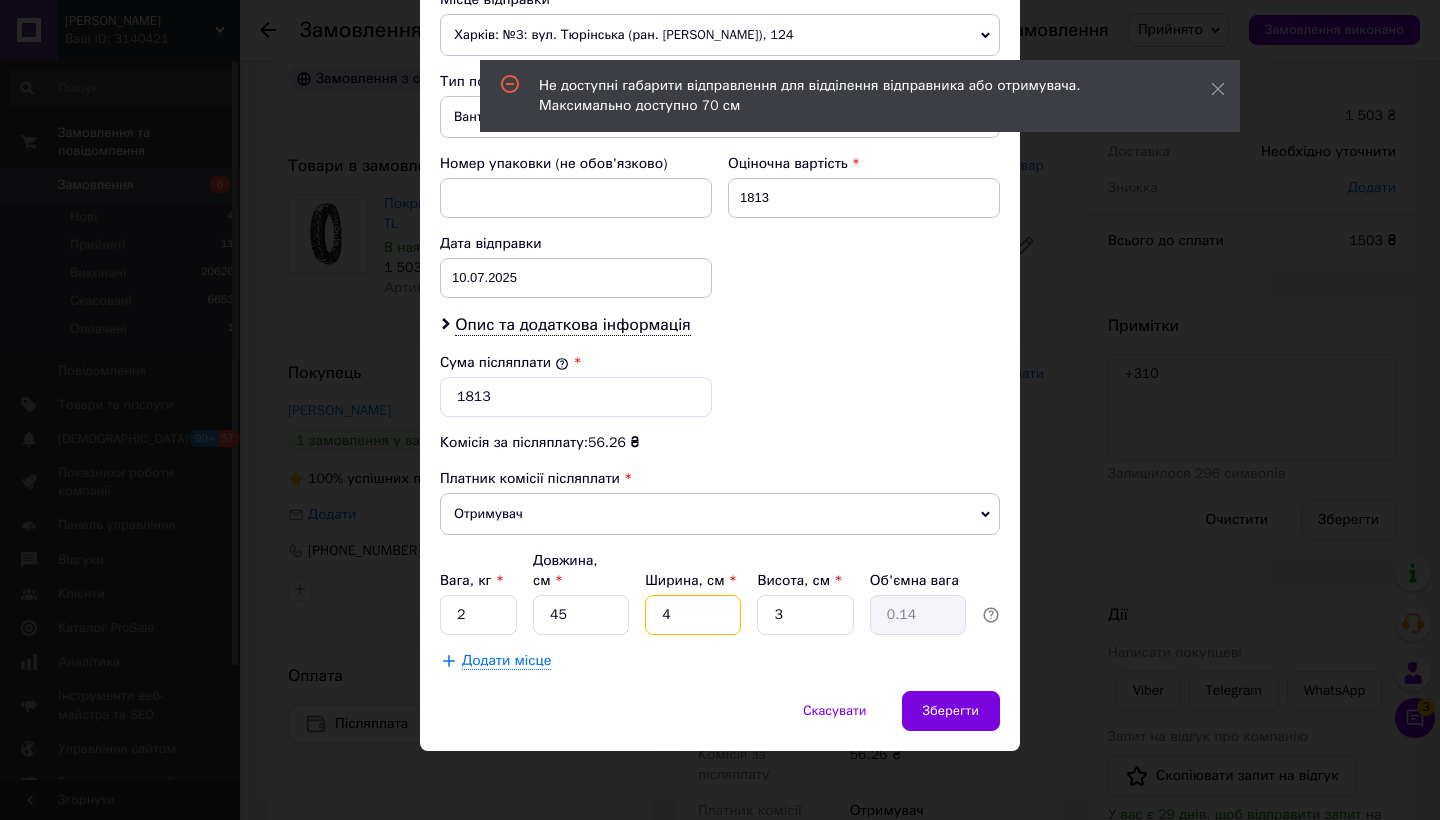 type on "45" 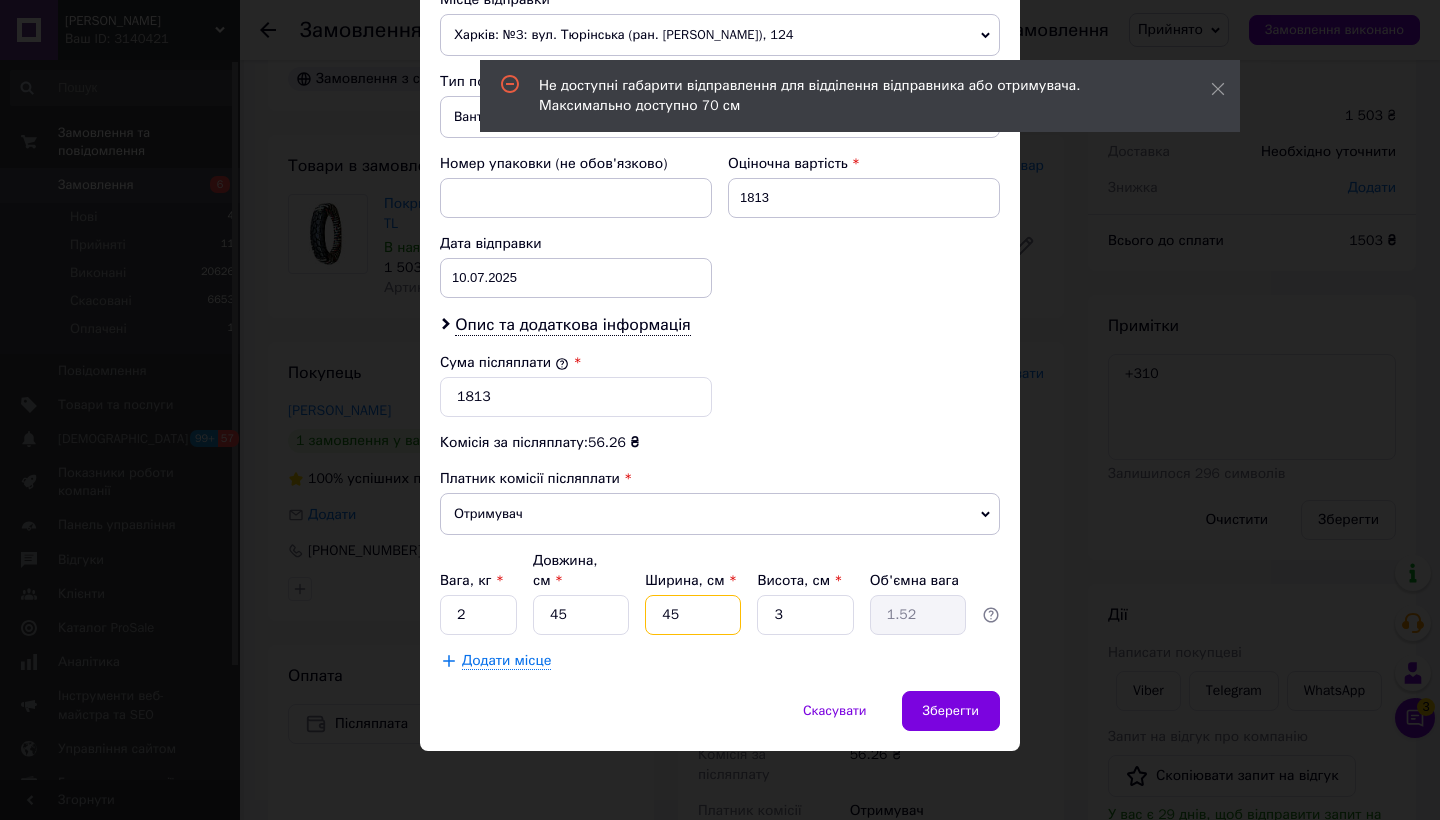 type on "45" 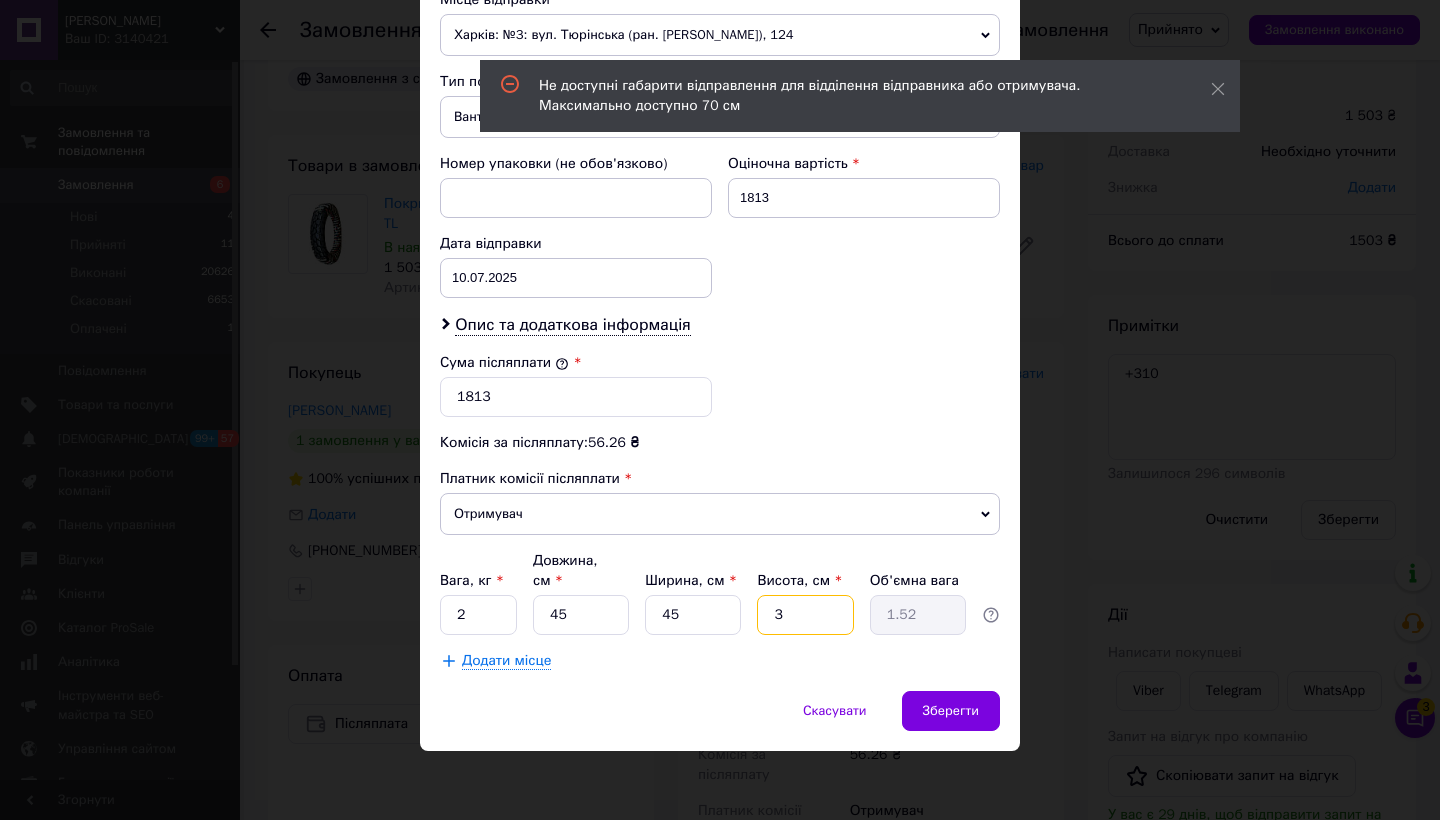 click on "3" at bounding box center (805, 615) 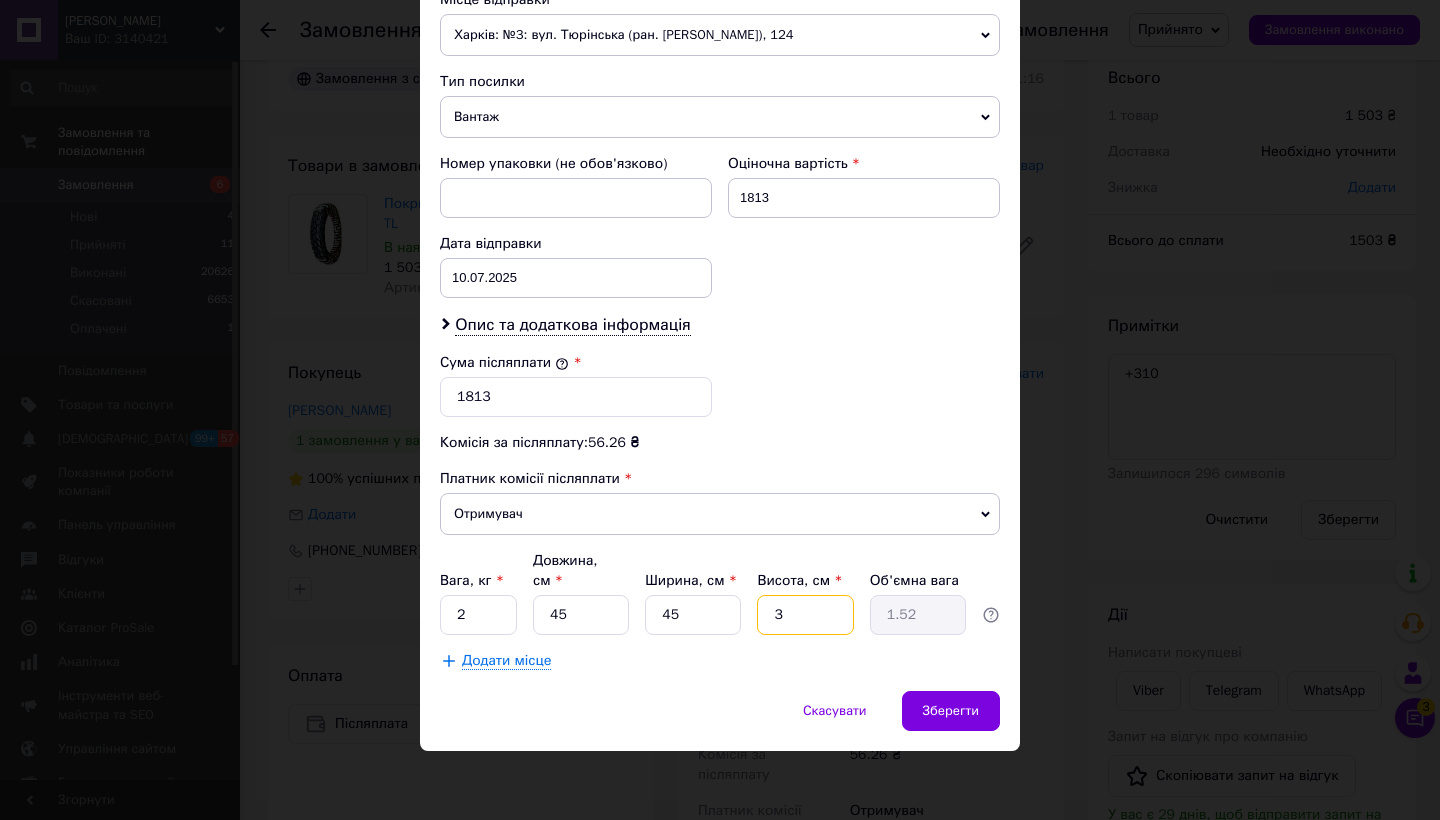 click on "3" at bounding box center (805, 615) 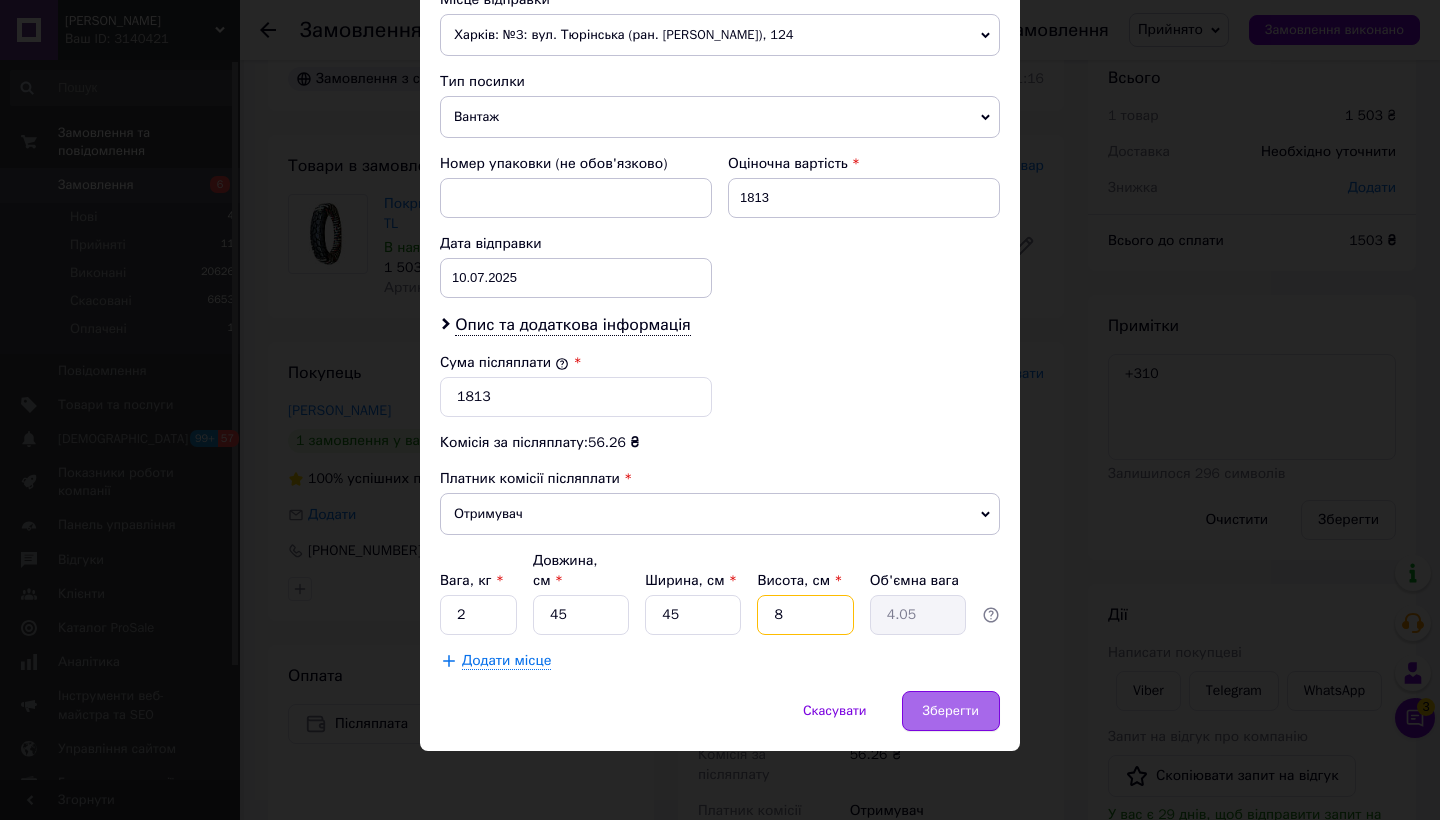 type on "8" 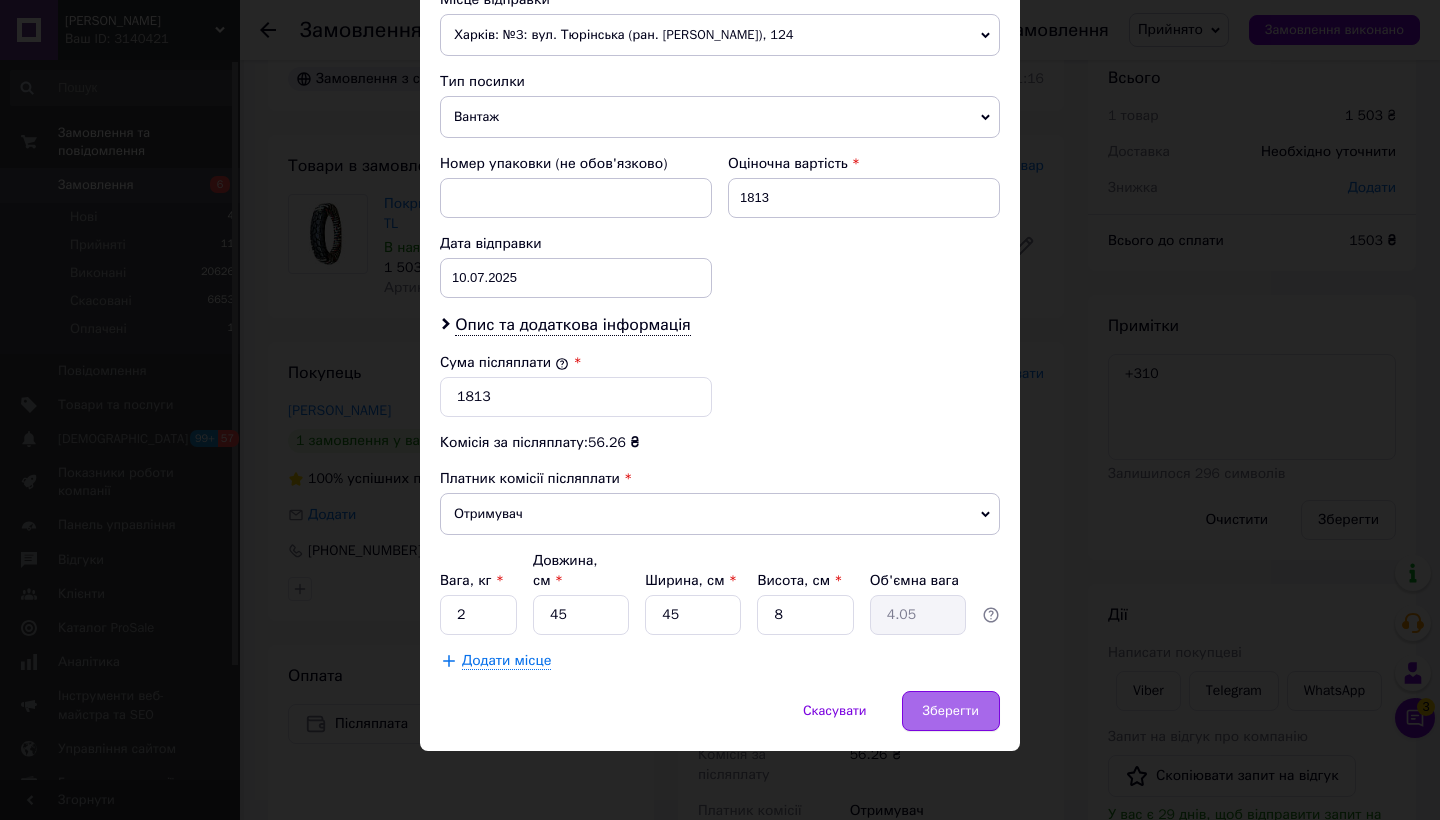 click on "Зберегти" at bounding box center [951, 711] 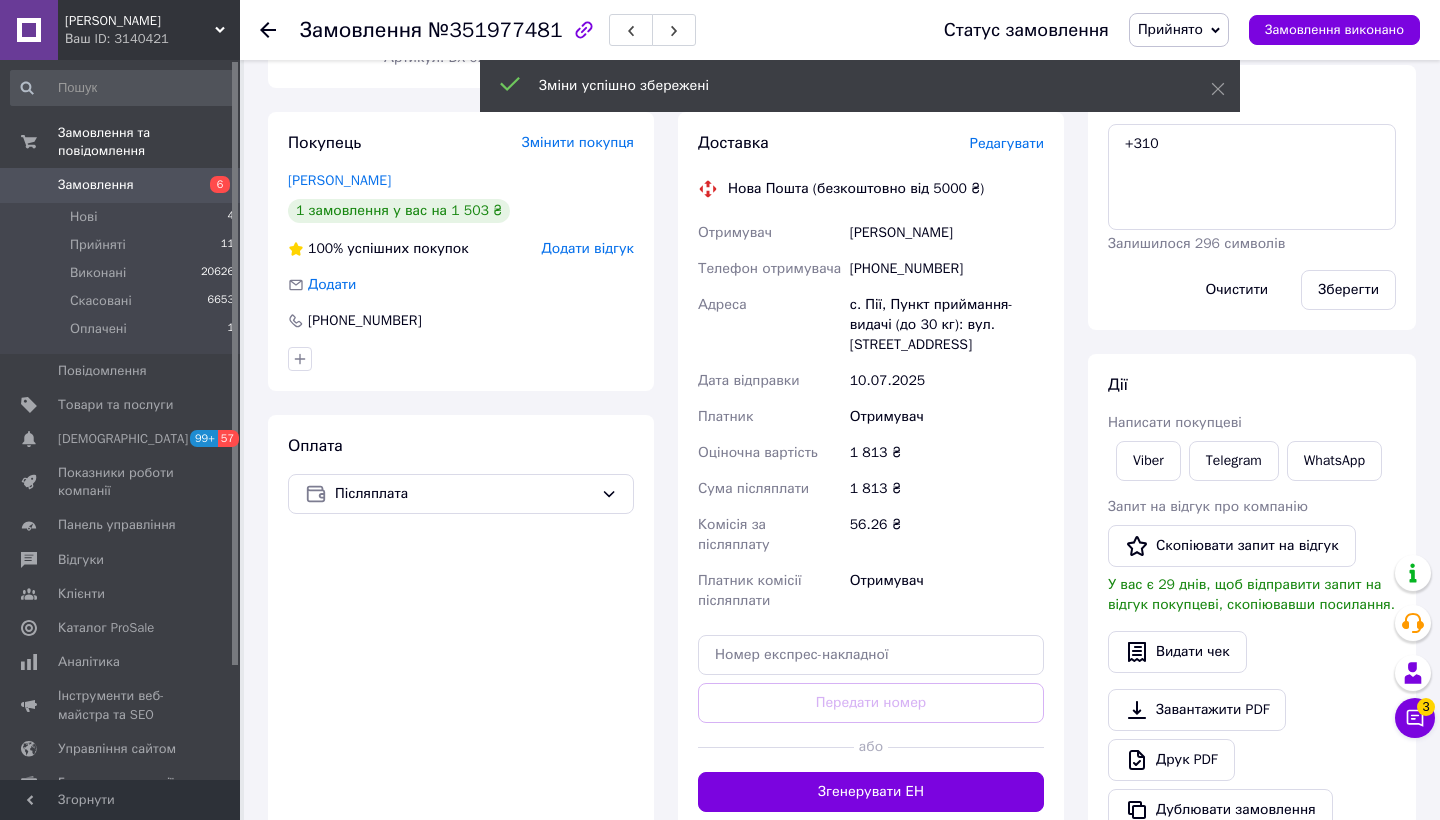 scroll, scrollTop: 487, scrollLeft: 0, axis: vertical 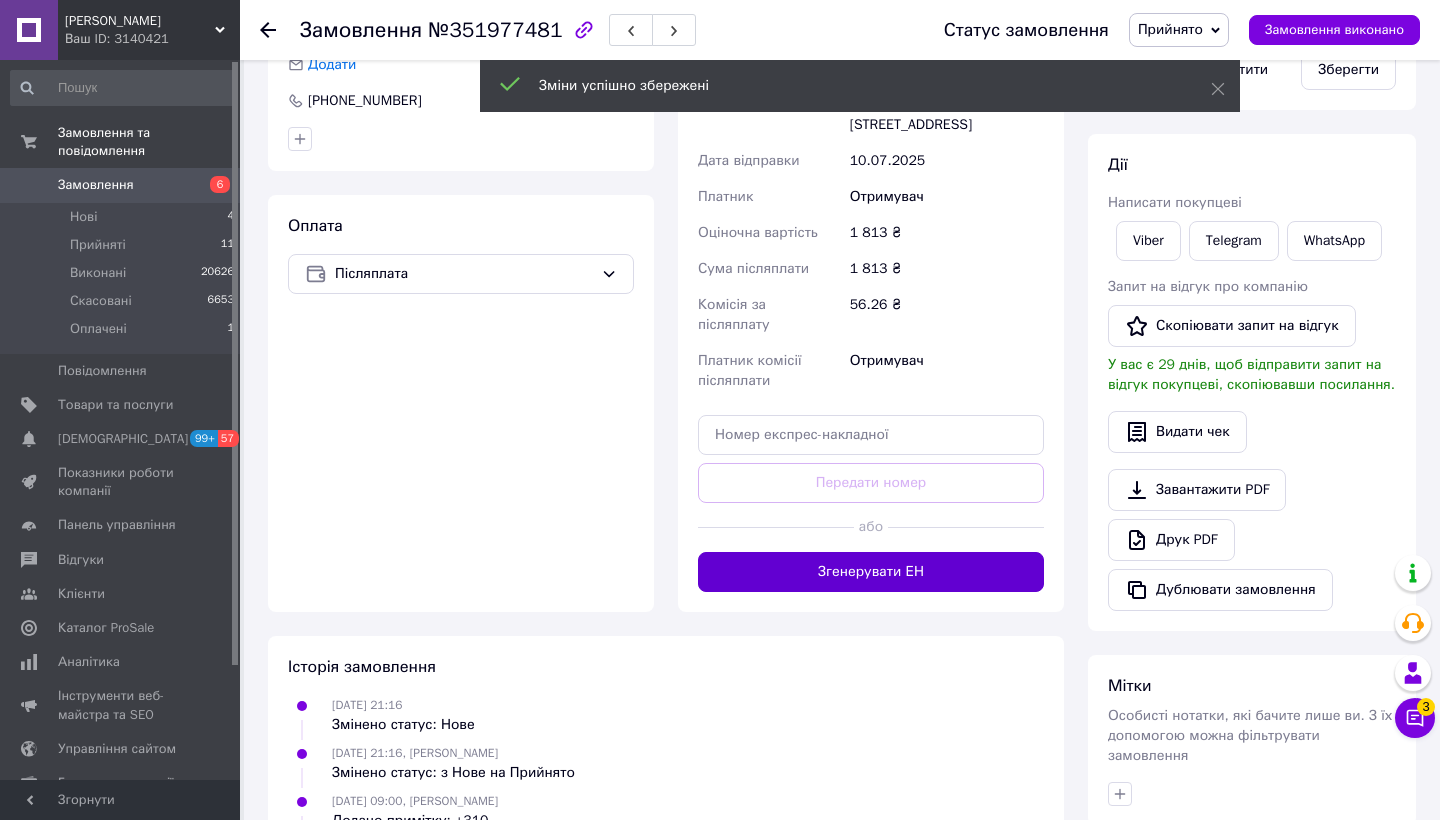 click on "Згенерувати ЕН" at bounding box center [871, 572] 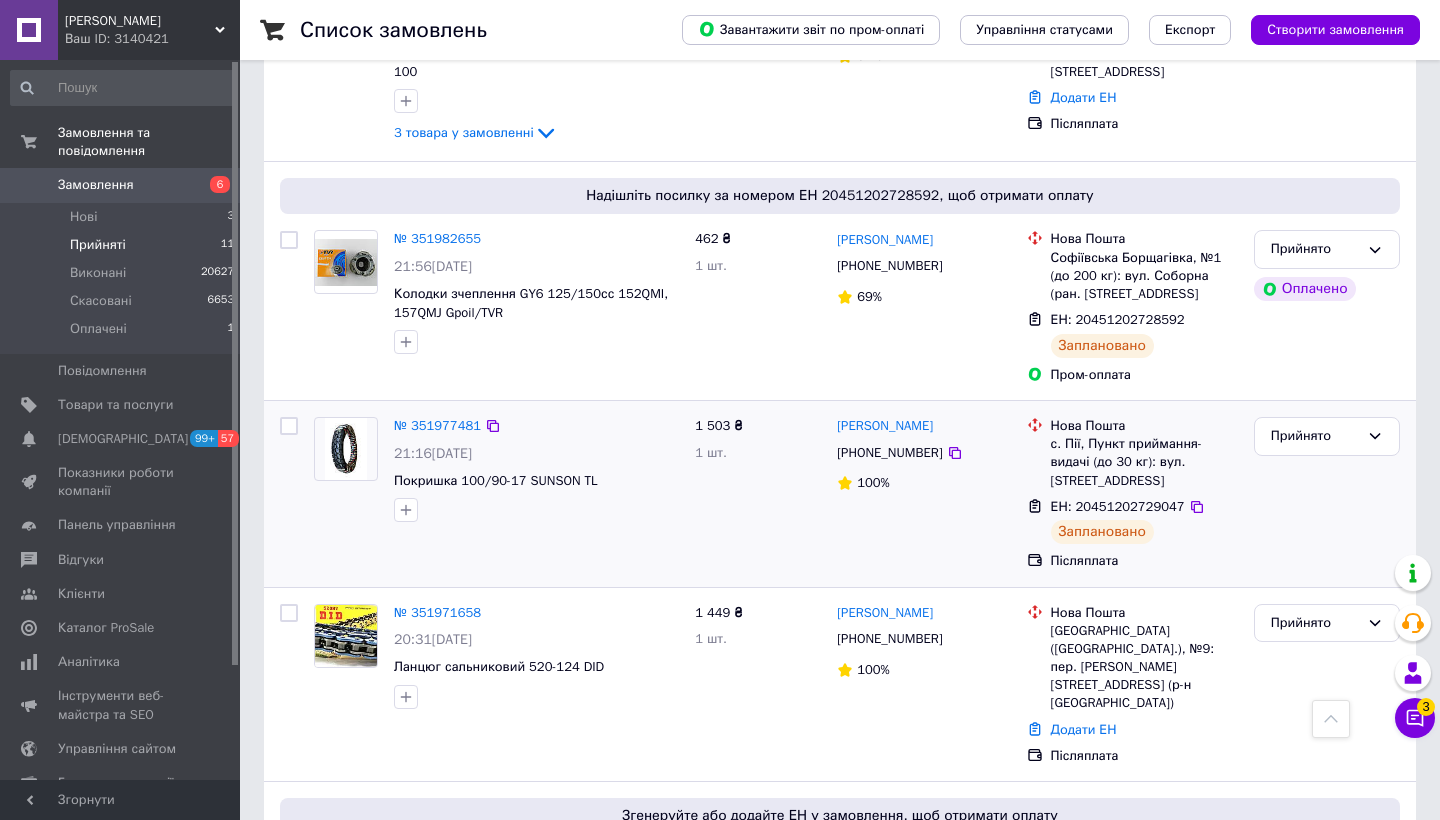 scroll, scrollTop: 796, scrollLeft: 0, axis: vertical 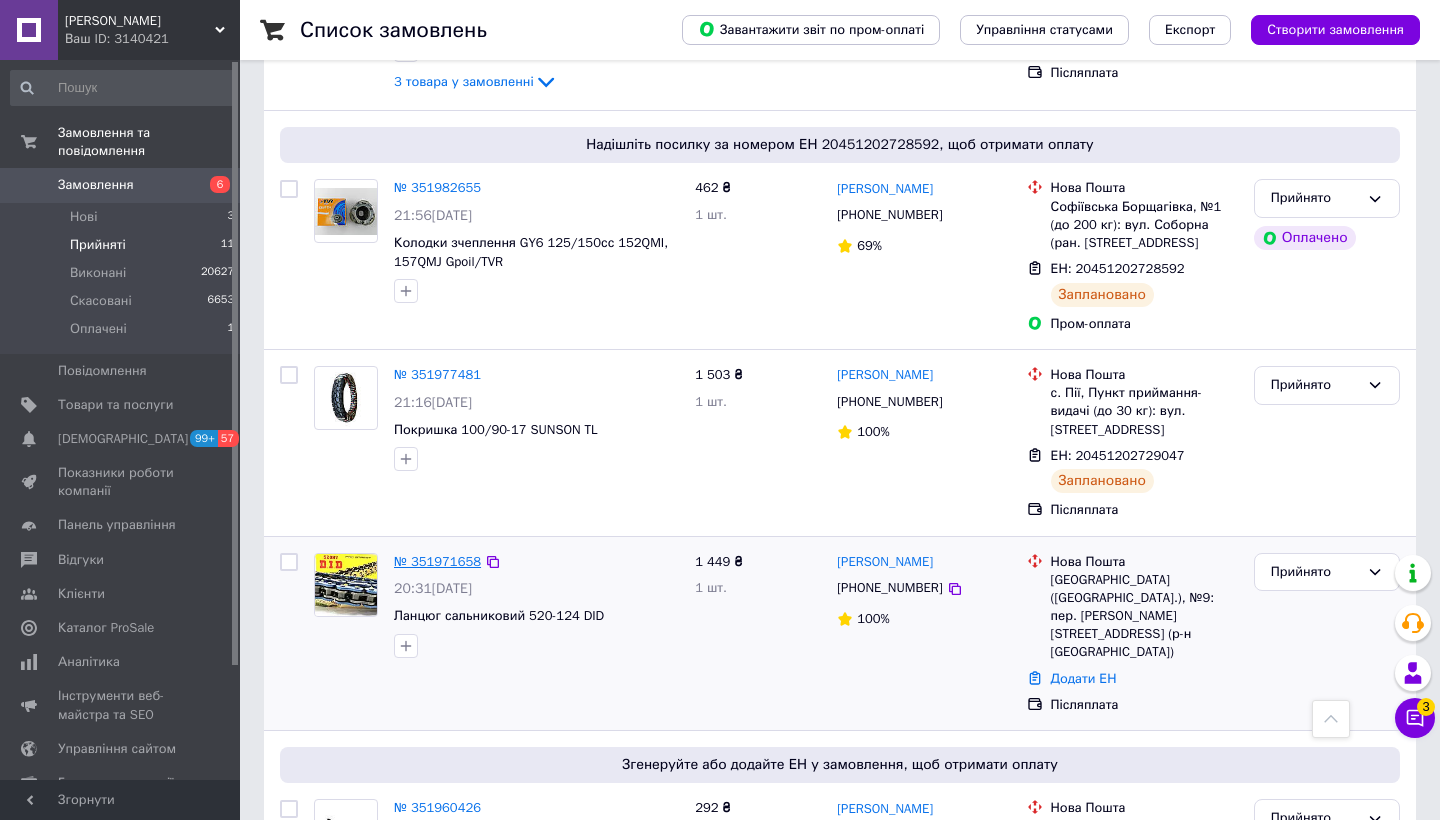 click on "№ 351971658" at bounding box center [437, 561] 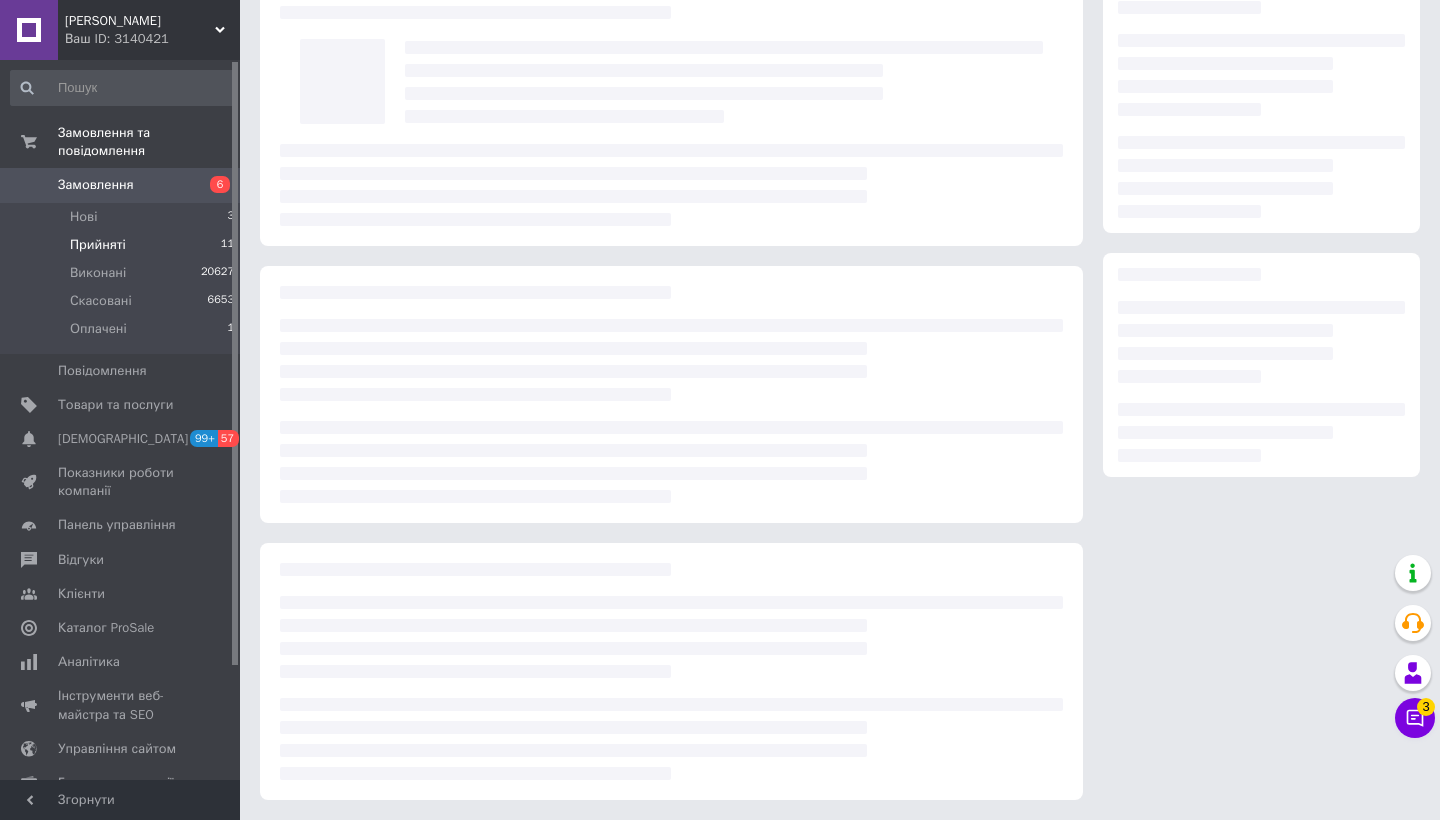 scroll, scrollTop: 58, scrollLeft: 0, axis: vertical 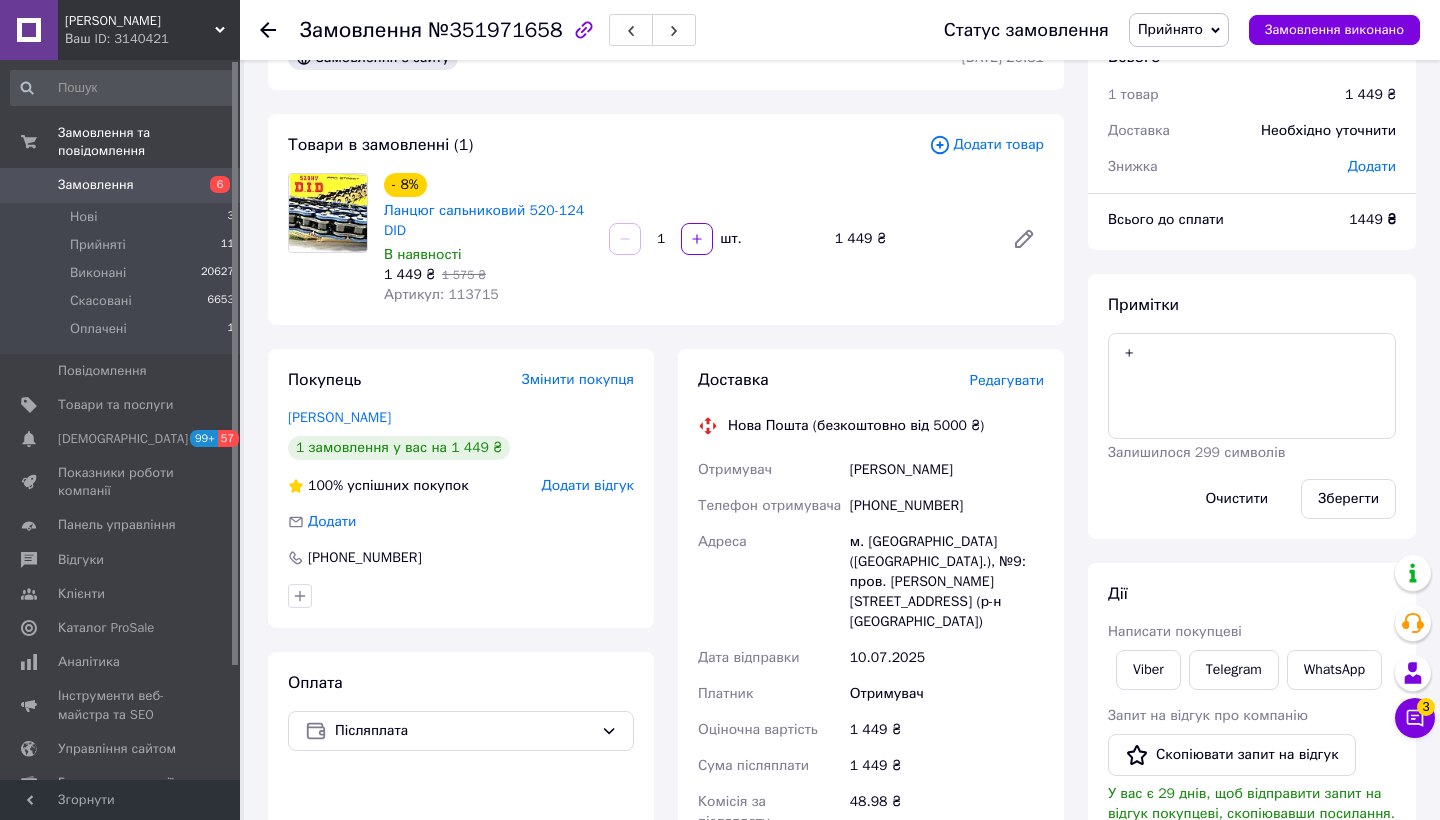 click on "Редагувати" at bounding box center [1007, 380] 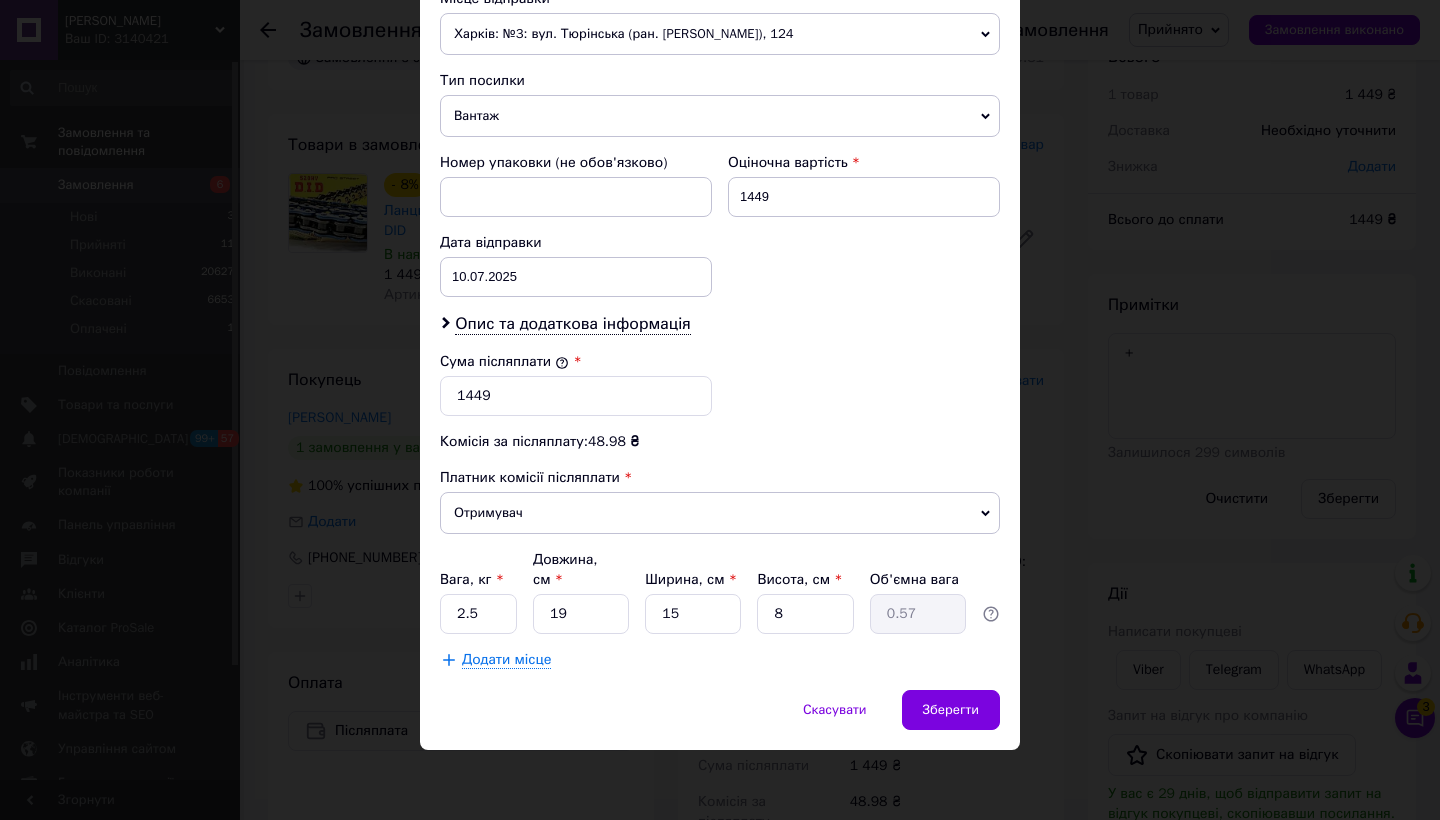 scroll, scrollTop: 725, scrollLeft: 0, axis: vertical 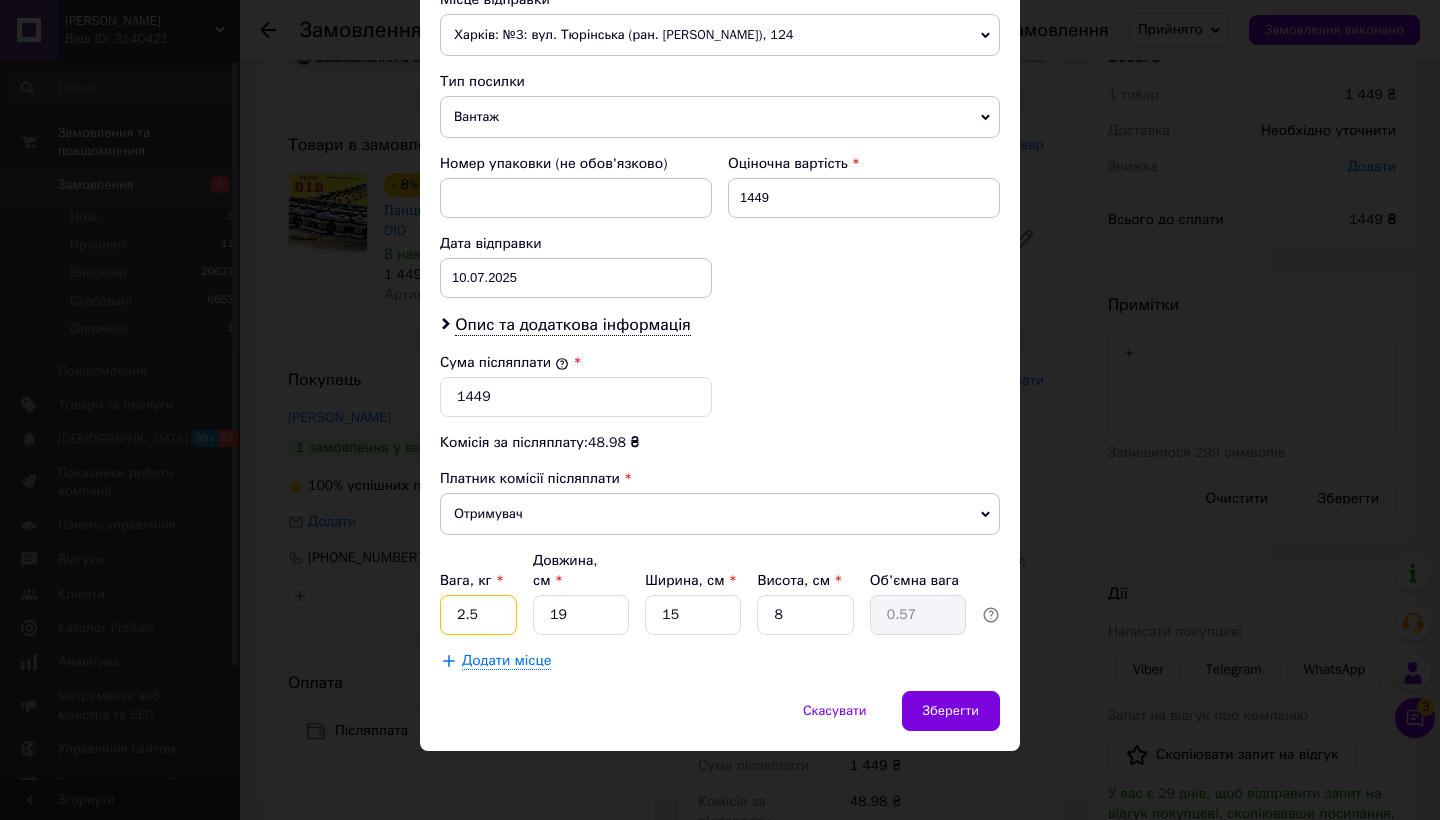 click on "2.5" at bounding box center [478, 615] 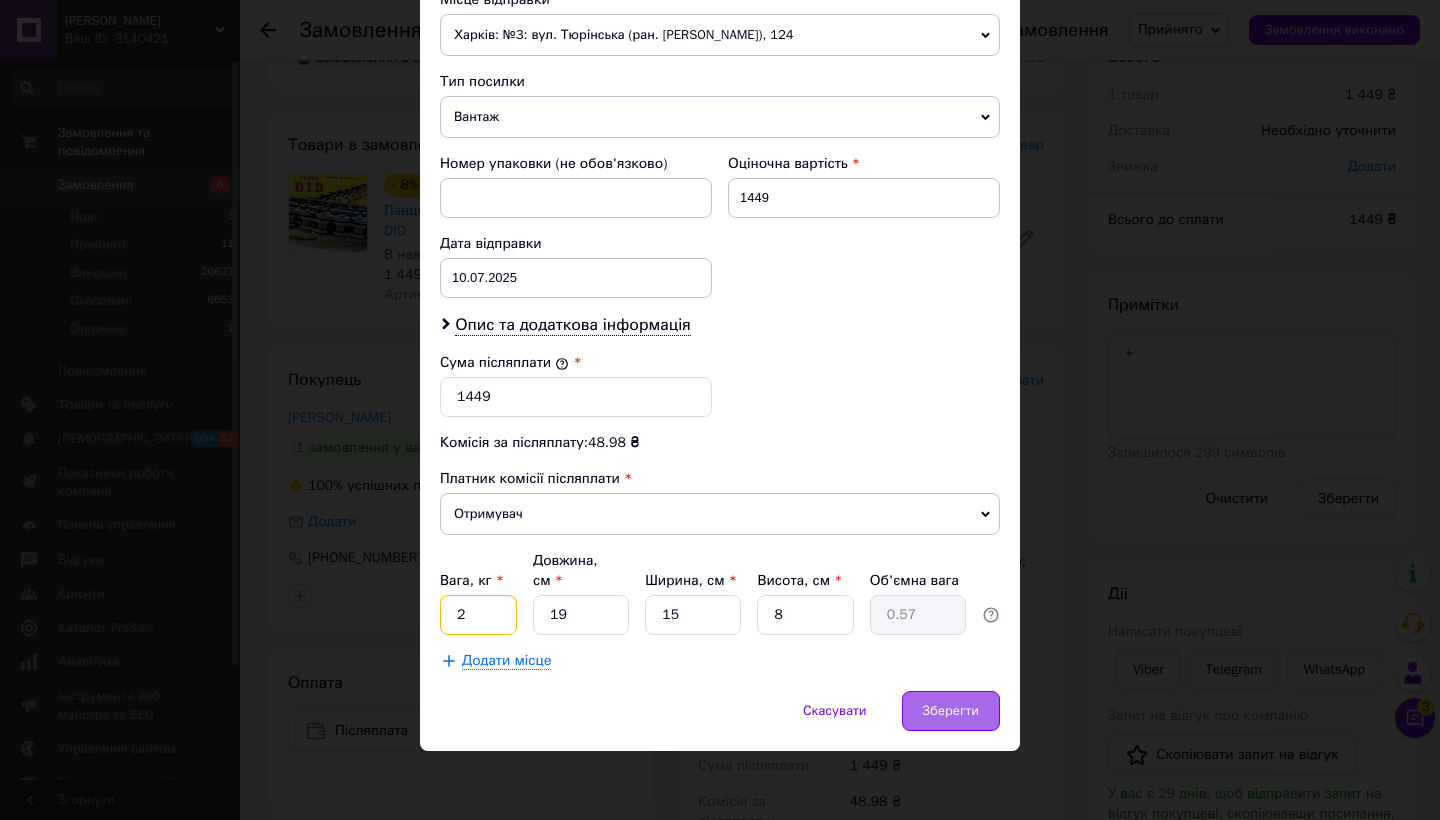 type on "2" 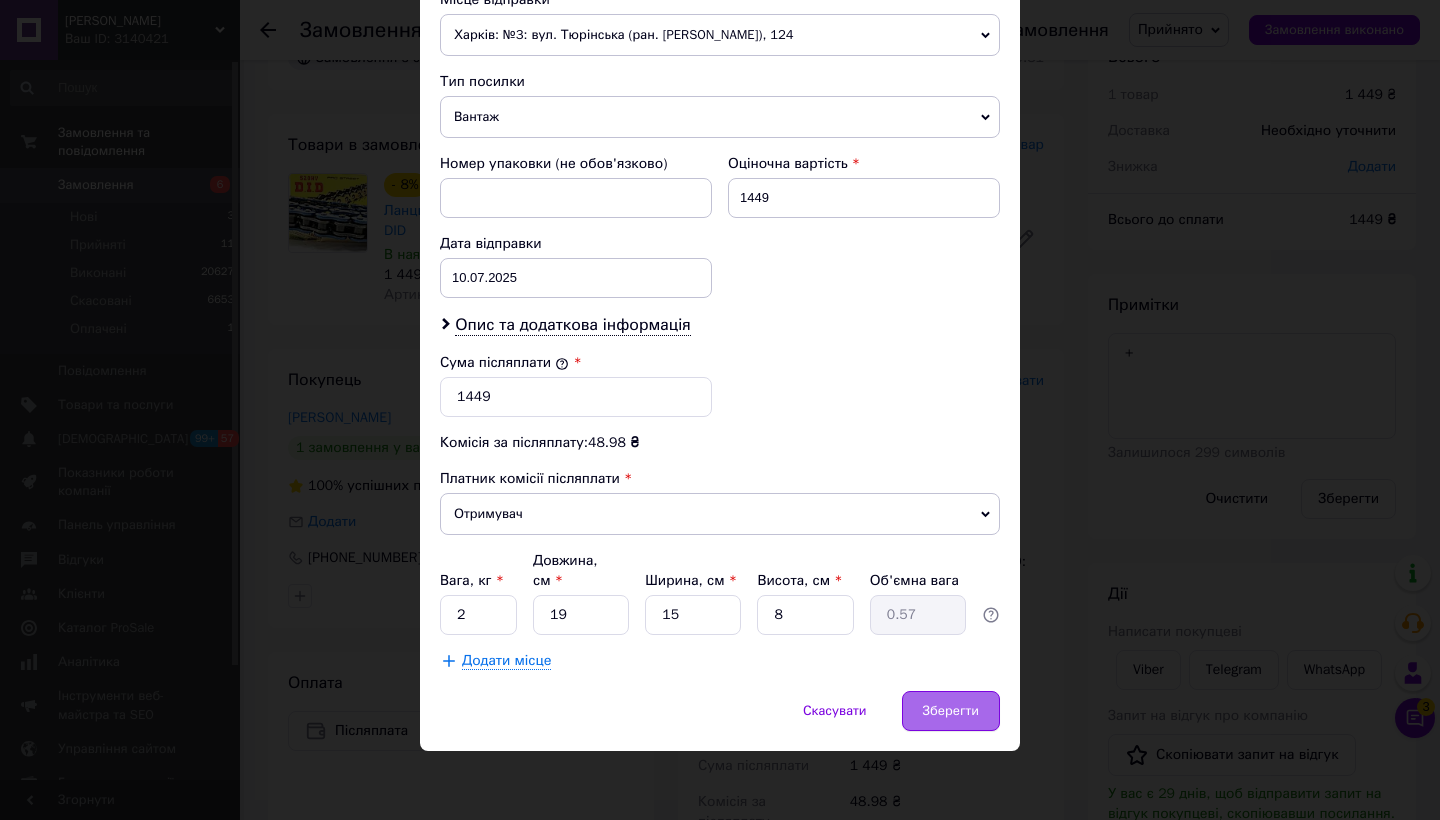 click on "Зберегти" at bounding box center (951, 711) 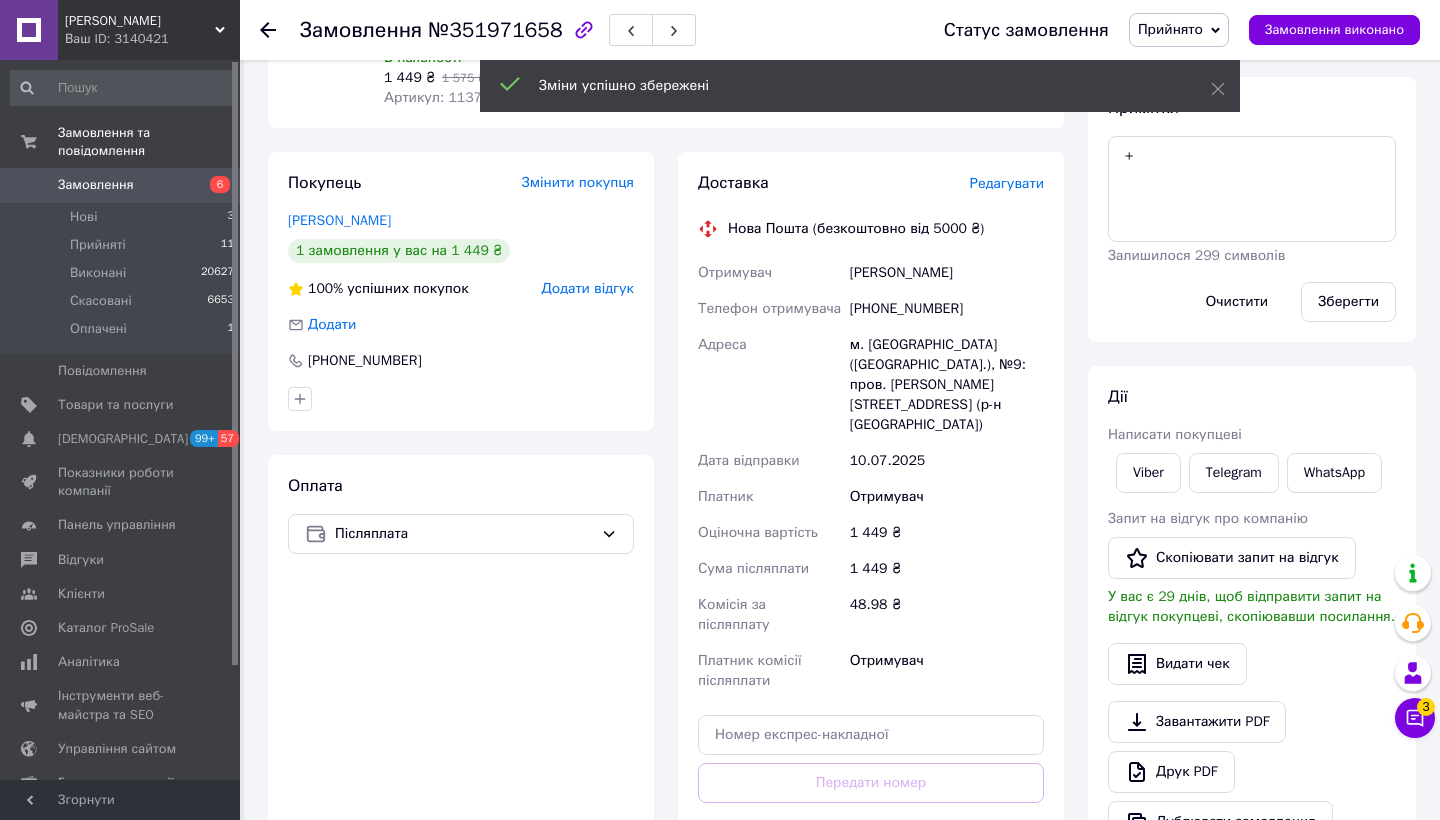scroll, scrollTop: 416, scrollLeft: 0, axis: vertical 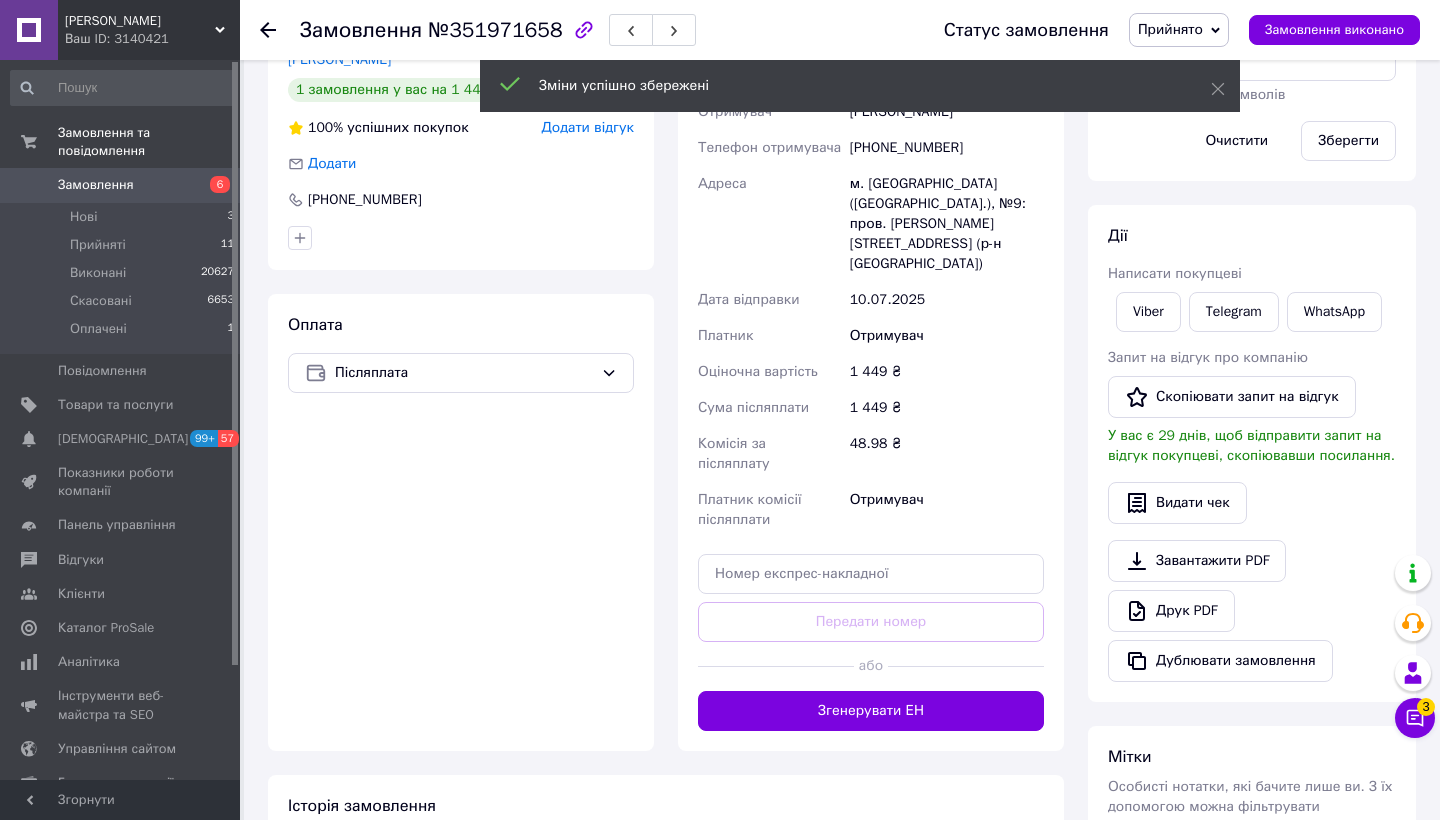 click on "Згенерувати ЕН" at bounding box center (871, 711) 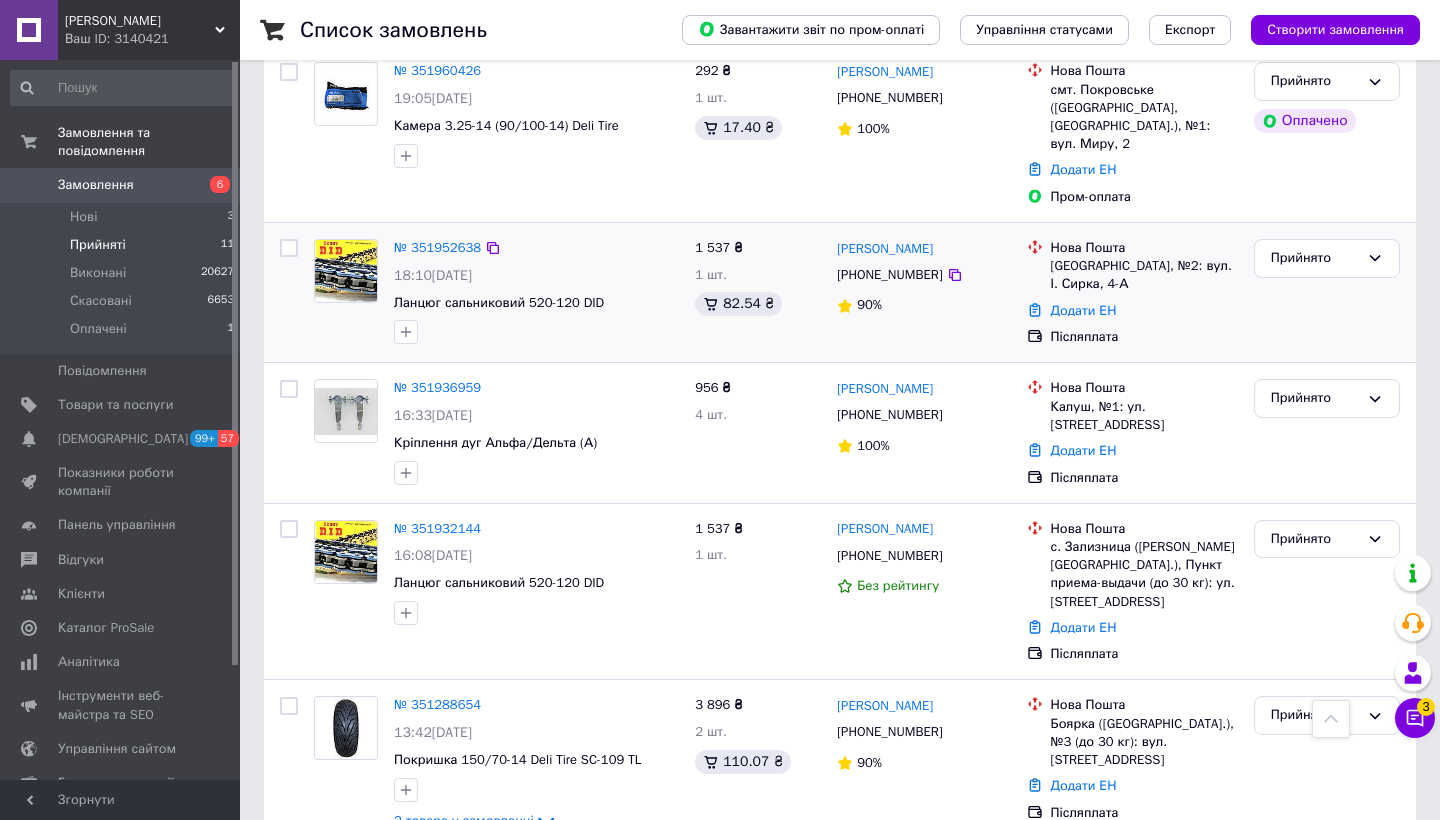 scroll, scrollTop: 1111, scrollLeft: 0, axis: vertical 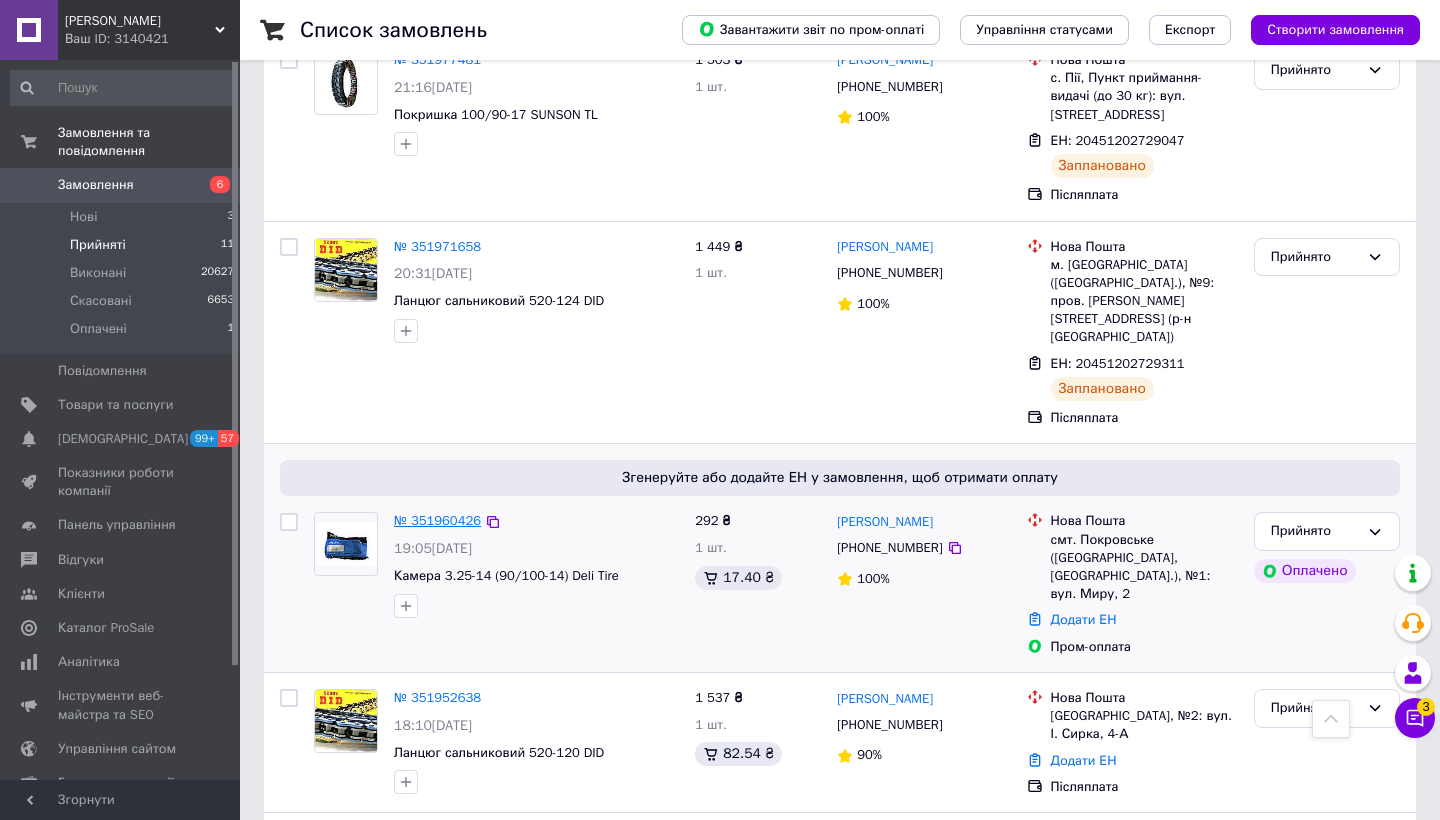 click on "№ 351960426" at bounding box center [437, 520] 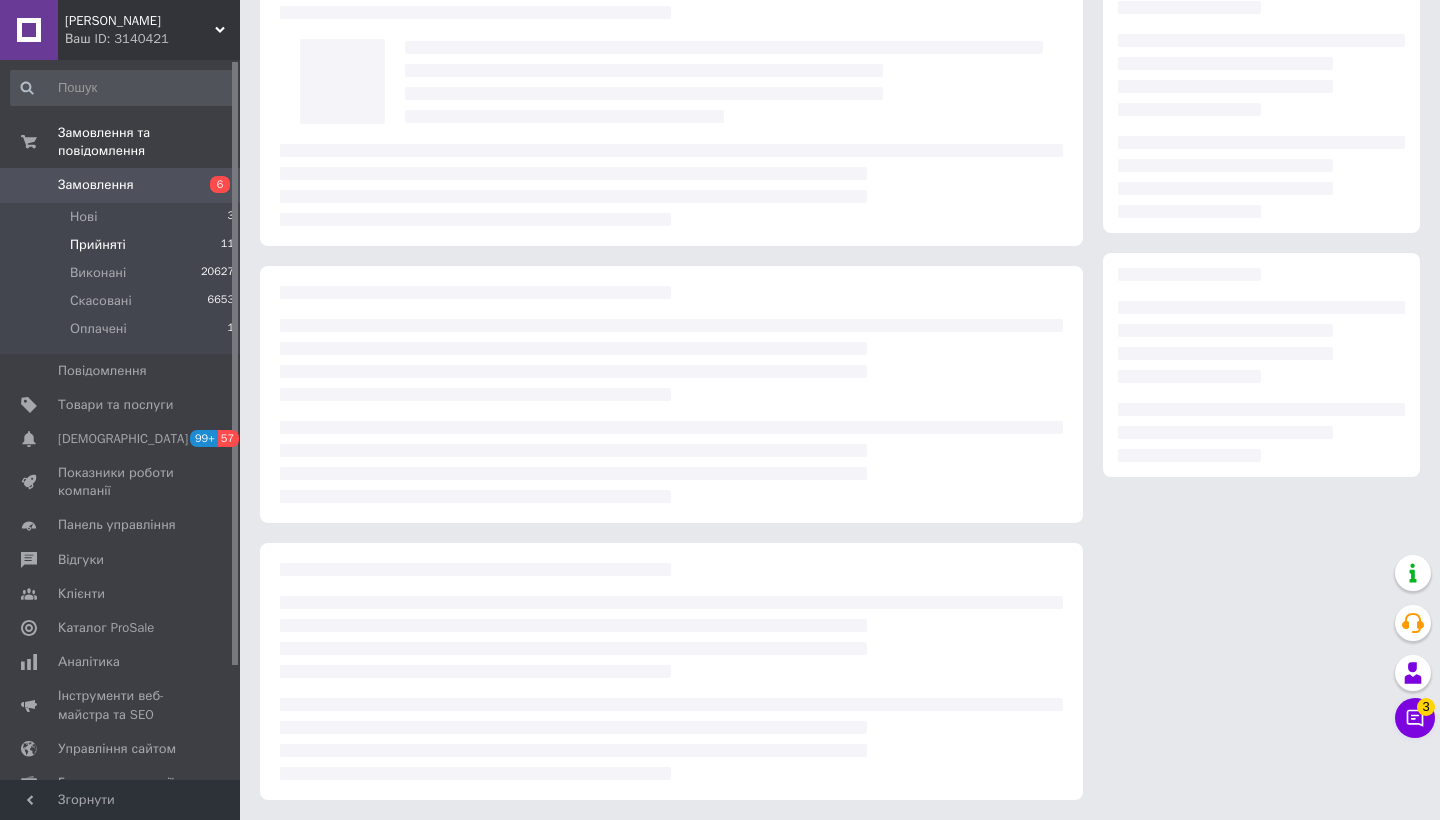scroll, scrollTop: 78, scrollLeft: 0, axis: vertical 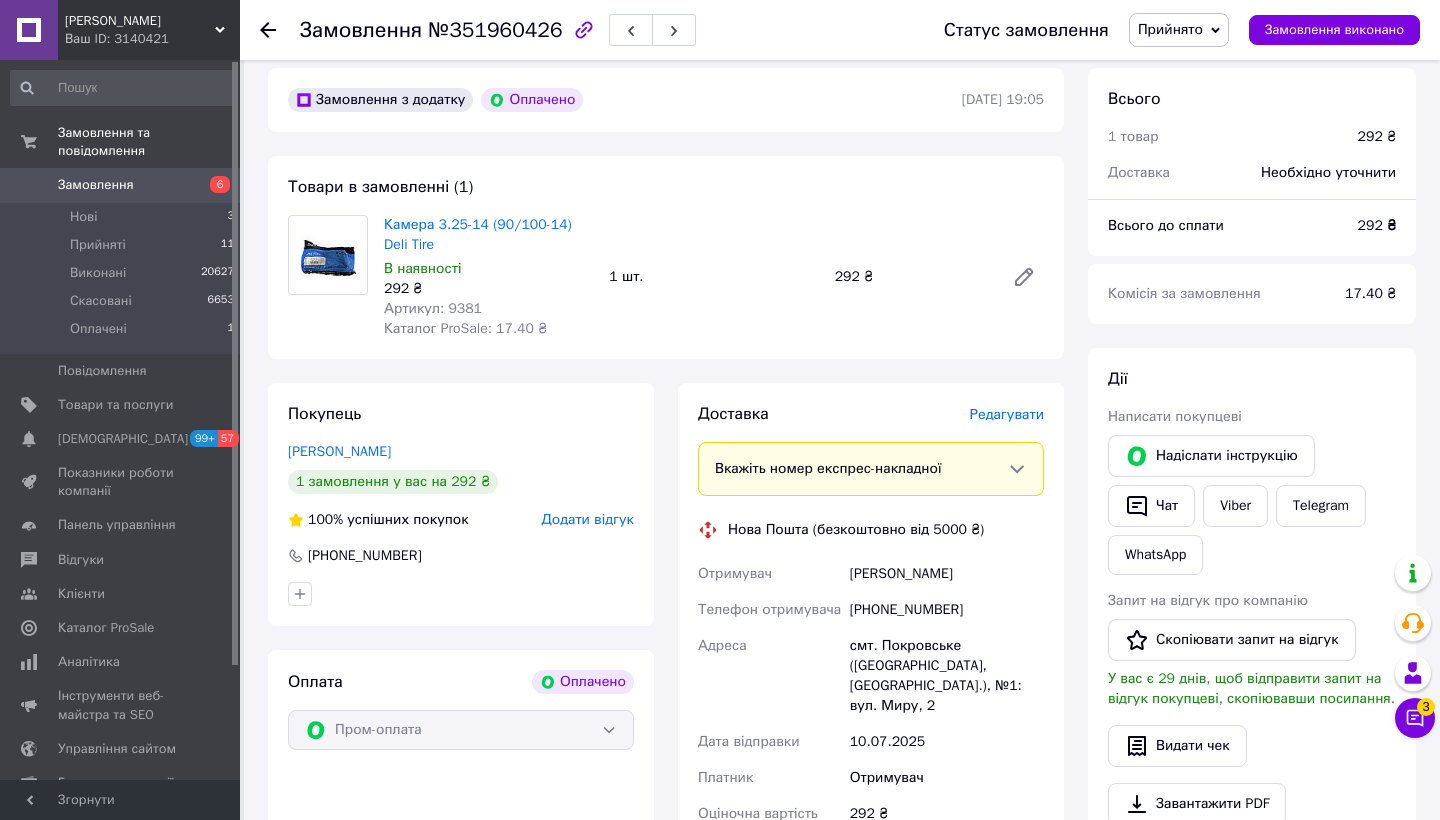 click on "Редагувати" at bounding box center (1007, 414) 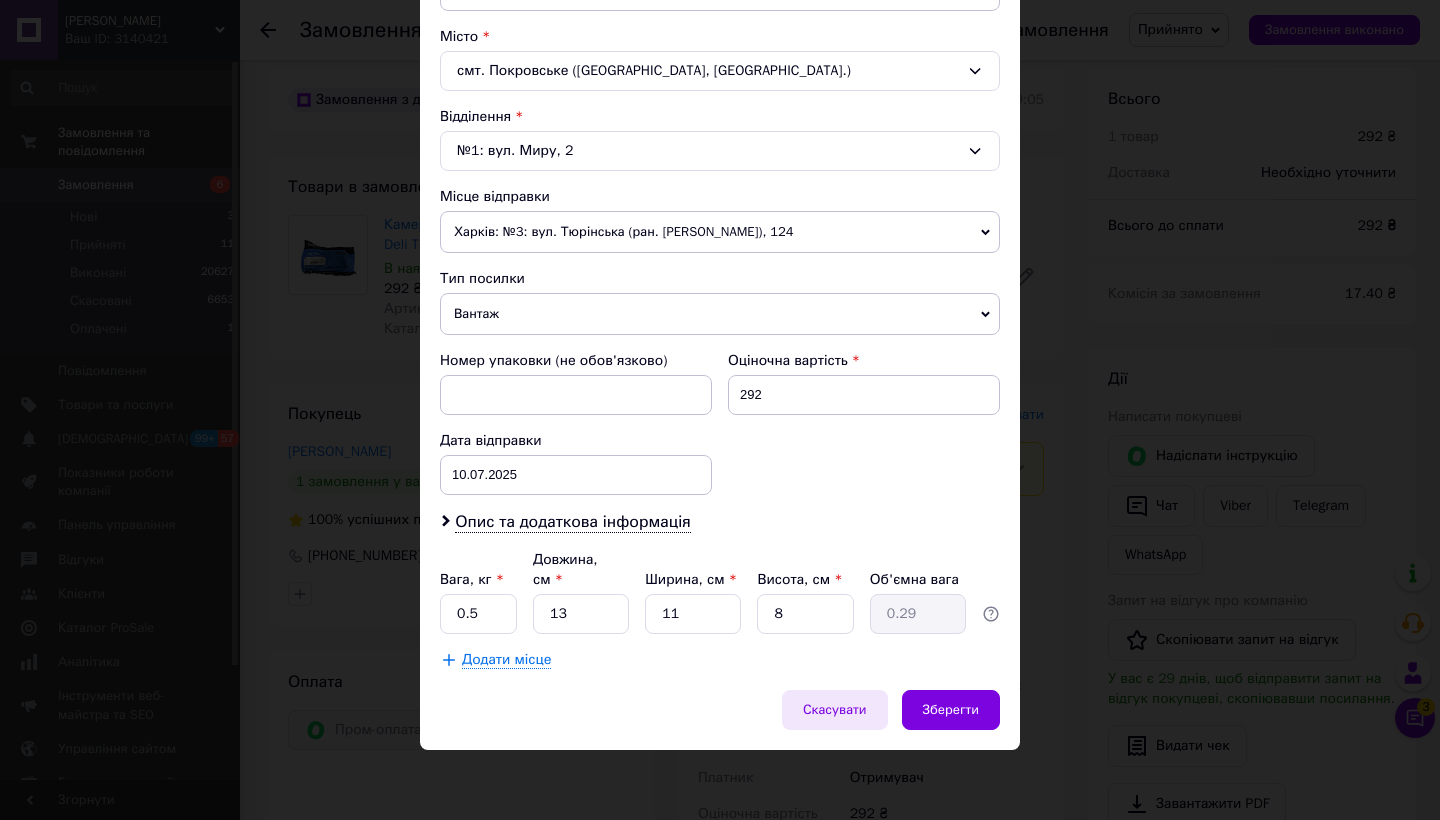 scroll, scrollTop: 527, scrollLeft: 0, axis: vertical 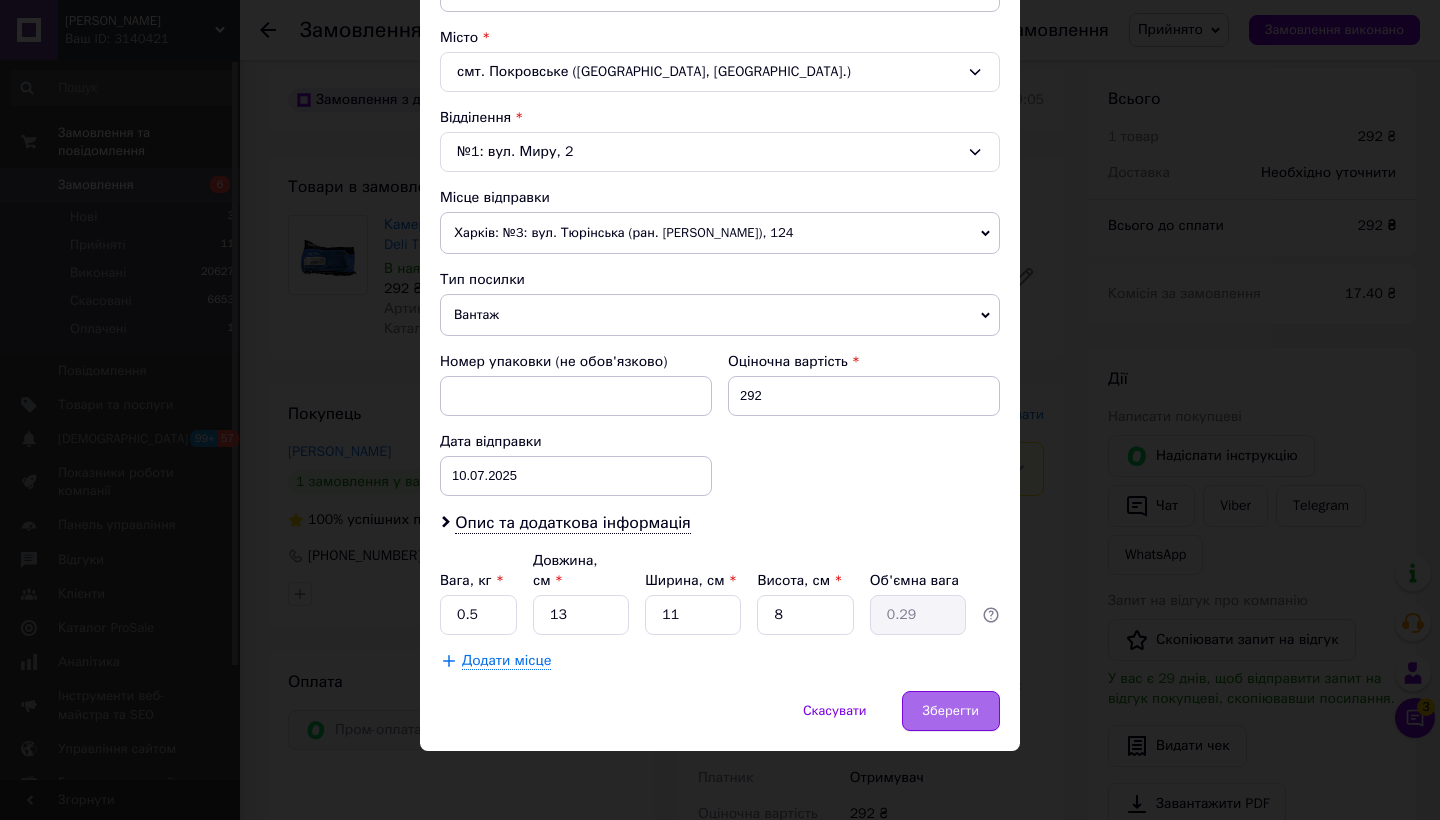 click on "Зберегти" at bounding box center [951, 711] 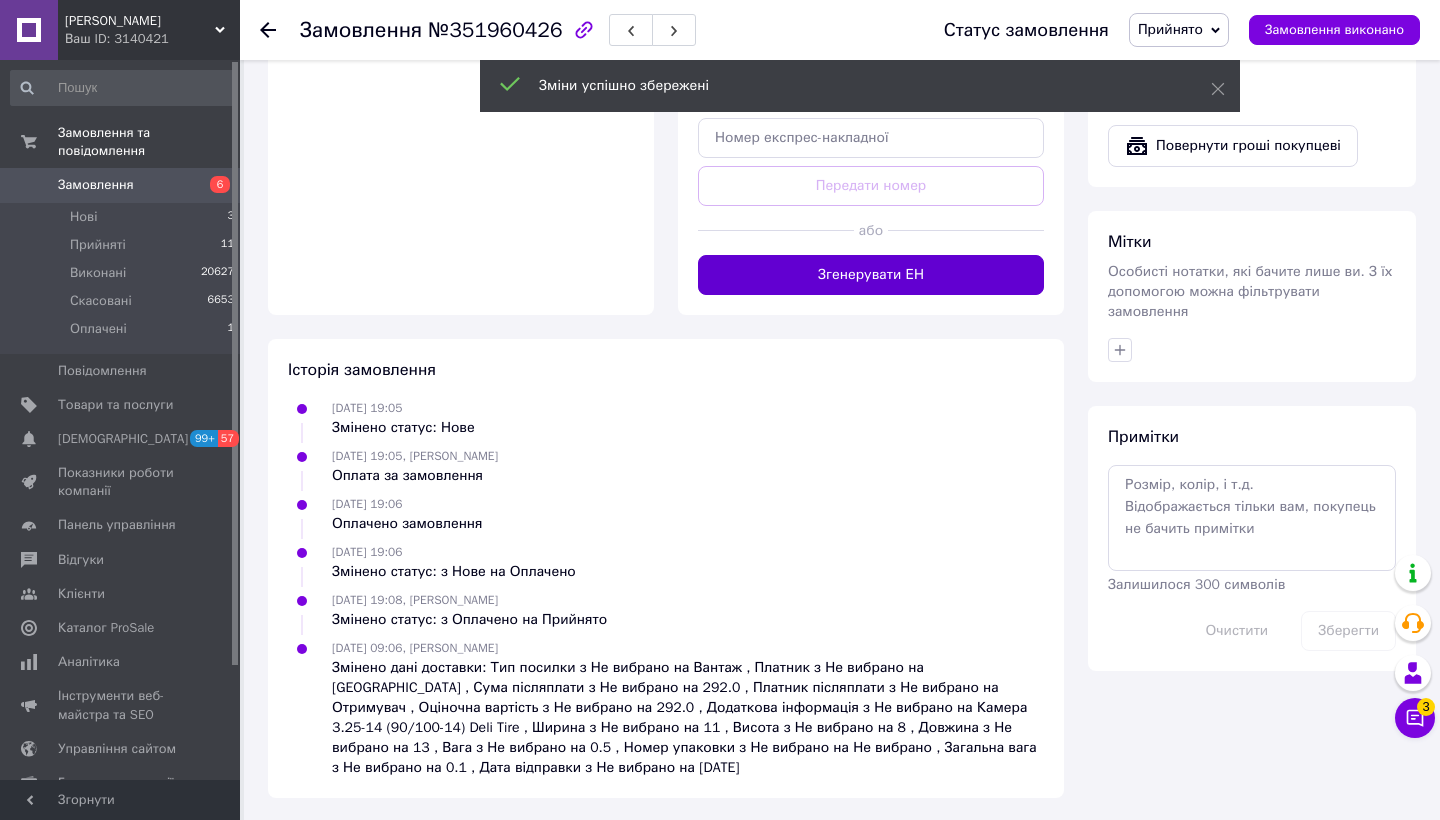 scroll, scrollTop: 807, scrollLeft: 0, axis: vertical 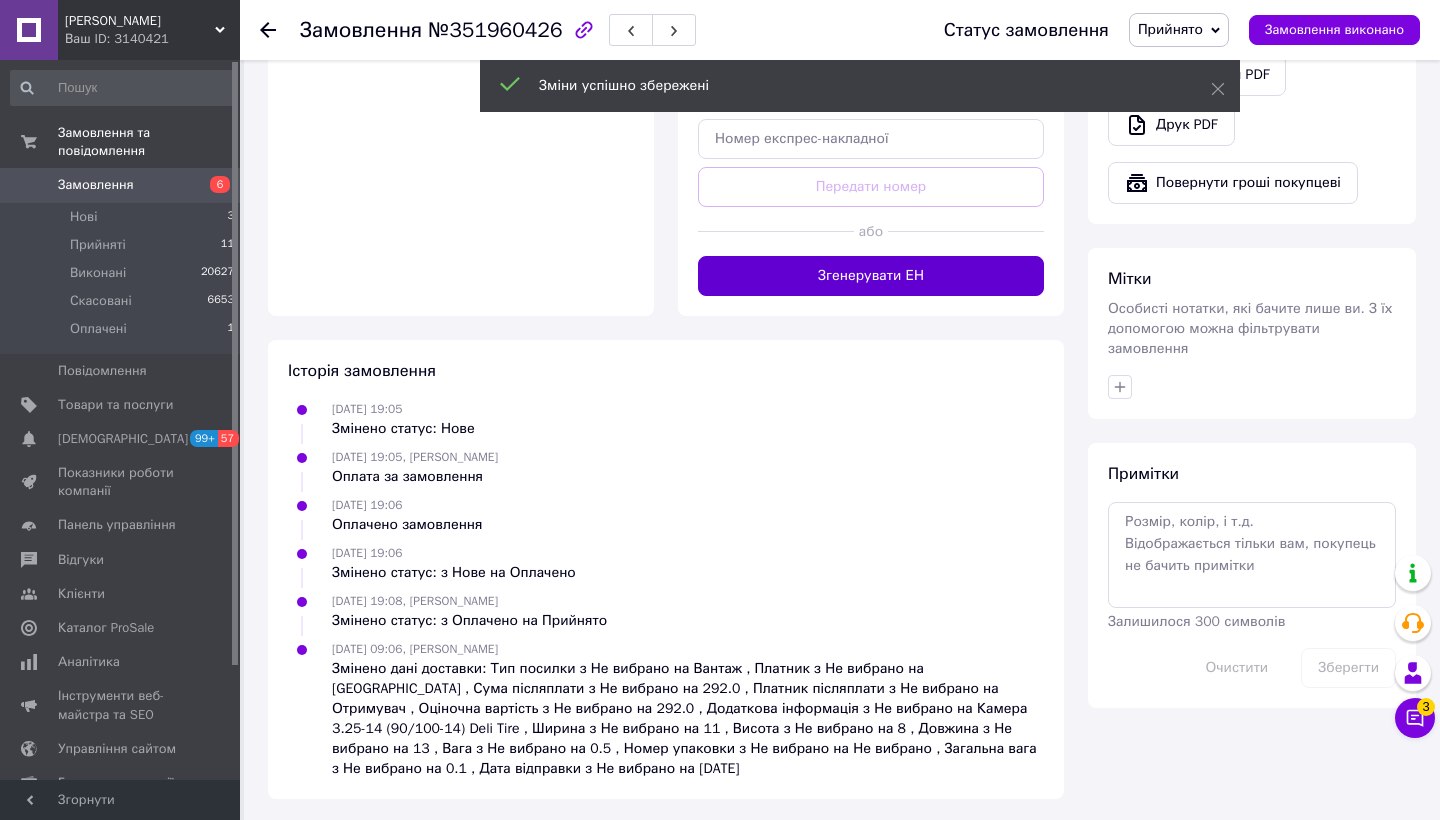 click on "Згенерувати ЕН" at bounding box center [871, 276] 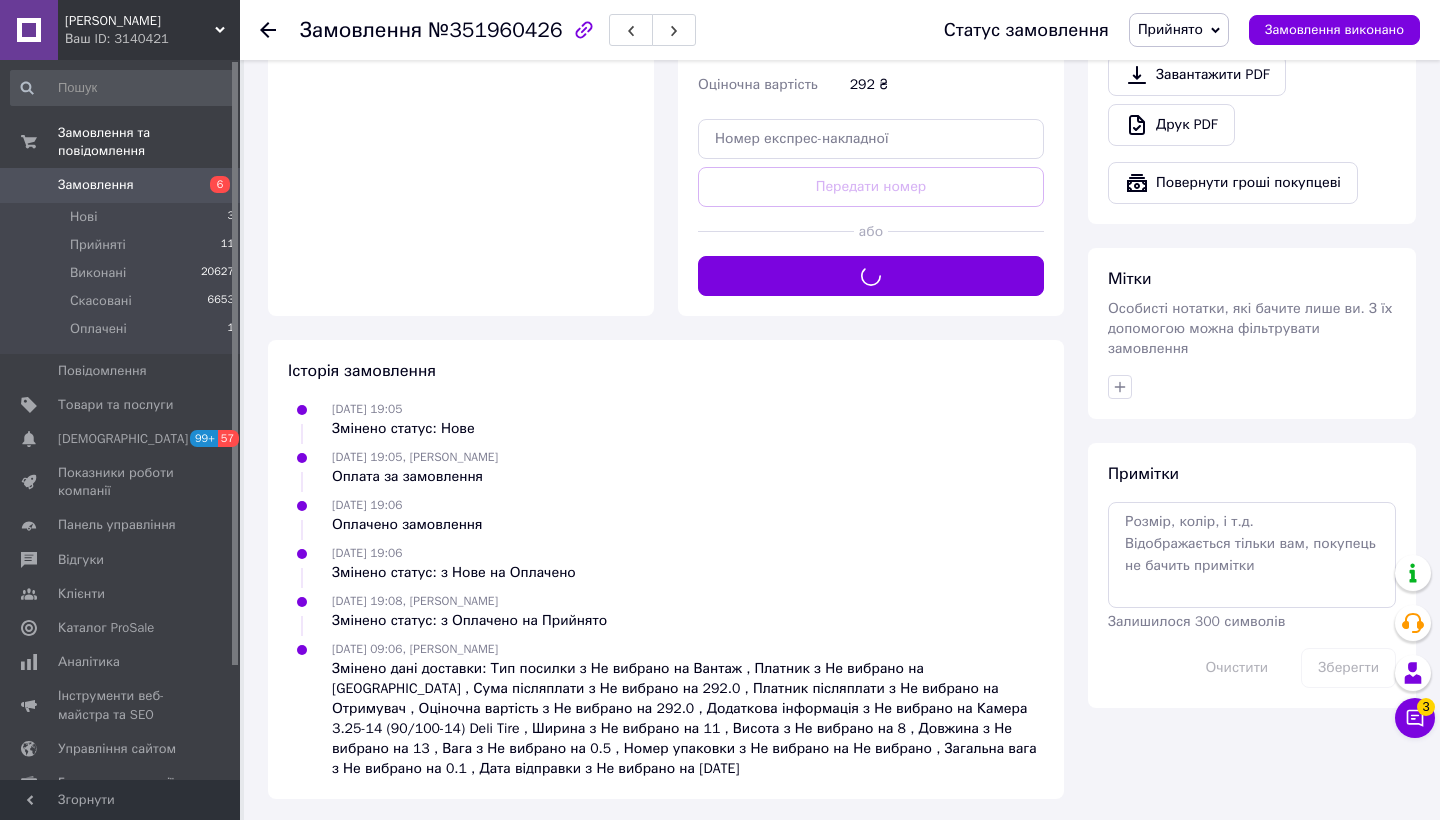 scroll, scrollTop: 716, scrollLeft: 0, axis: vertical 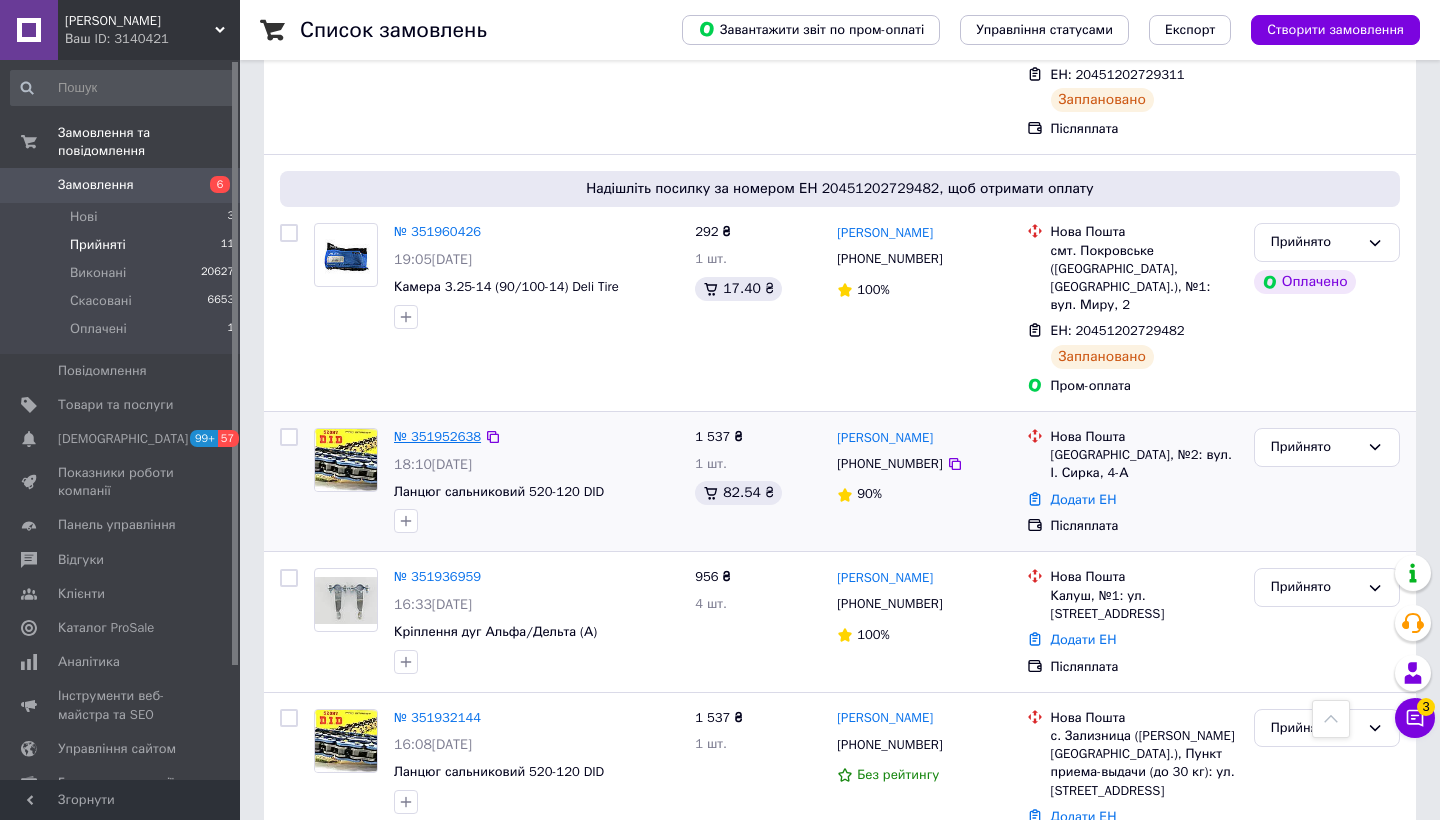 click on "№ 351952638" at bounding box center [437, 436] 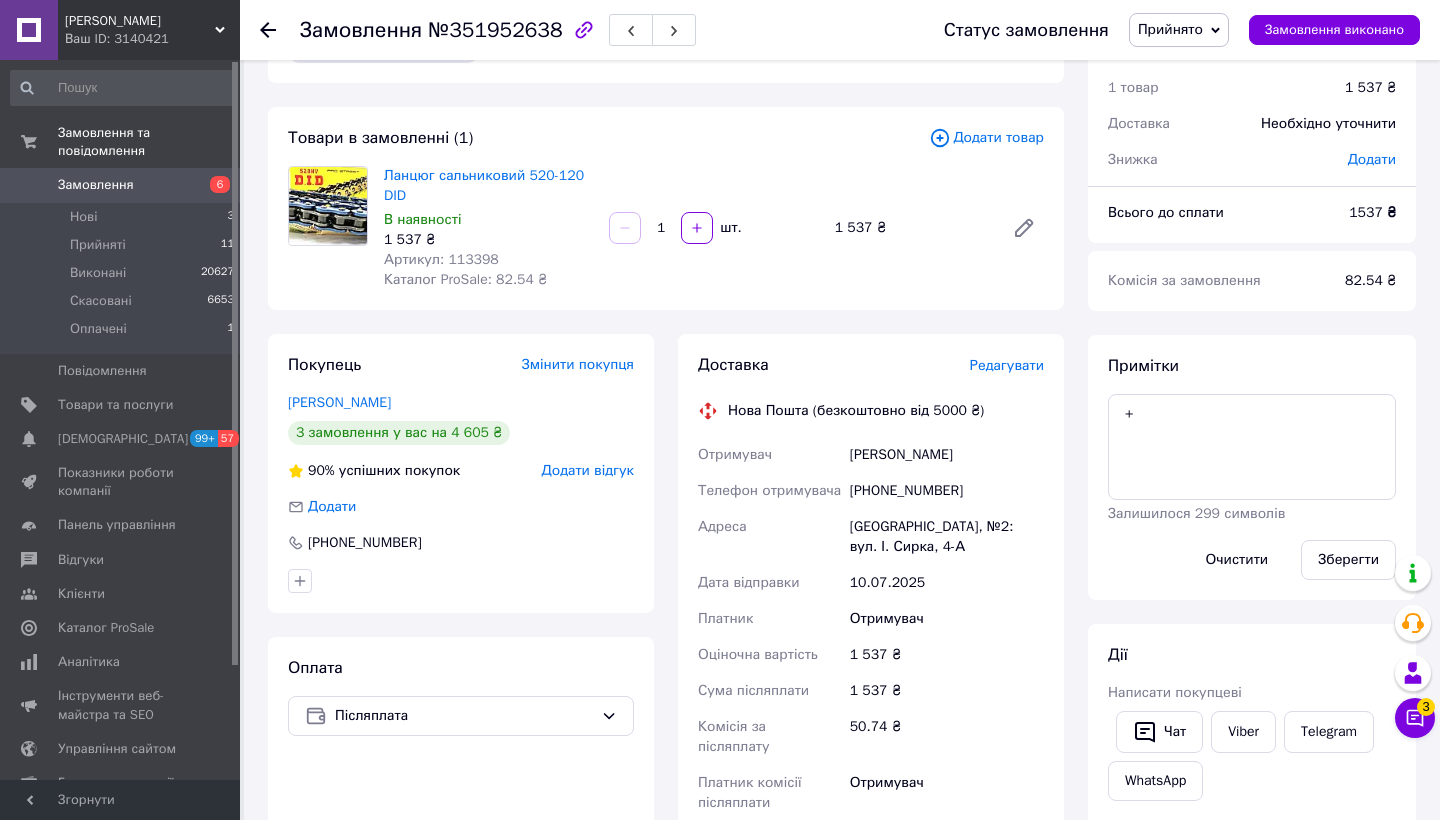 scroll, scrollTop: 78, scrollLeft: 0, axis: vertical 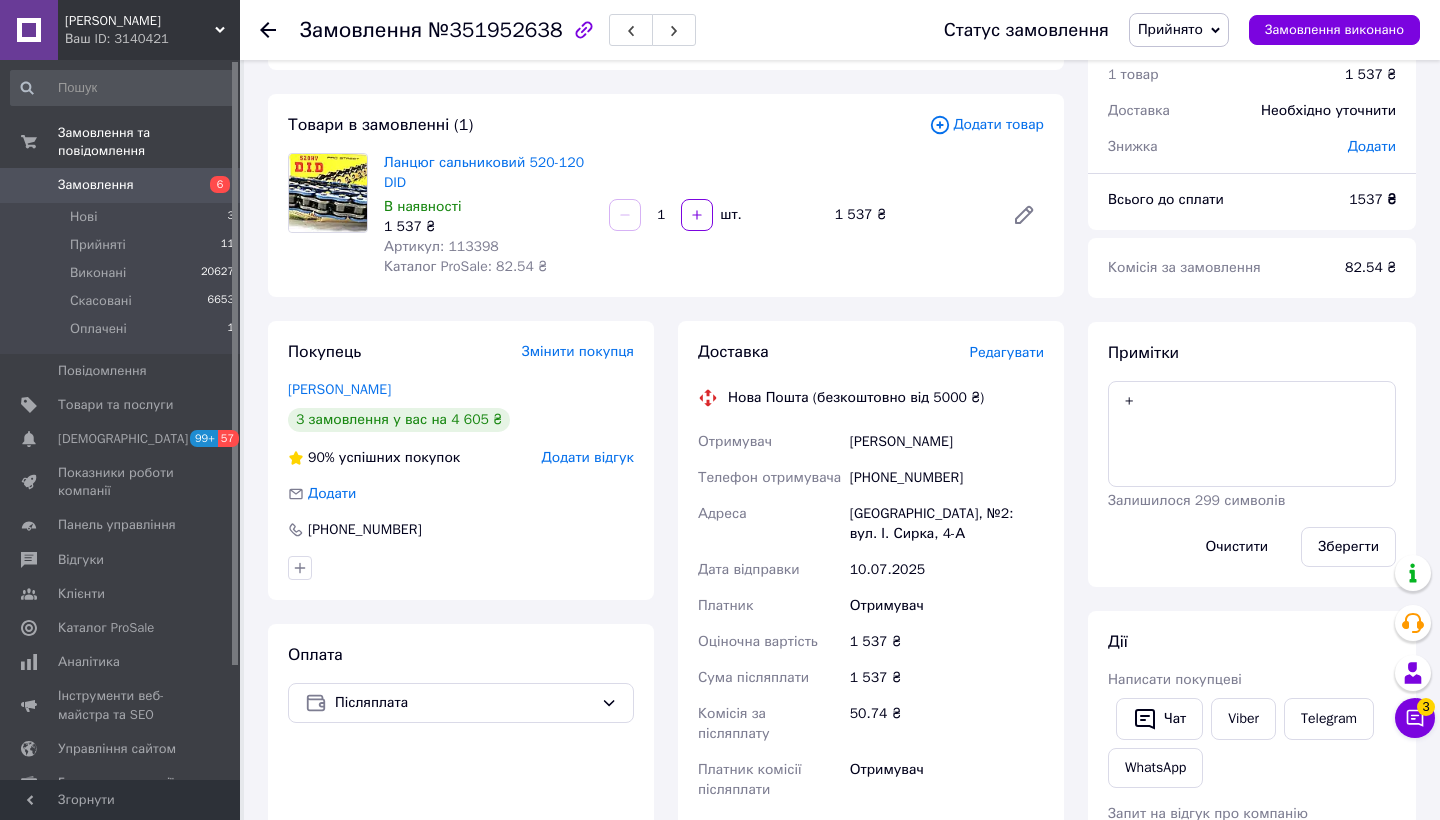 click on "Редагувати" at bounding box center (1007, 352) 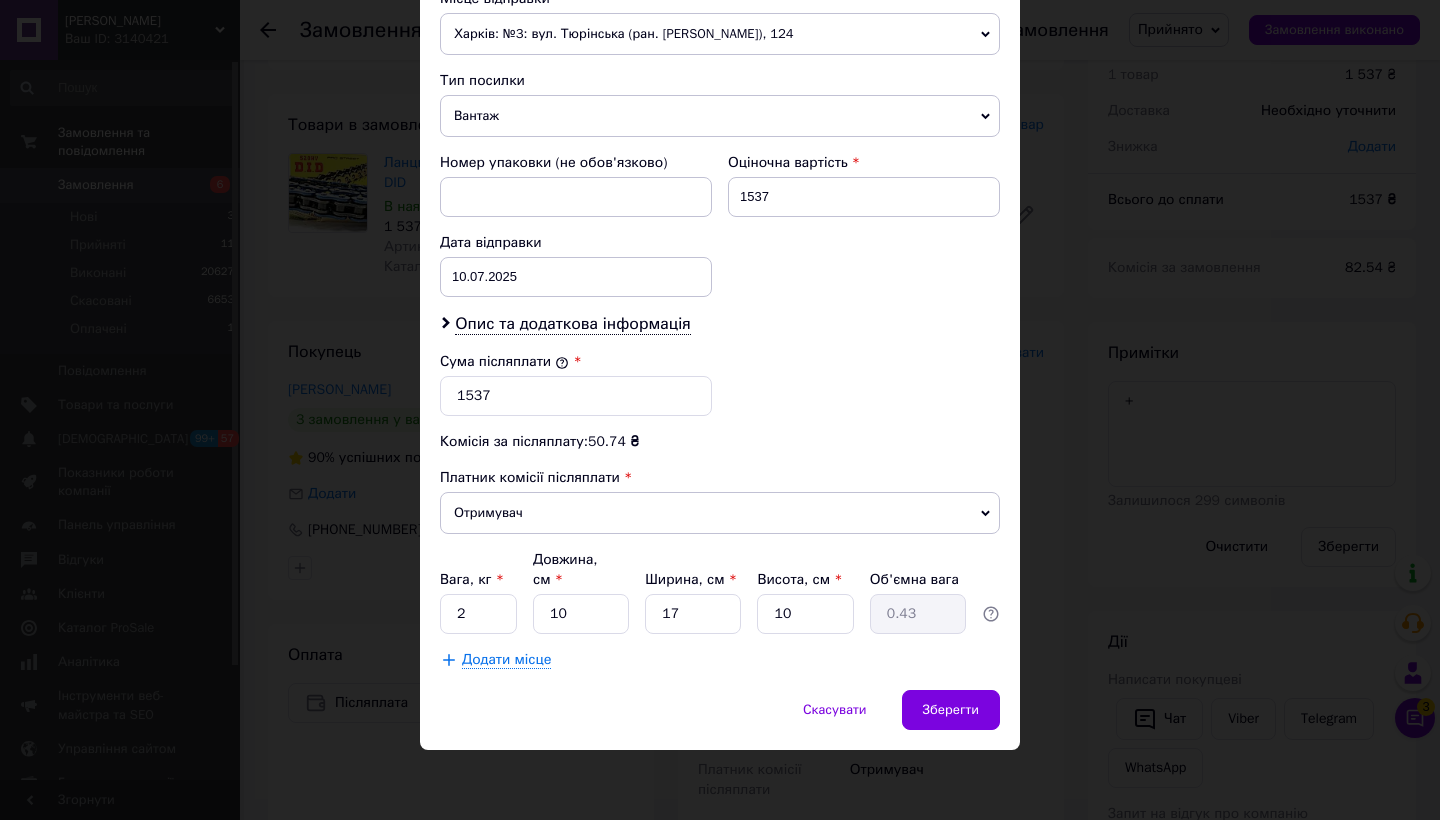 scroll, scrollTop: 725, scrollLeft: 0, axis: vertical 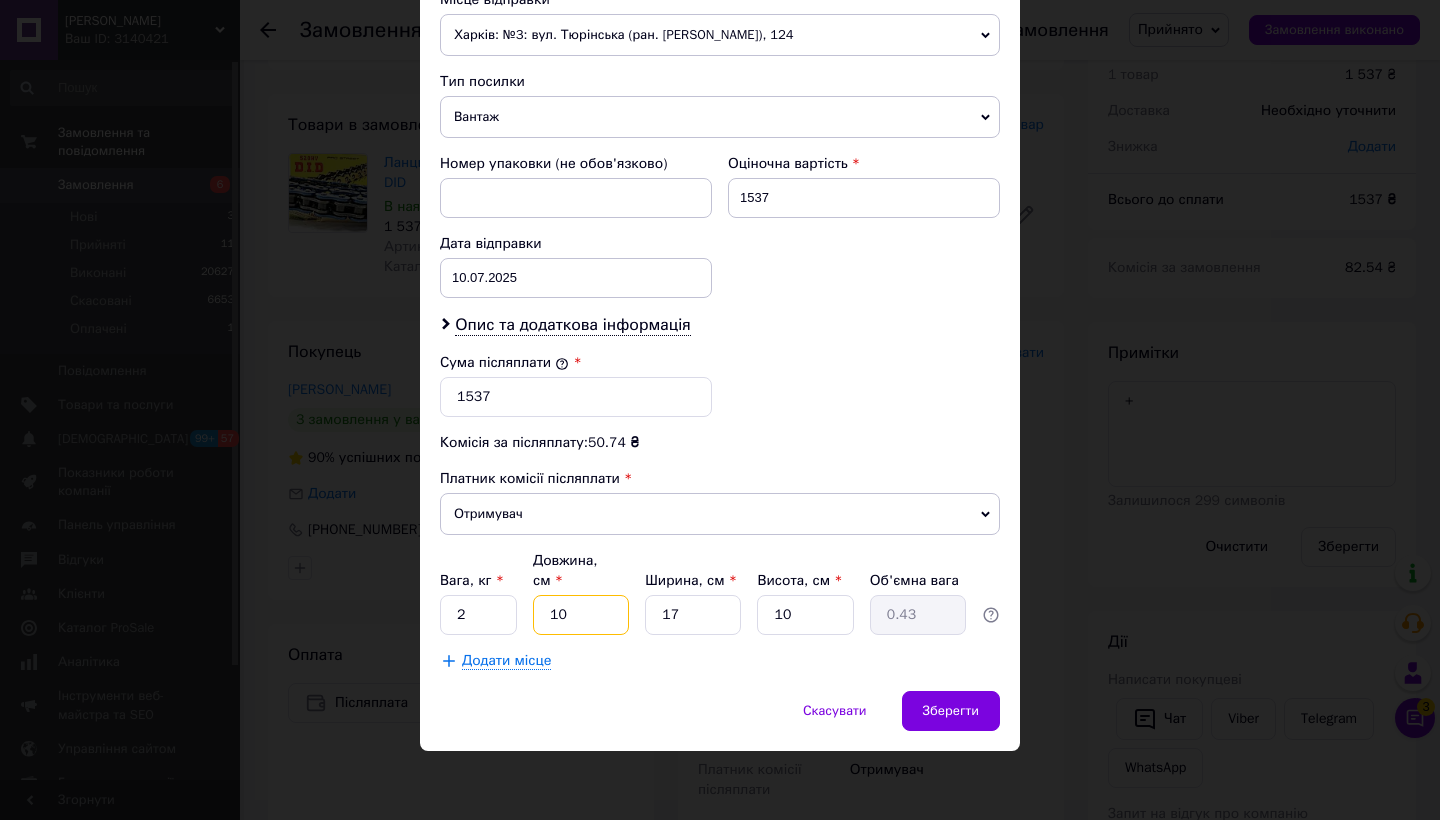 click on "10" at bounding box center (581, 615) 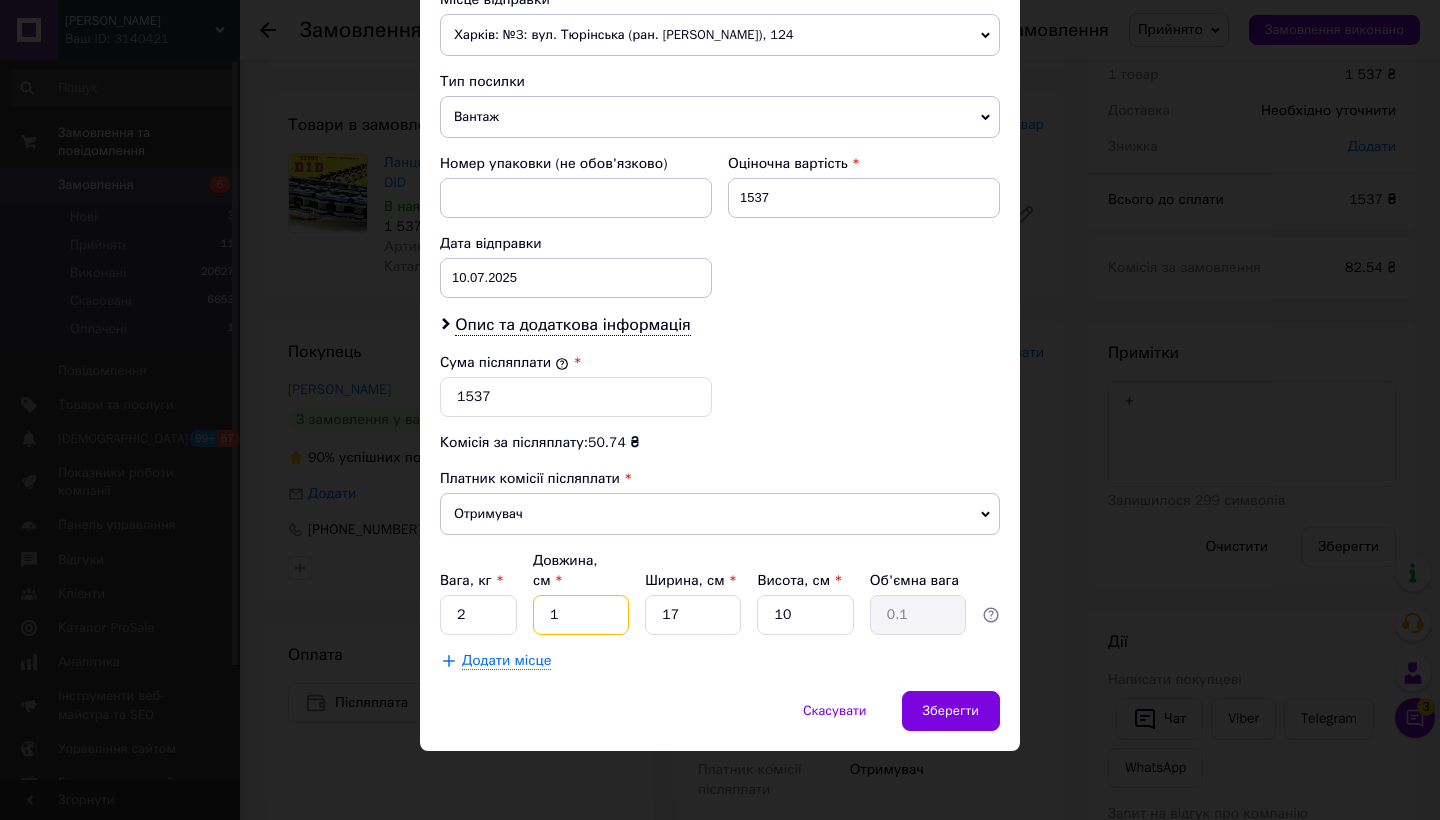 type on "18" 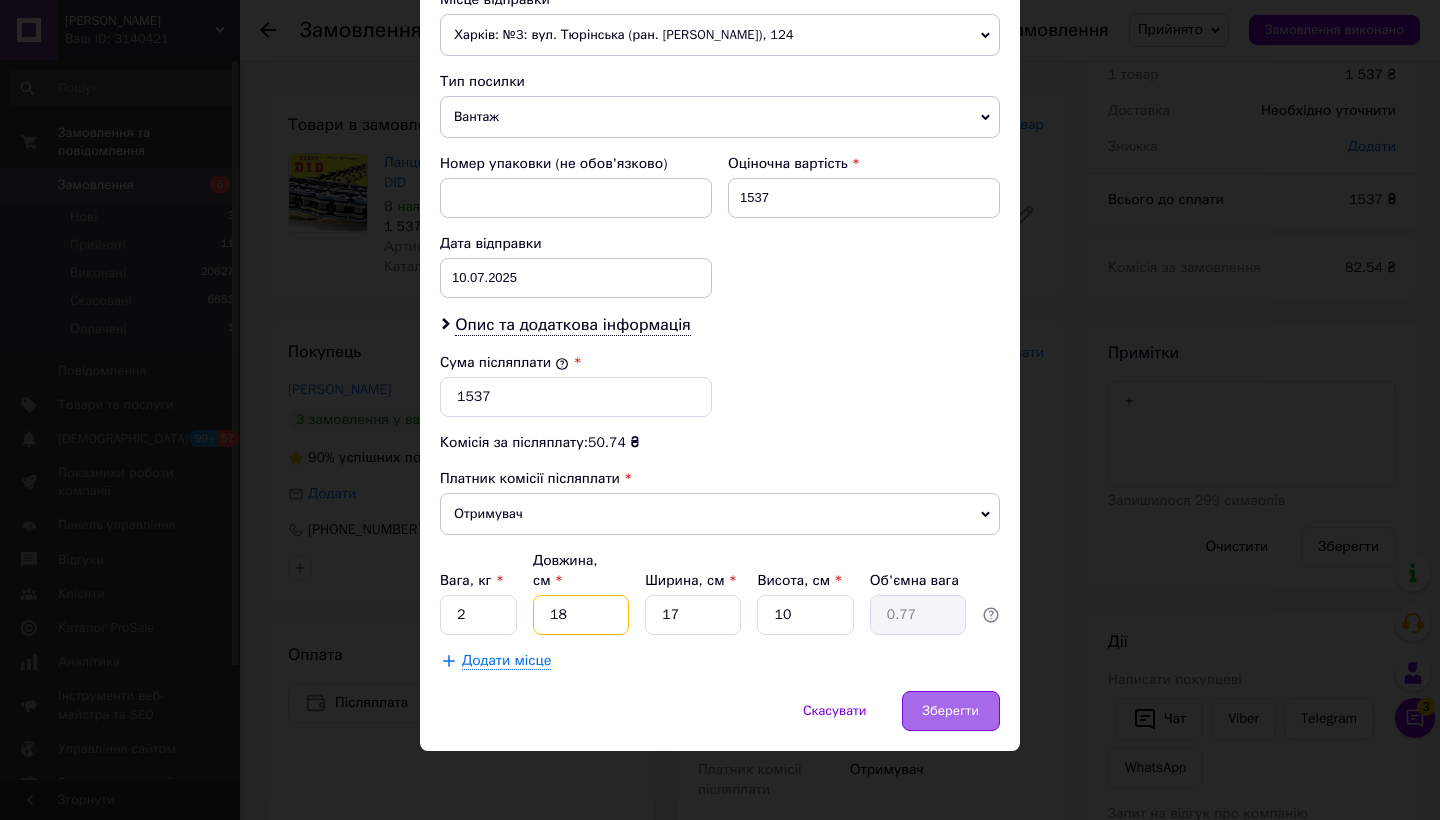 type on "18" 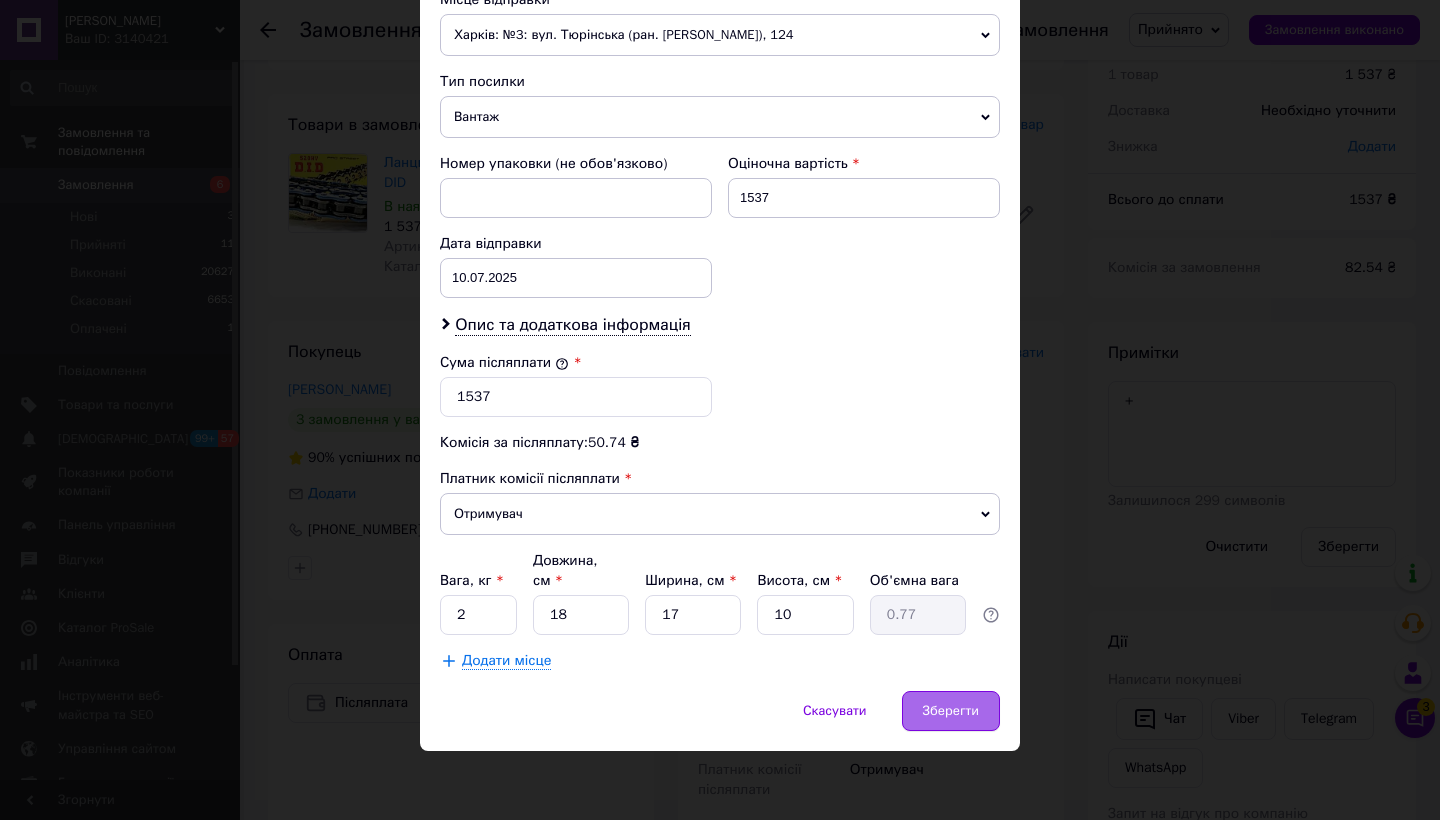 click on "Зберегти" at bounding box center [951, 711] 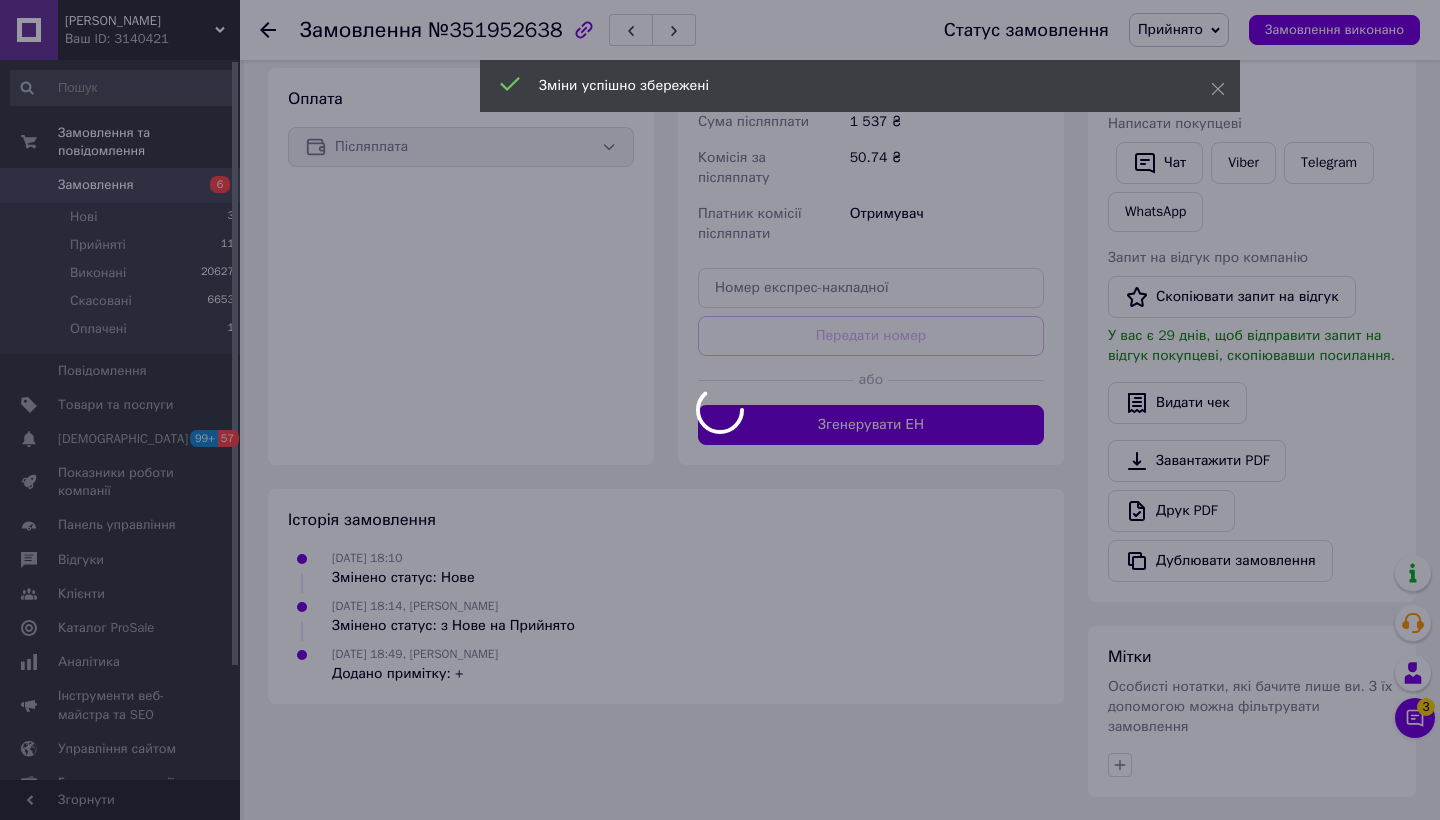 scroll, scrollTop: 632, scrollLeft: 0, axis: vertical 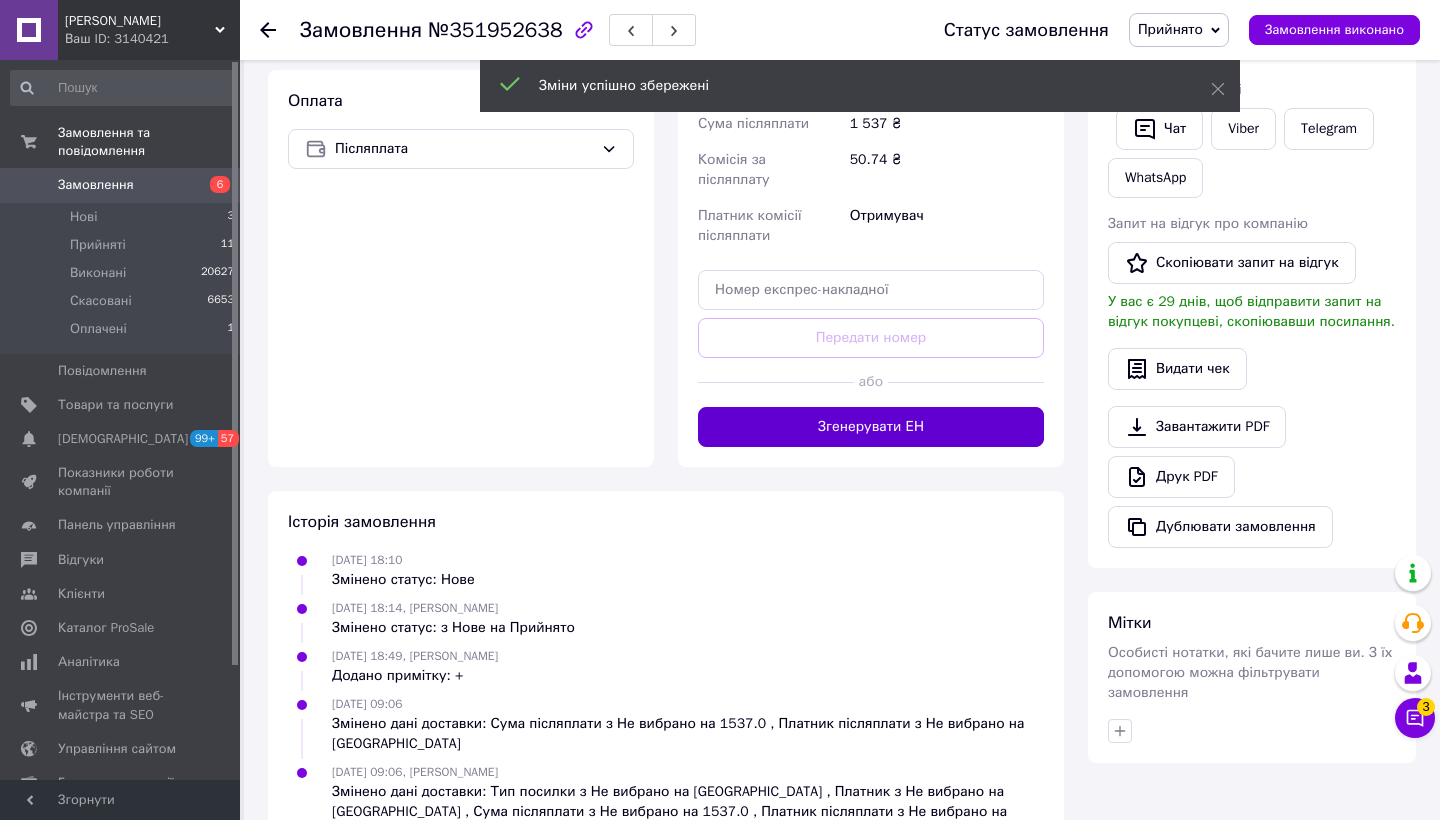 click on "Згенерувати ЕН" at bounding box center [871, 427] 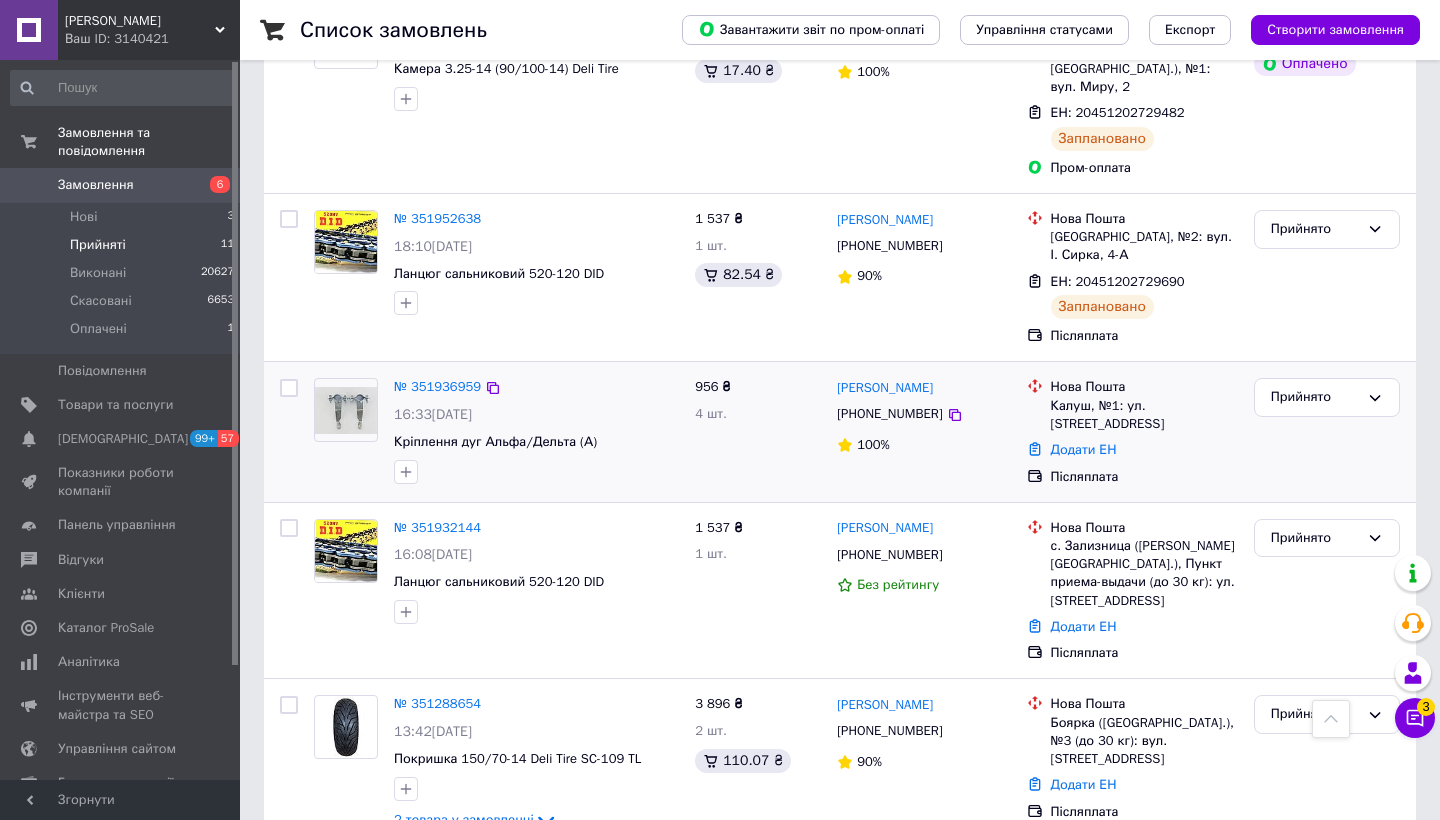 scroll, scrollTop: 1617, scrollLeft: 0, axis: vertical 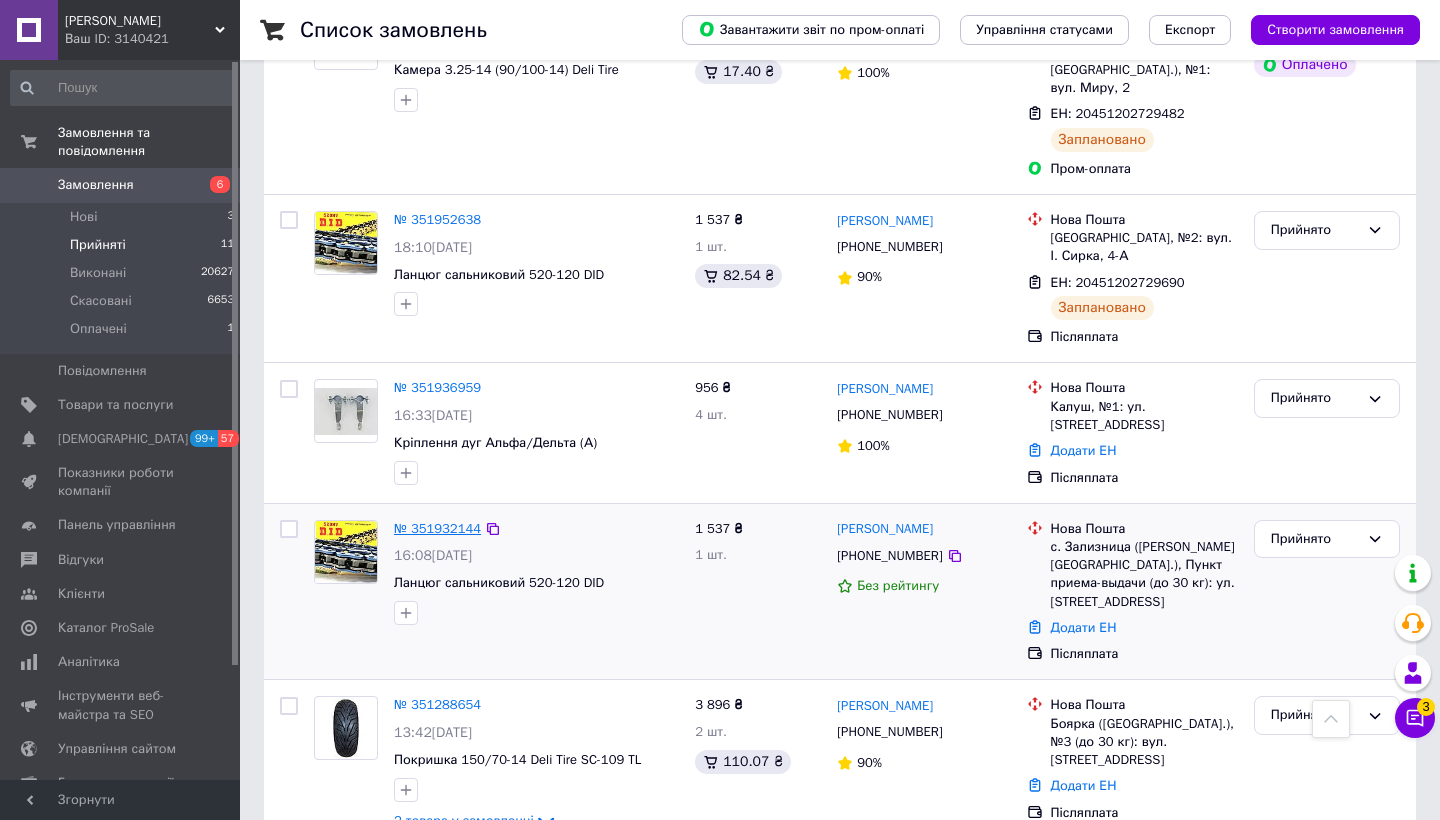 click on "№ 351932144" at bounding box center [437, 528] 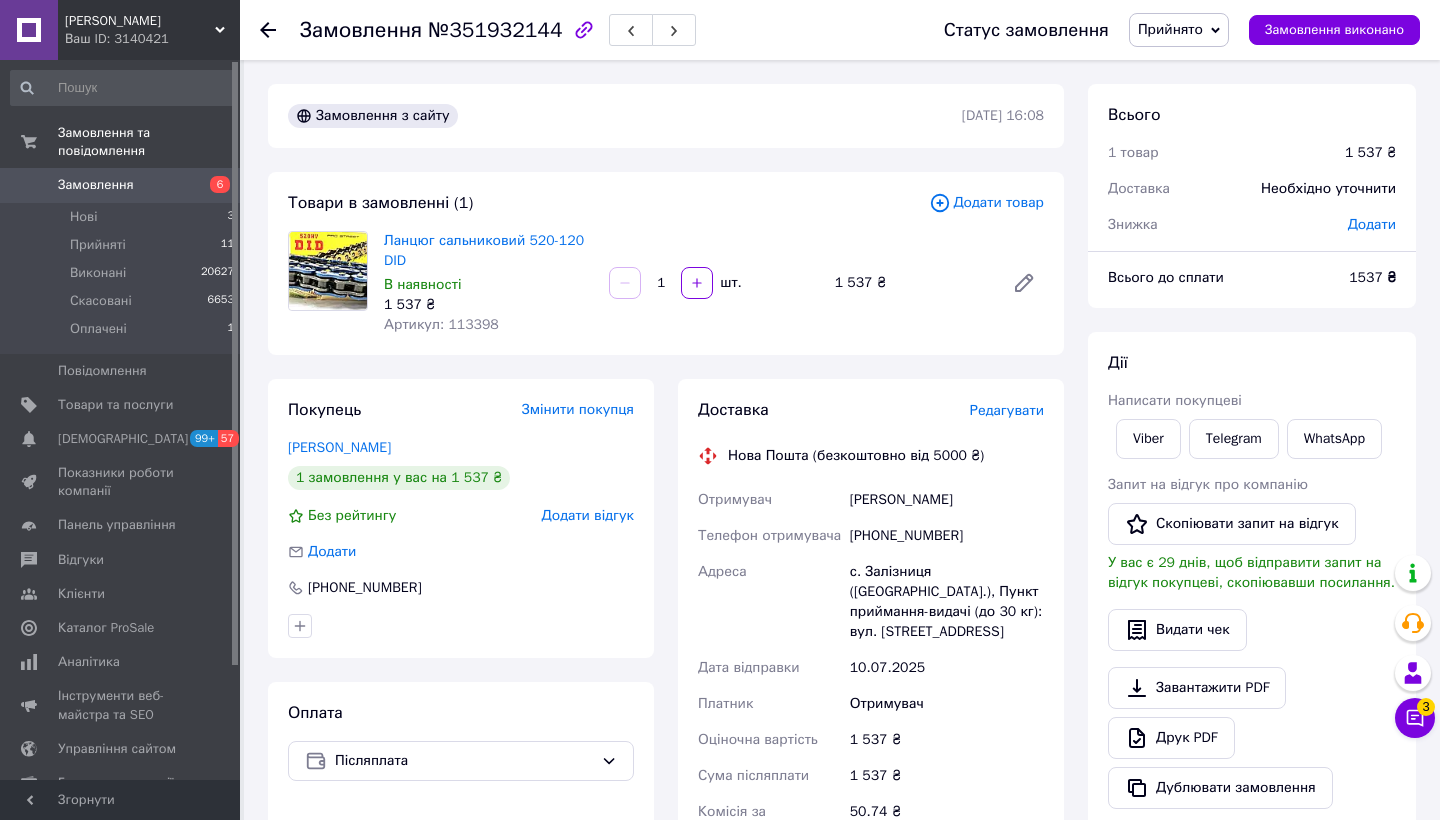 scroll, scrollTop: 0, scrollLeft: 0, axis: both 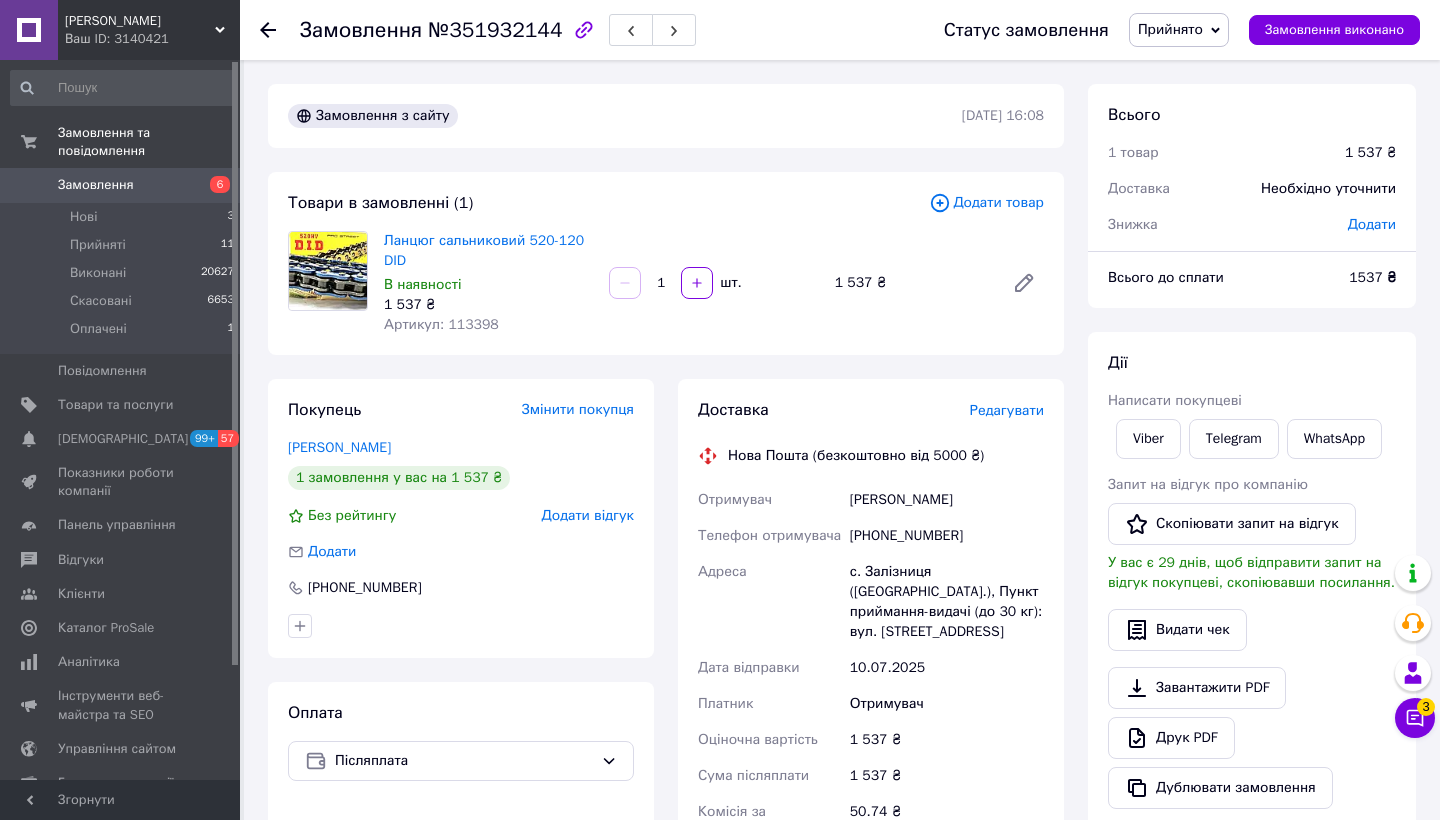 click on "Редагувати" at bounding box center [1007, 410] 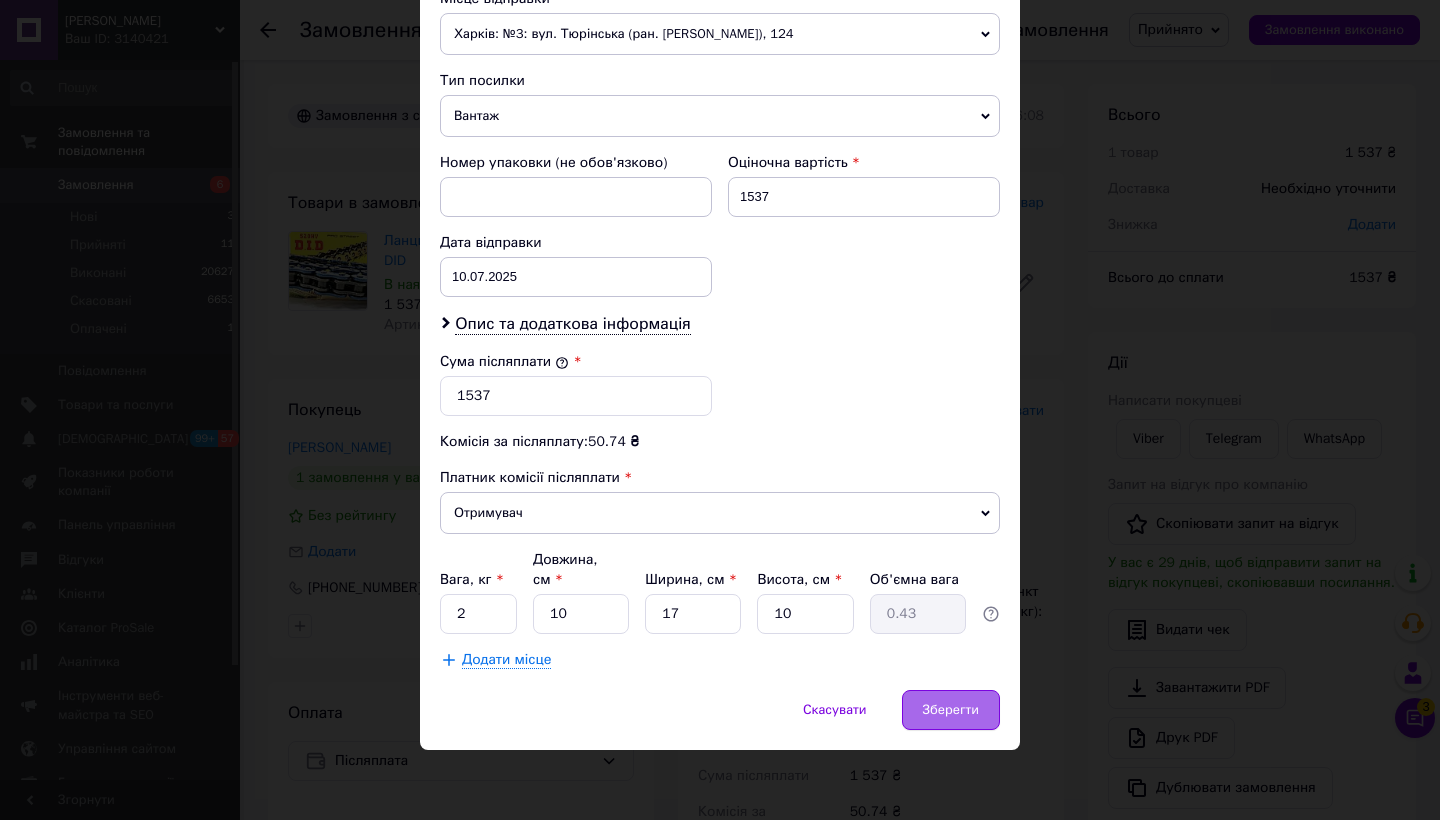 scroll, scrollTop: 725, scrollLeft: 0, axis: vertical 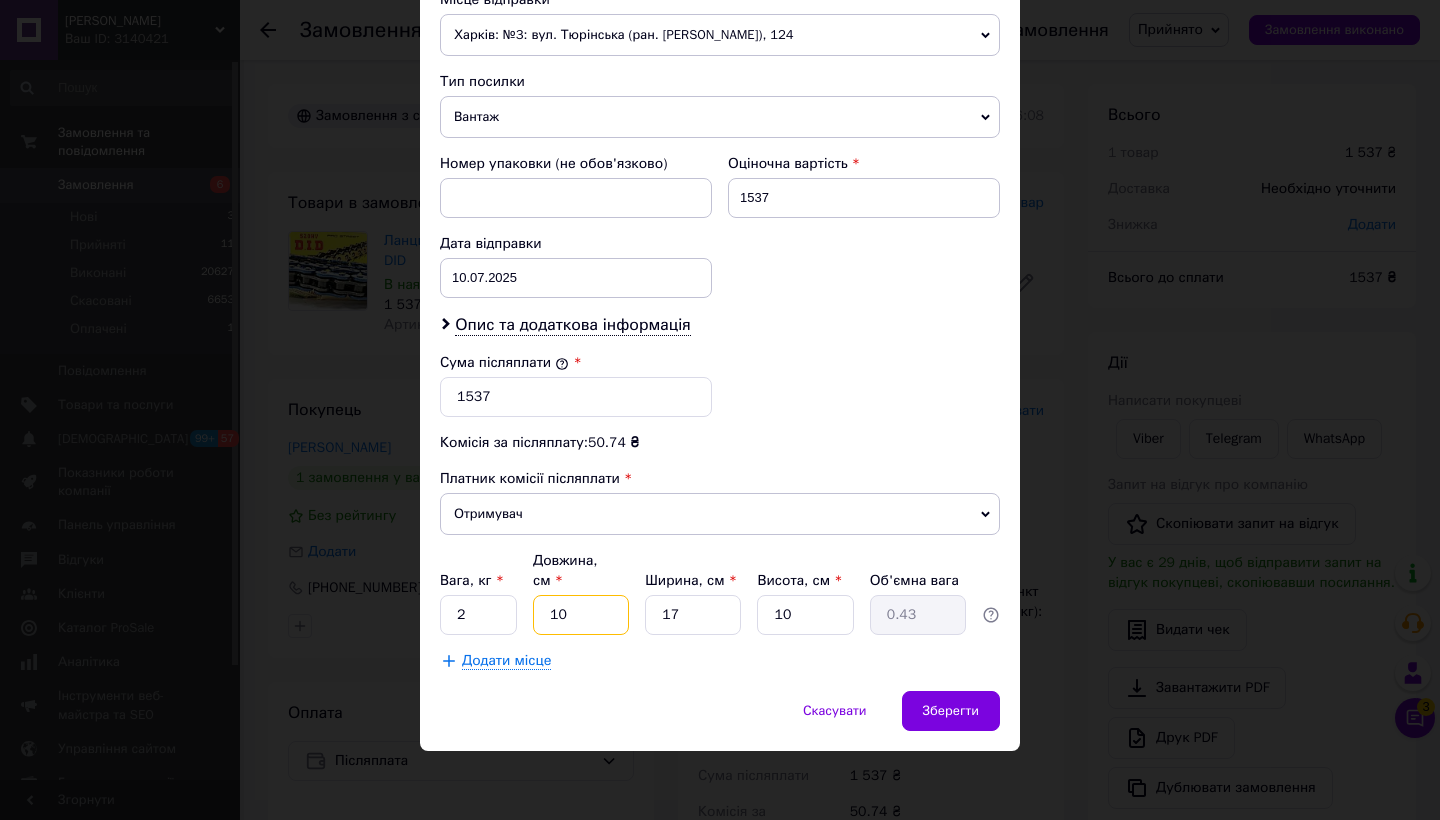 click on "10" at bounding box center [581, 615] 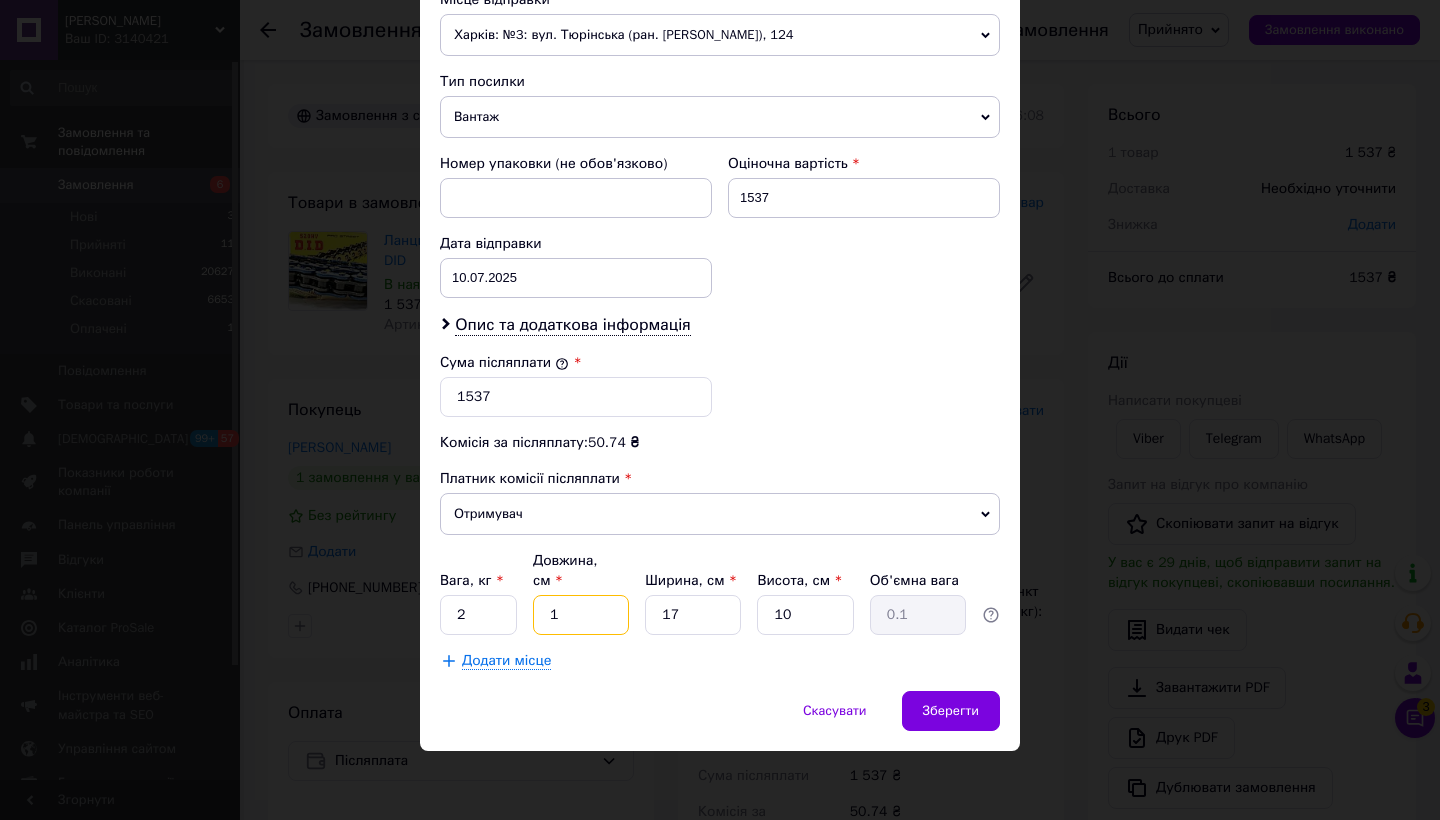 type on "18" 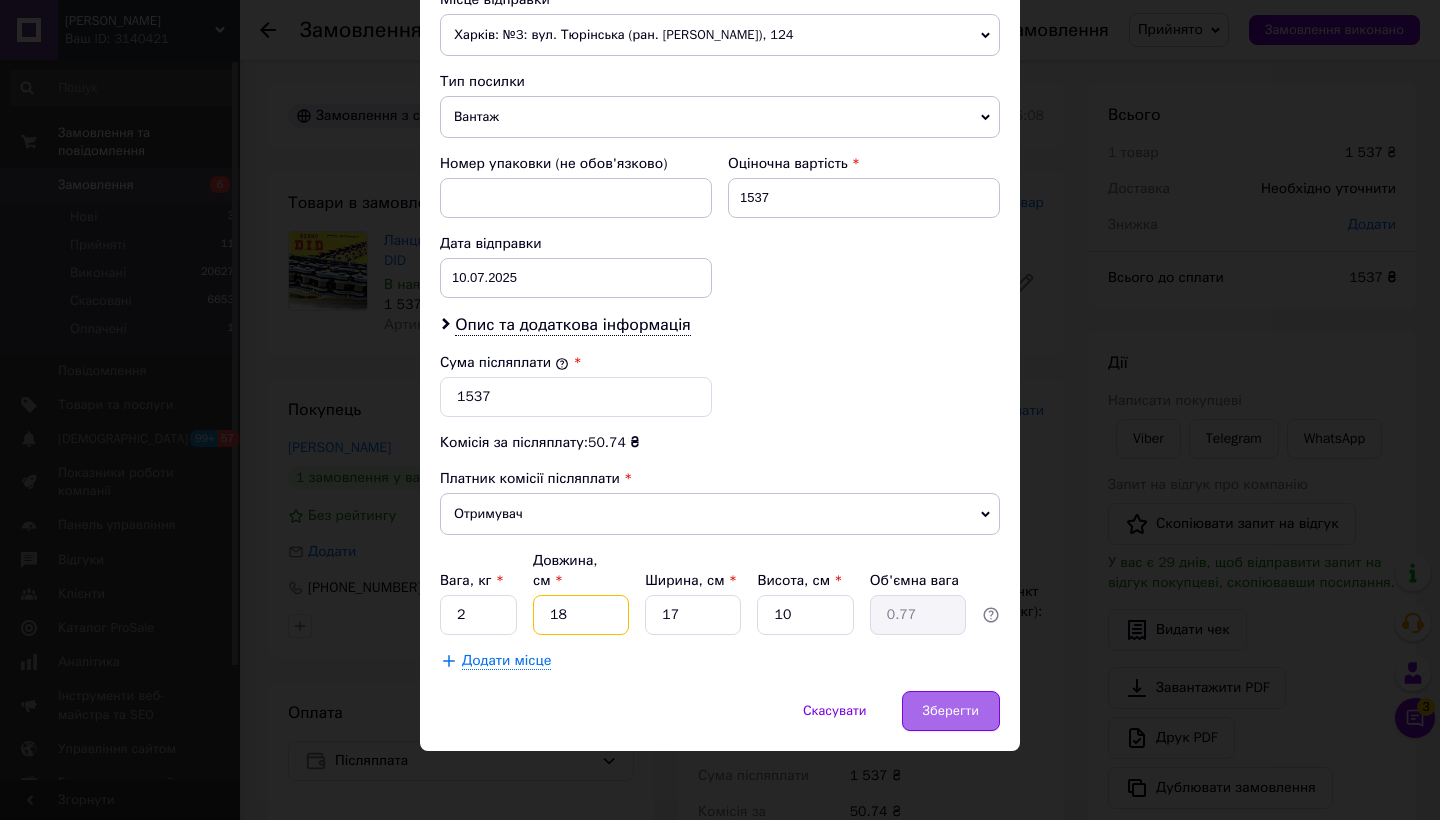 type on "18" 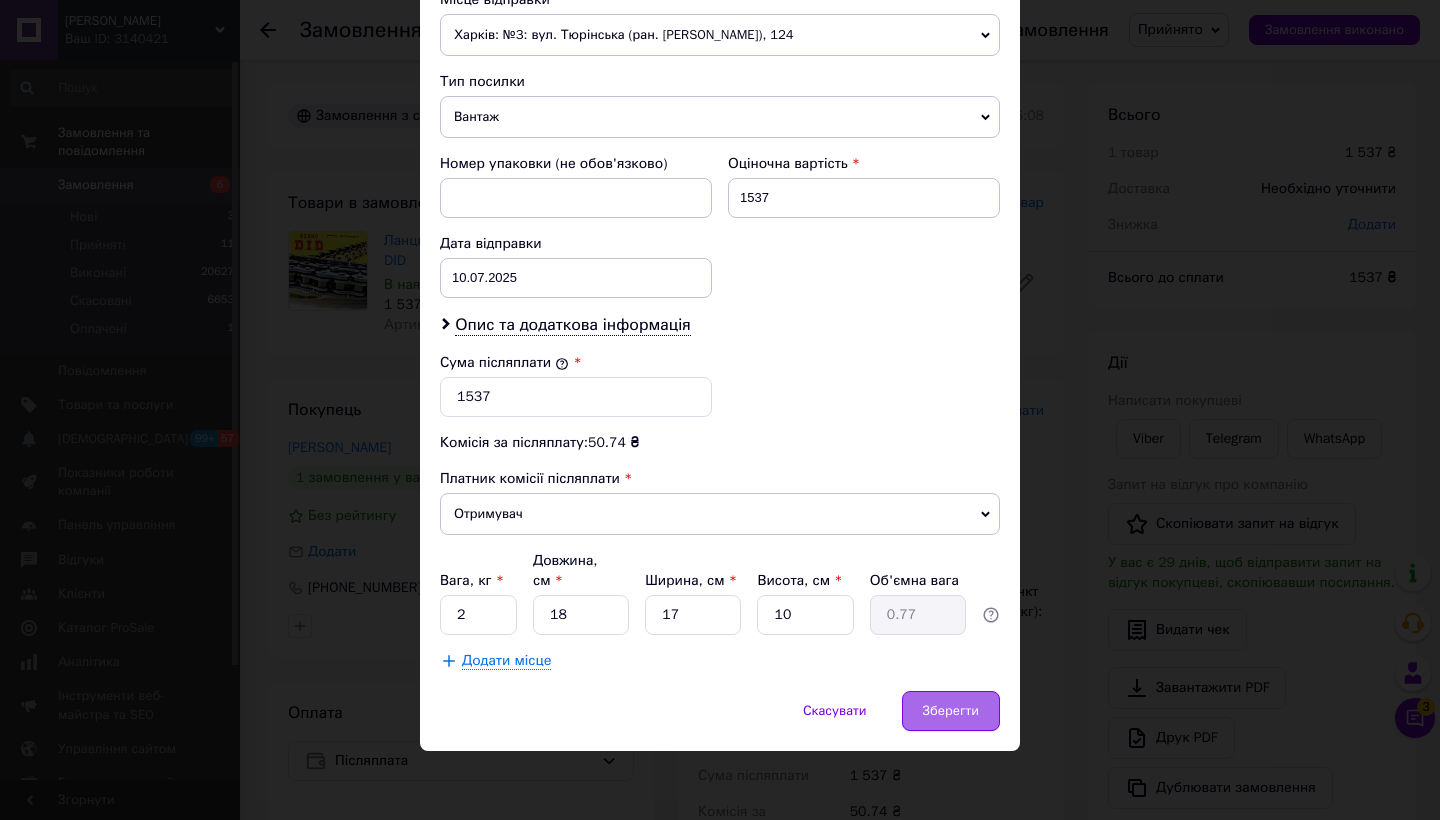 click on "Зберегти" at bounding box center [951, 711] 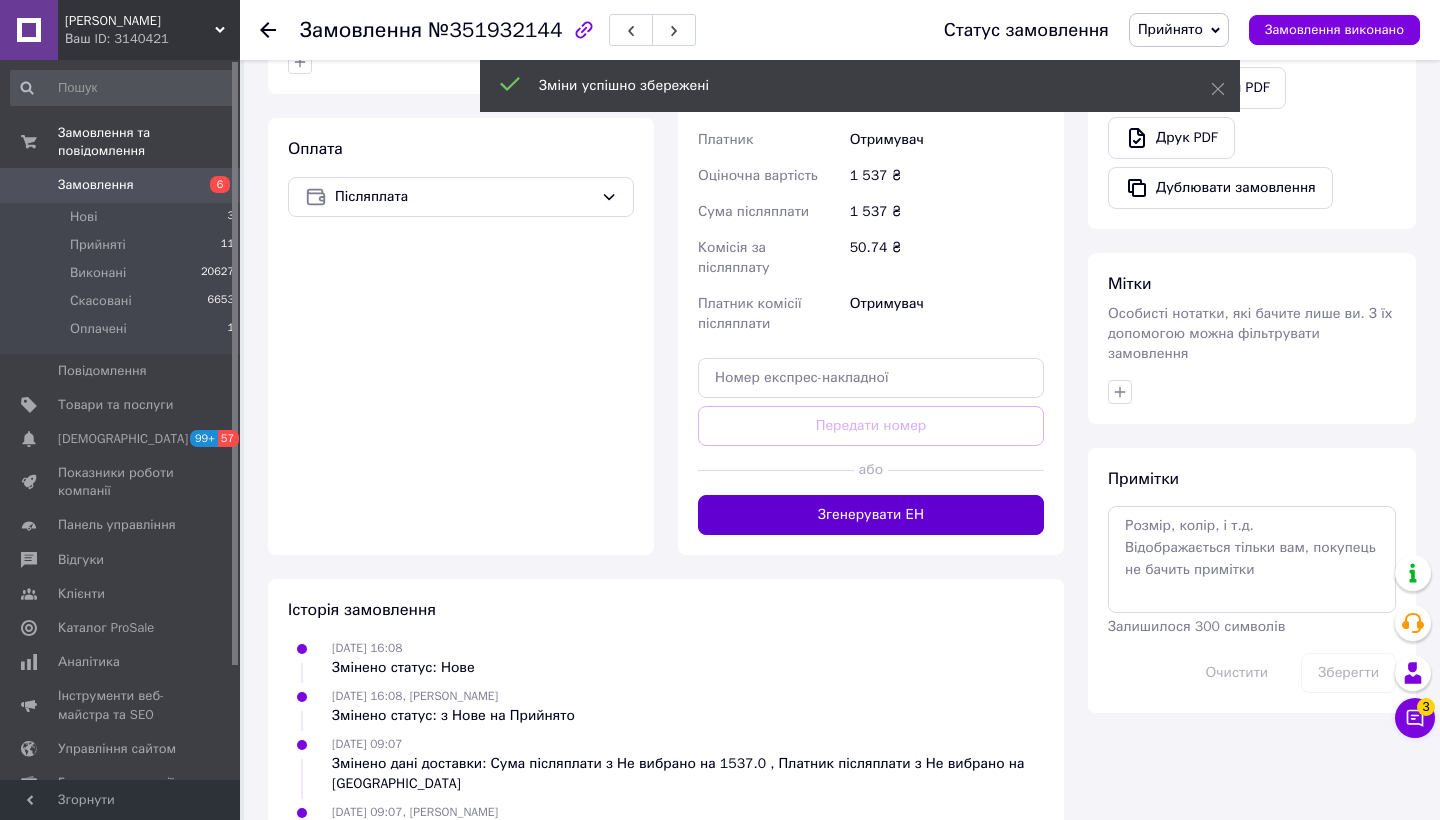 scroll, scrollTop: 562, scrollLeft: 0, axis: vertical 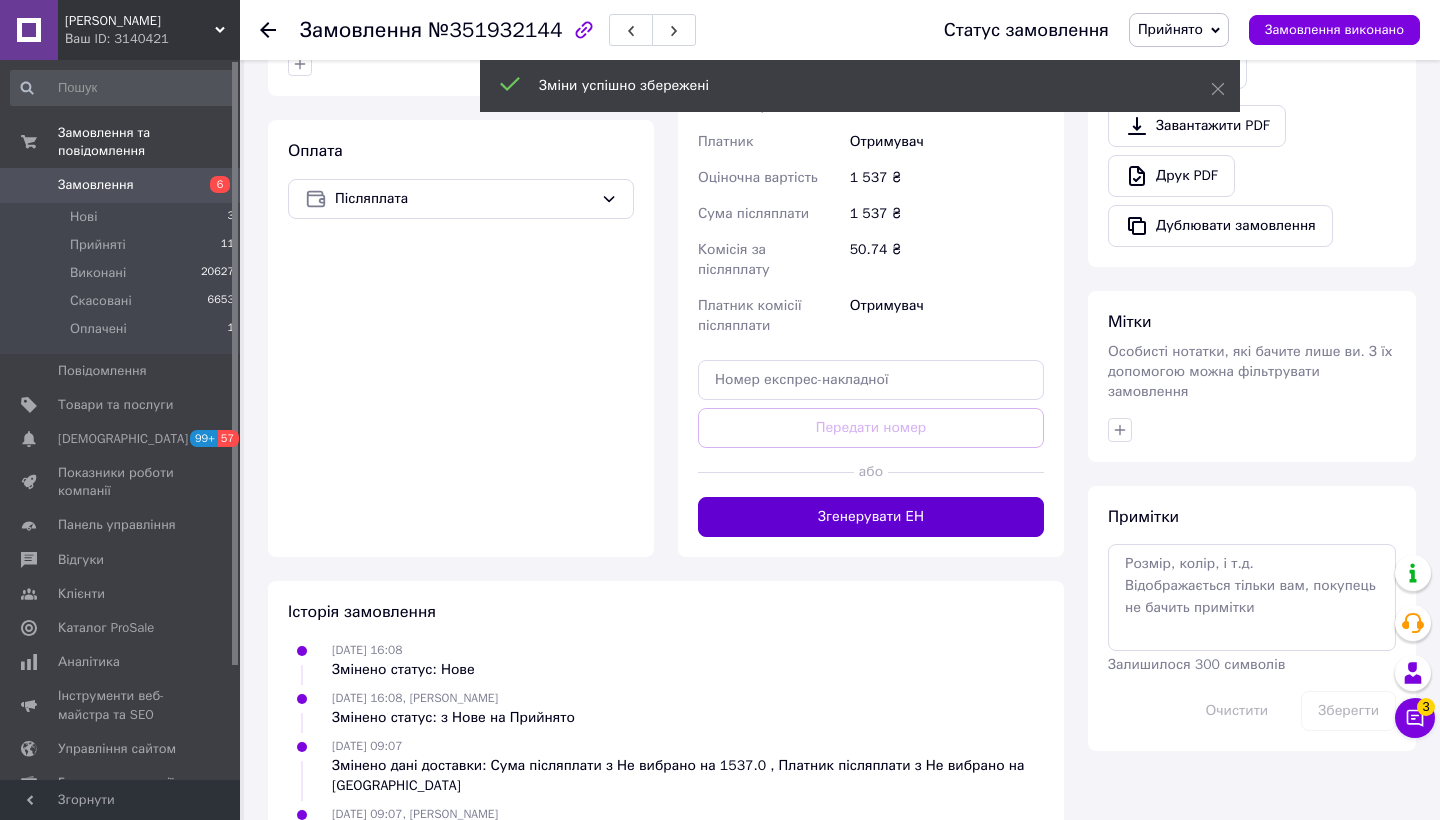 click on "Згенерувати ЕН" at bounding box center [871, 517] 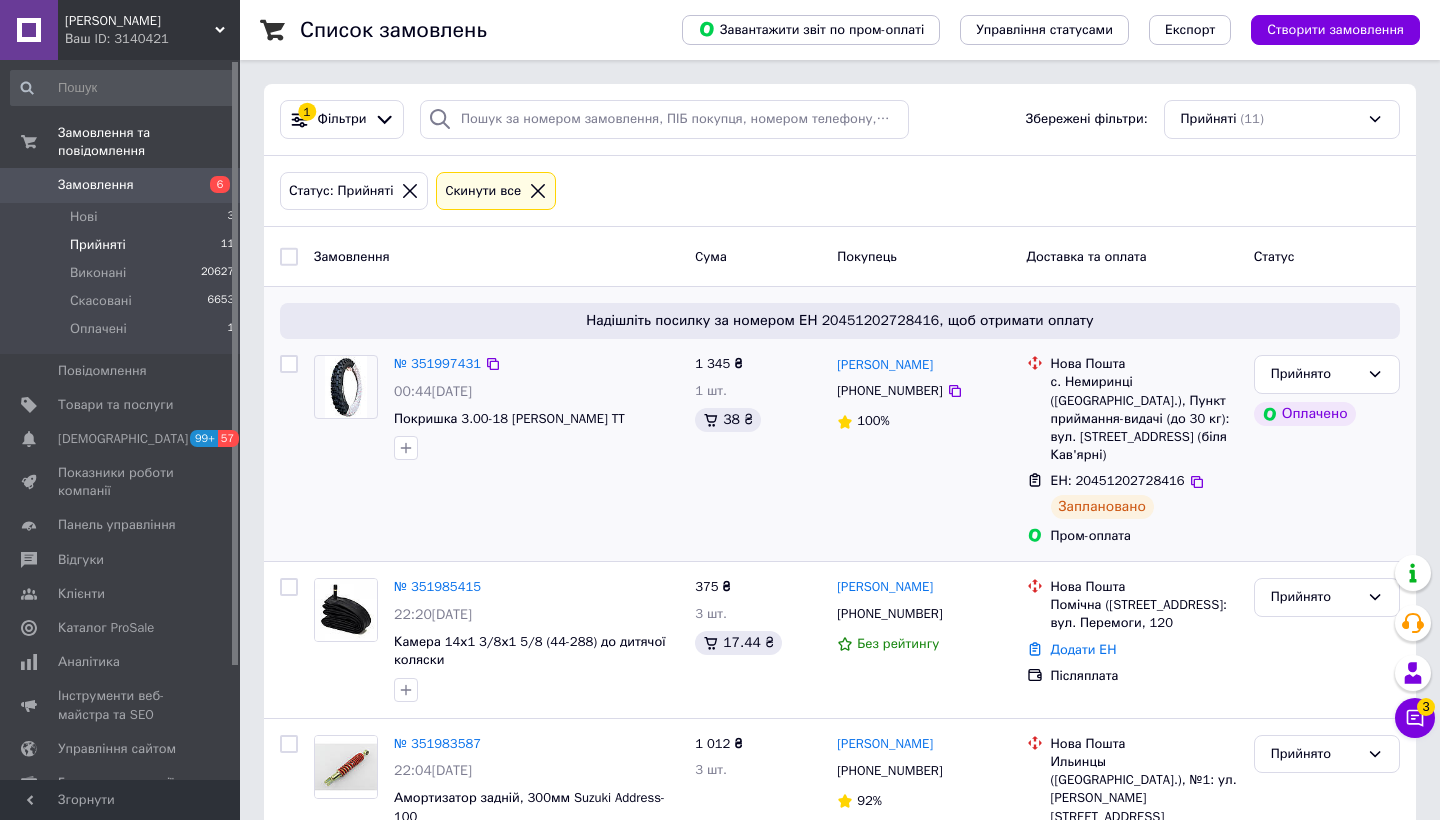 scroll, scrollTop: 0, scrollLeft: 0, axis: both 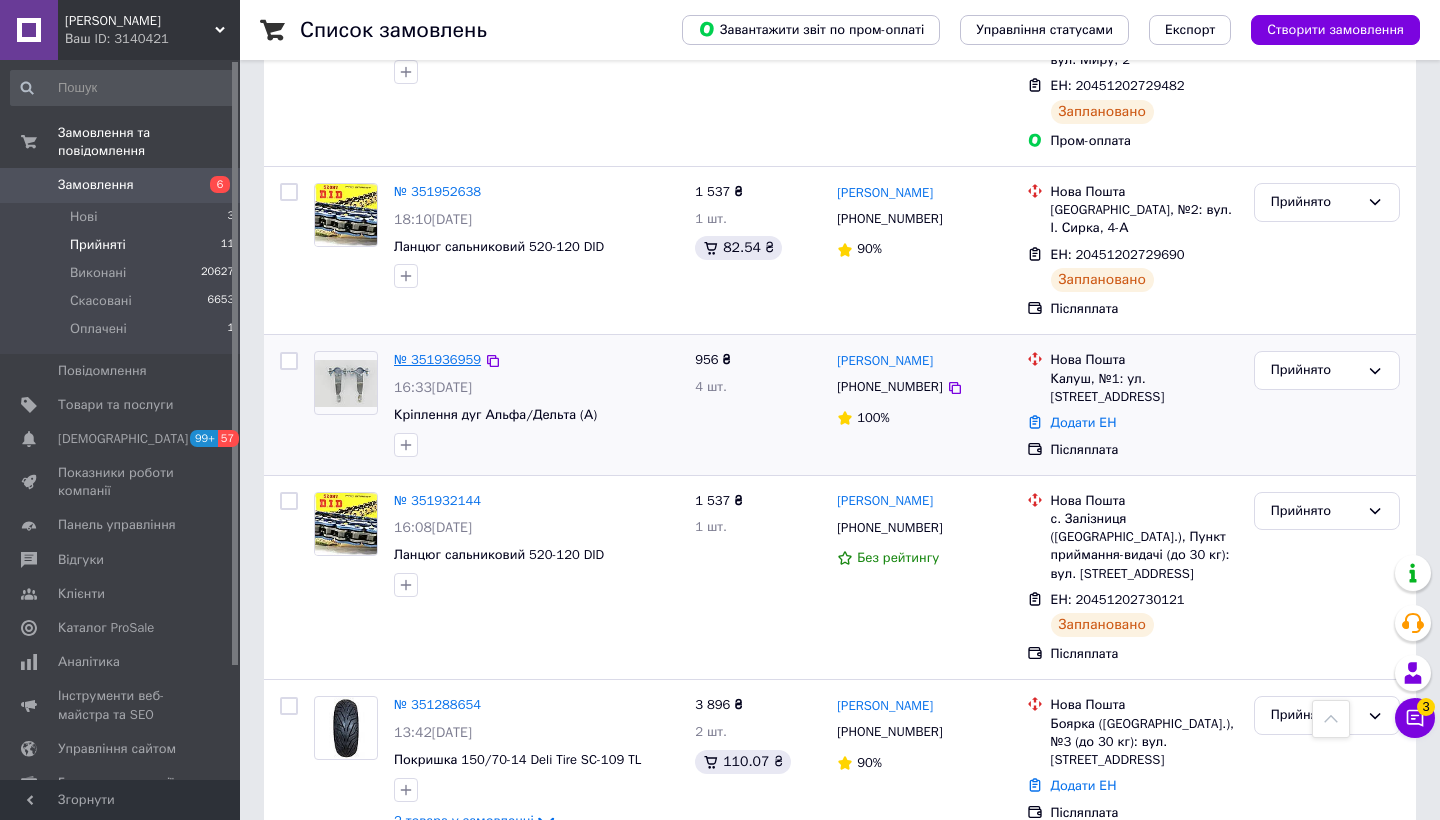 click on "№ 351936959" at bounding box center [437, 359] 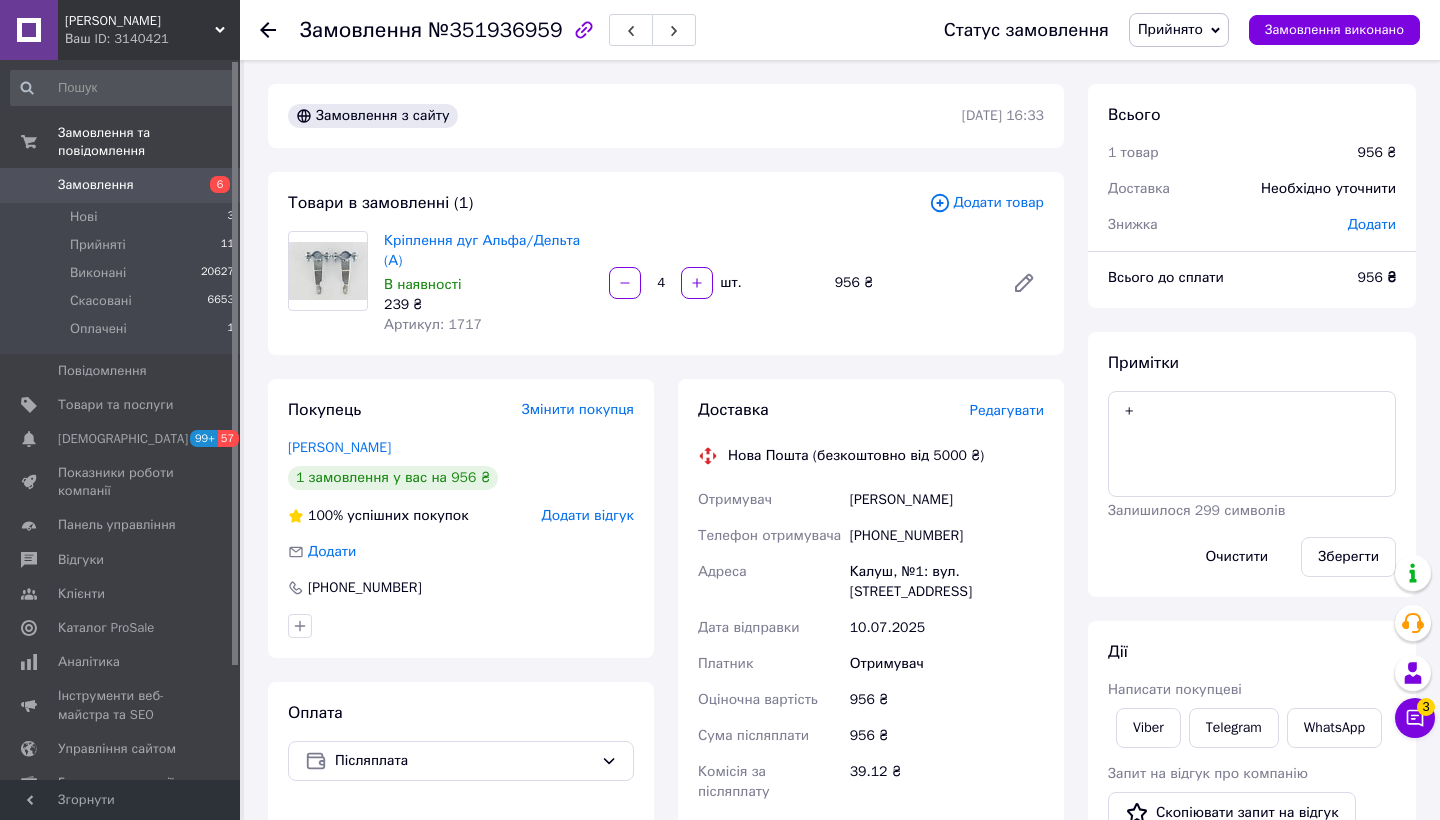scroll, scrollTop: 0, scrollLeft: 0, axis: both 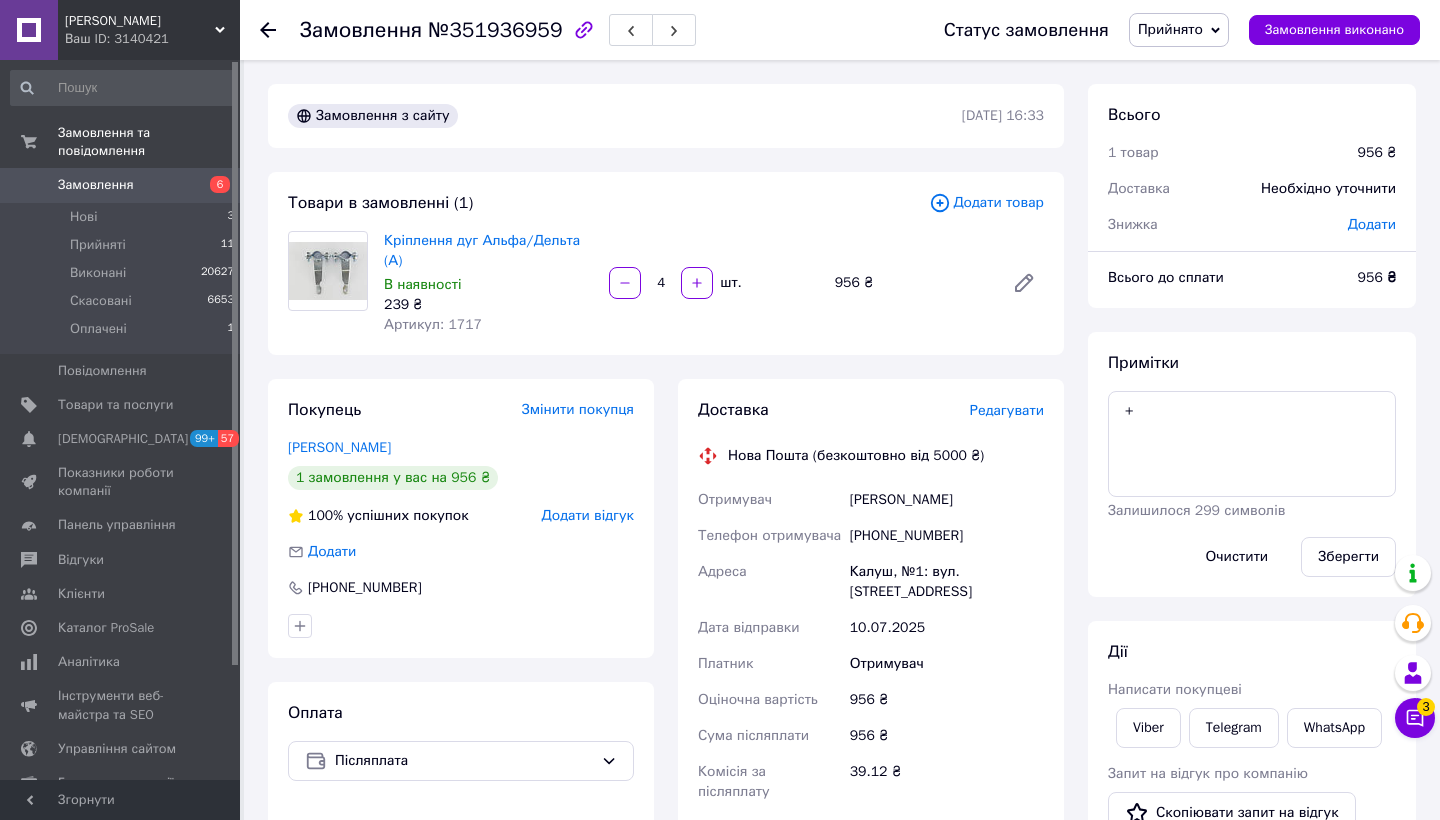 click on "Редагувати" at bounding box center (1007, 410) 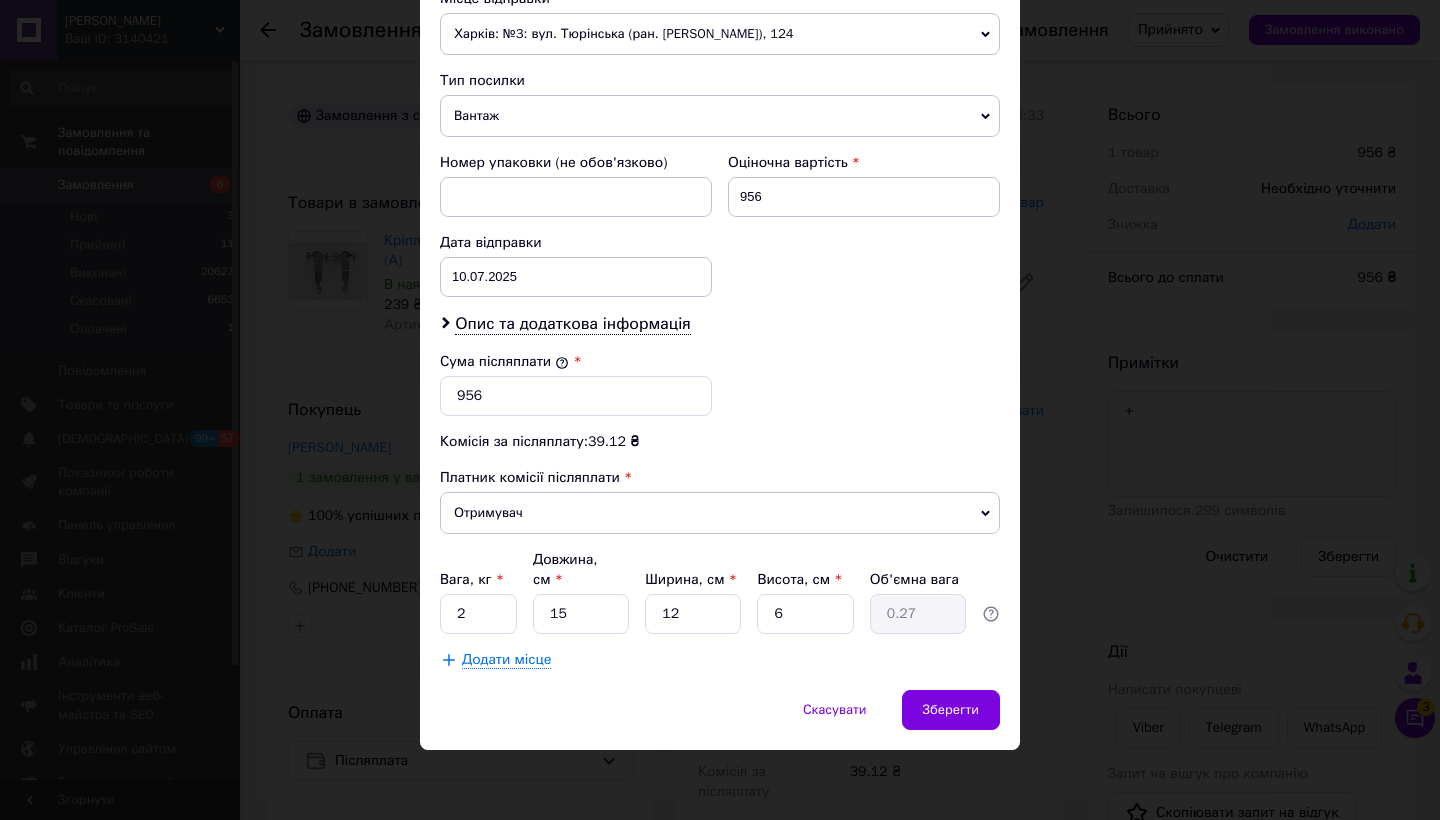 scroll, scrollTop: 725, scrollLeft: 0, axis: vertical 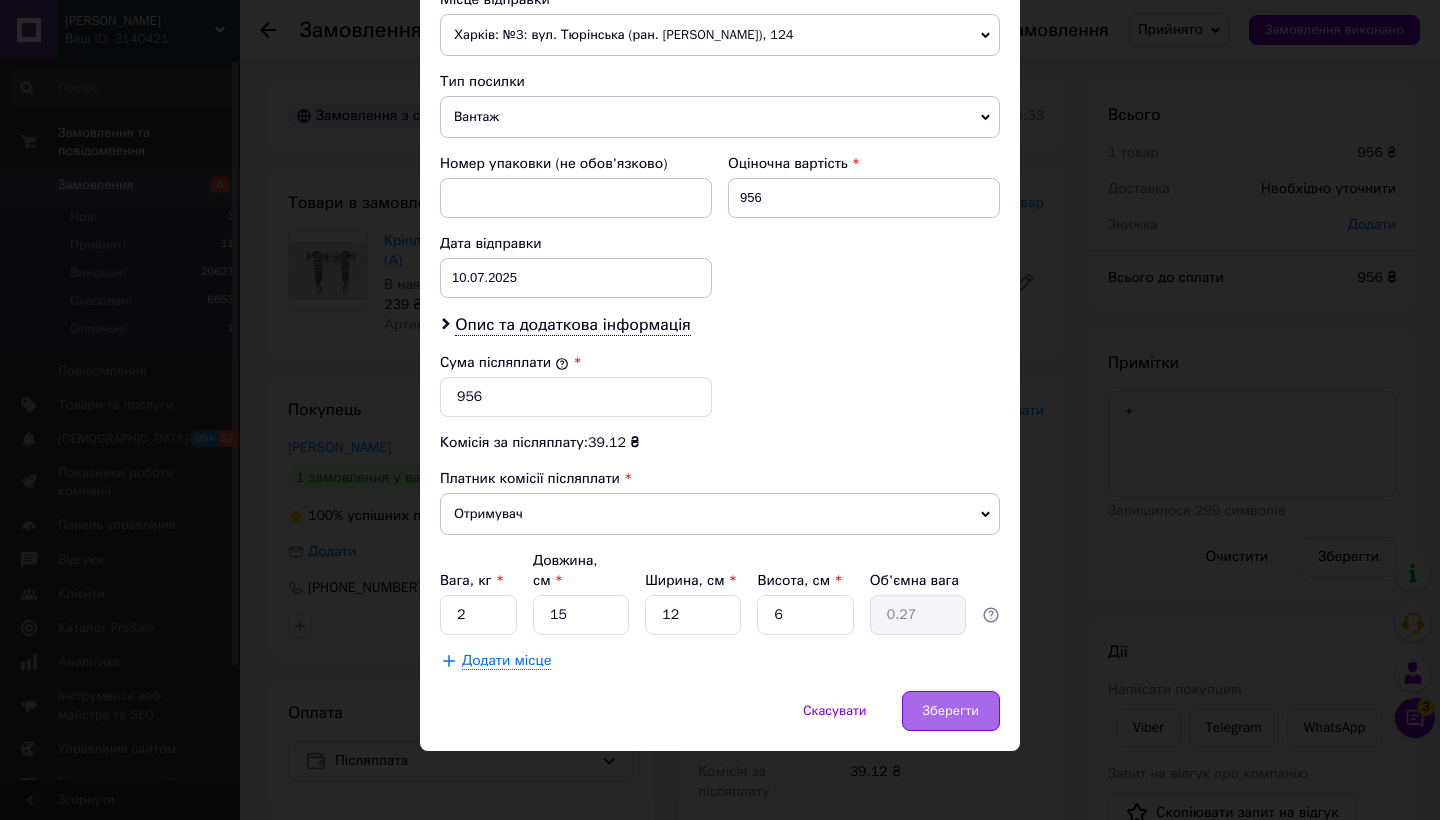 click on "Зберегти" at bounding box center (951, 711) 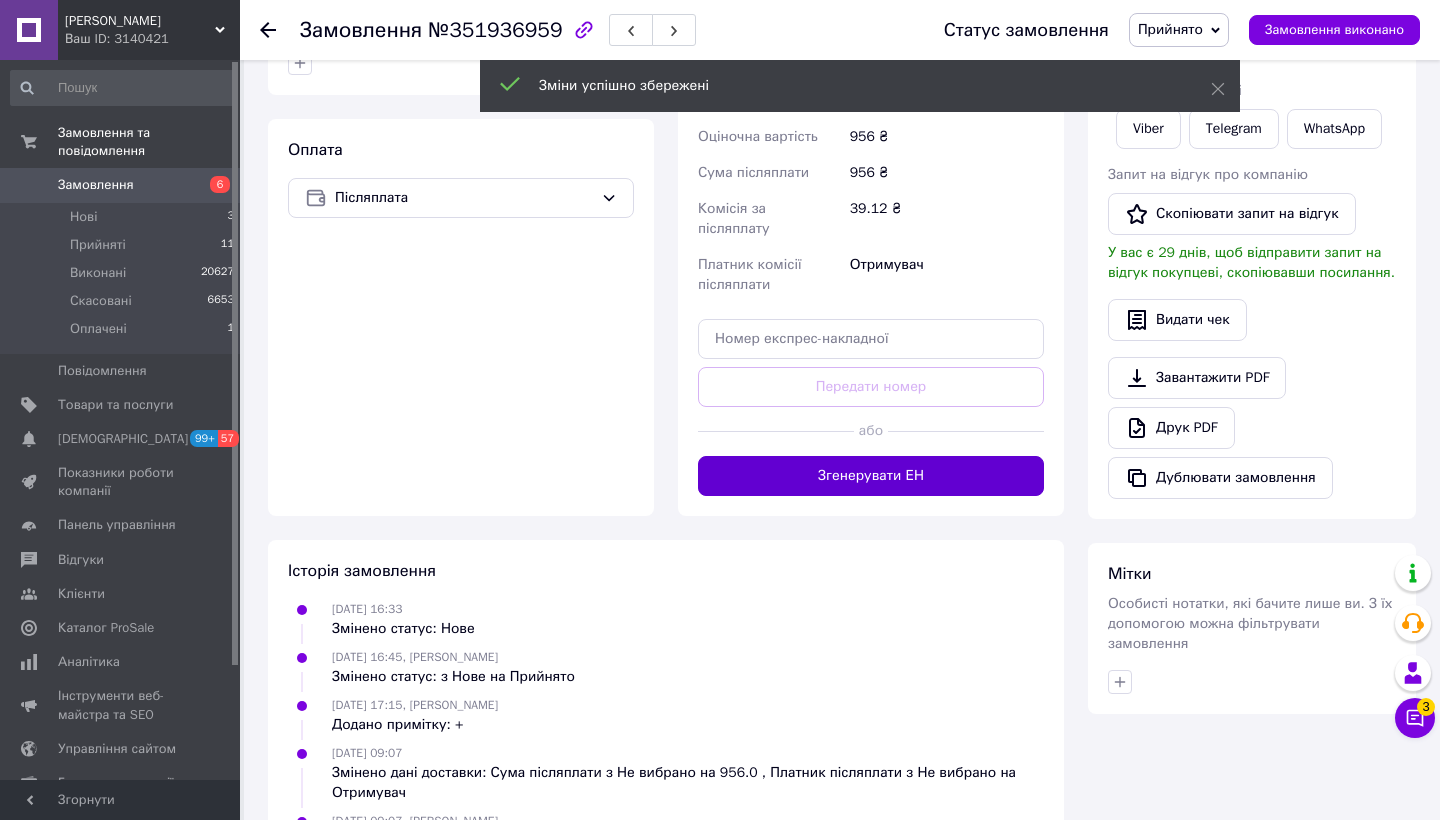 scroll, scrollTop: 562, scrollLeft: 0, axis: vertical 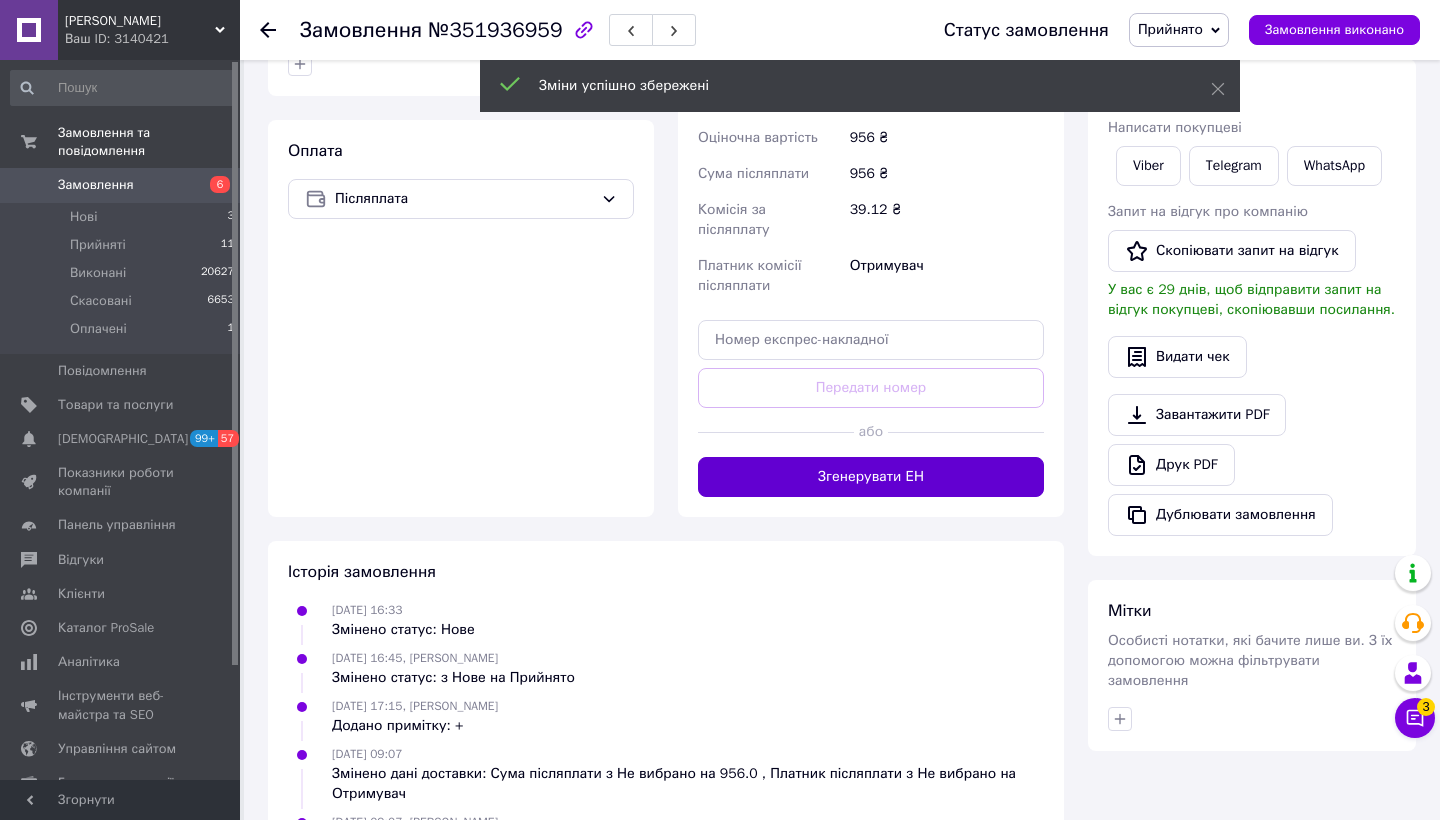 click on "Згенерувати ЕН" at bounding box center [871, 477] 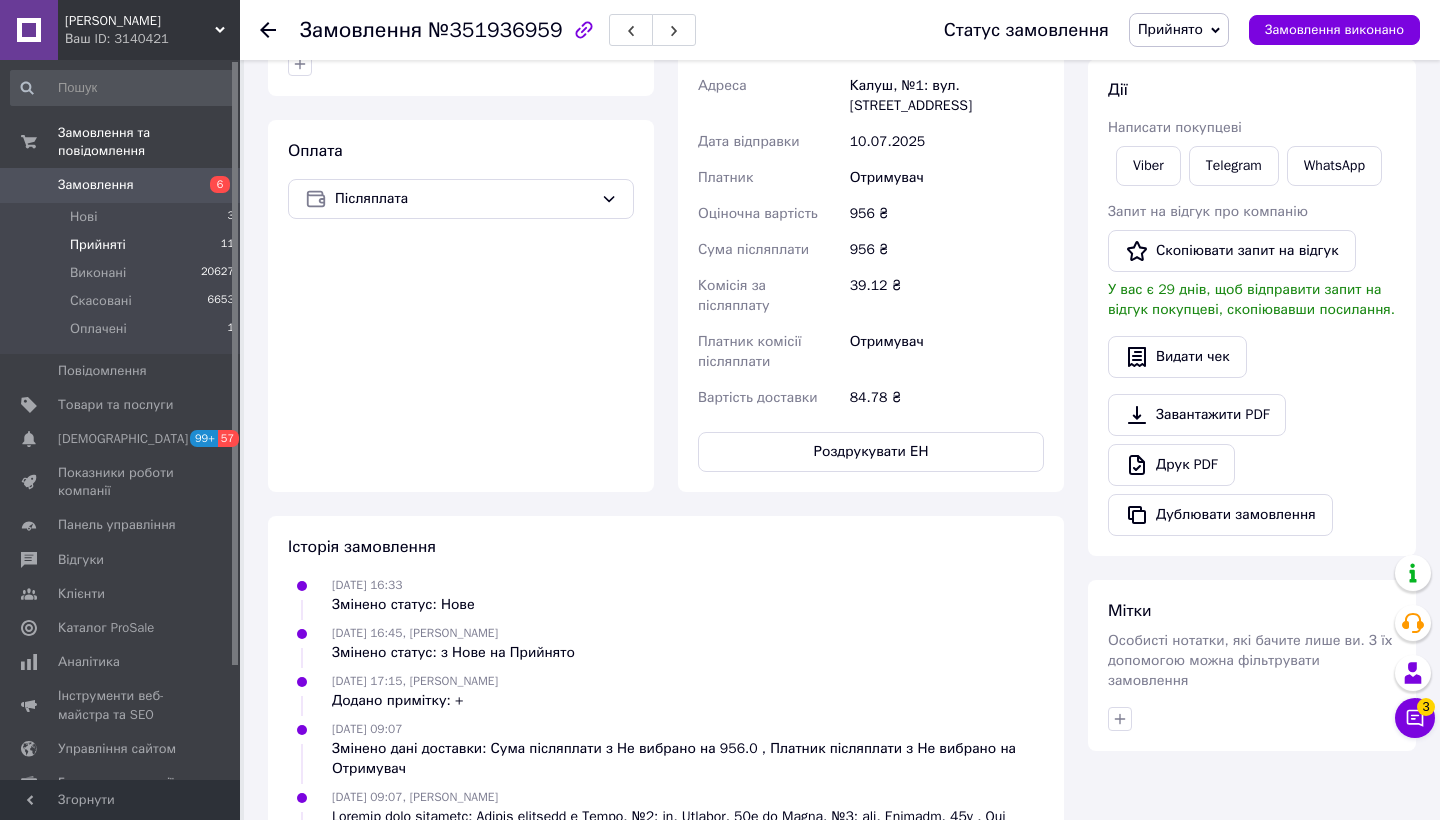 click on "Прийняті 11" at bounding box center (123, 245) 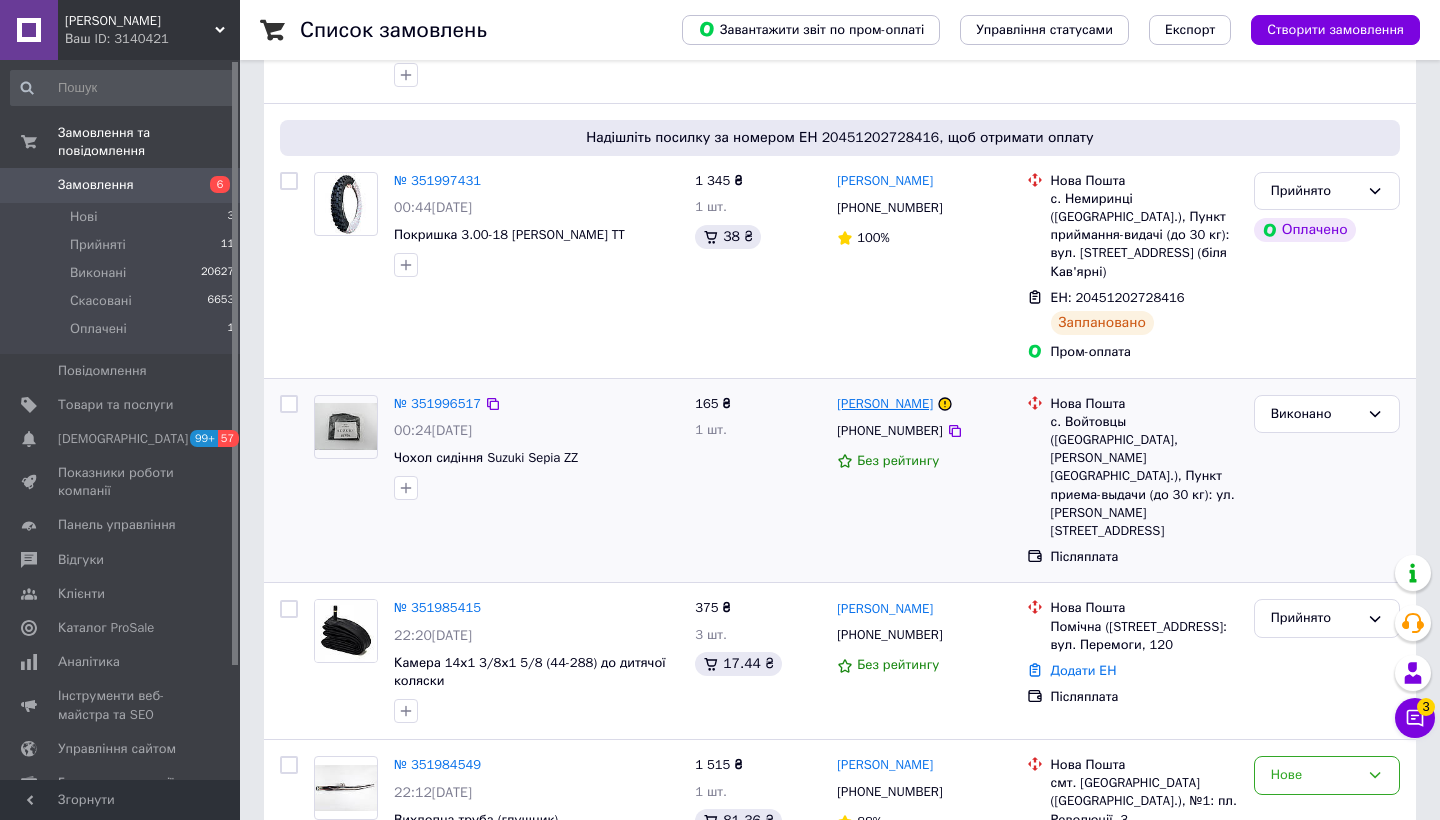 scroll, scrollTop: 355, scrollLeft: 0, axis: vertical 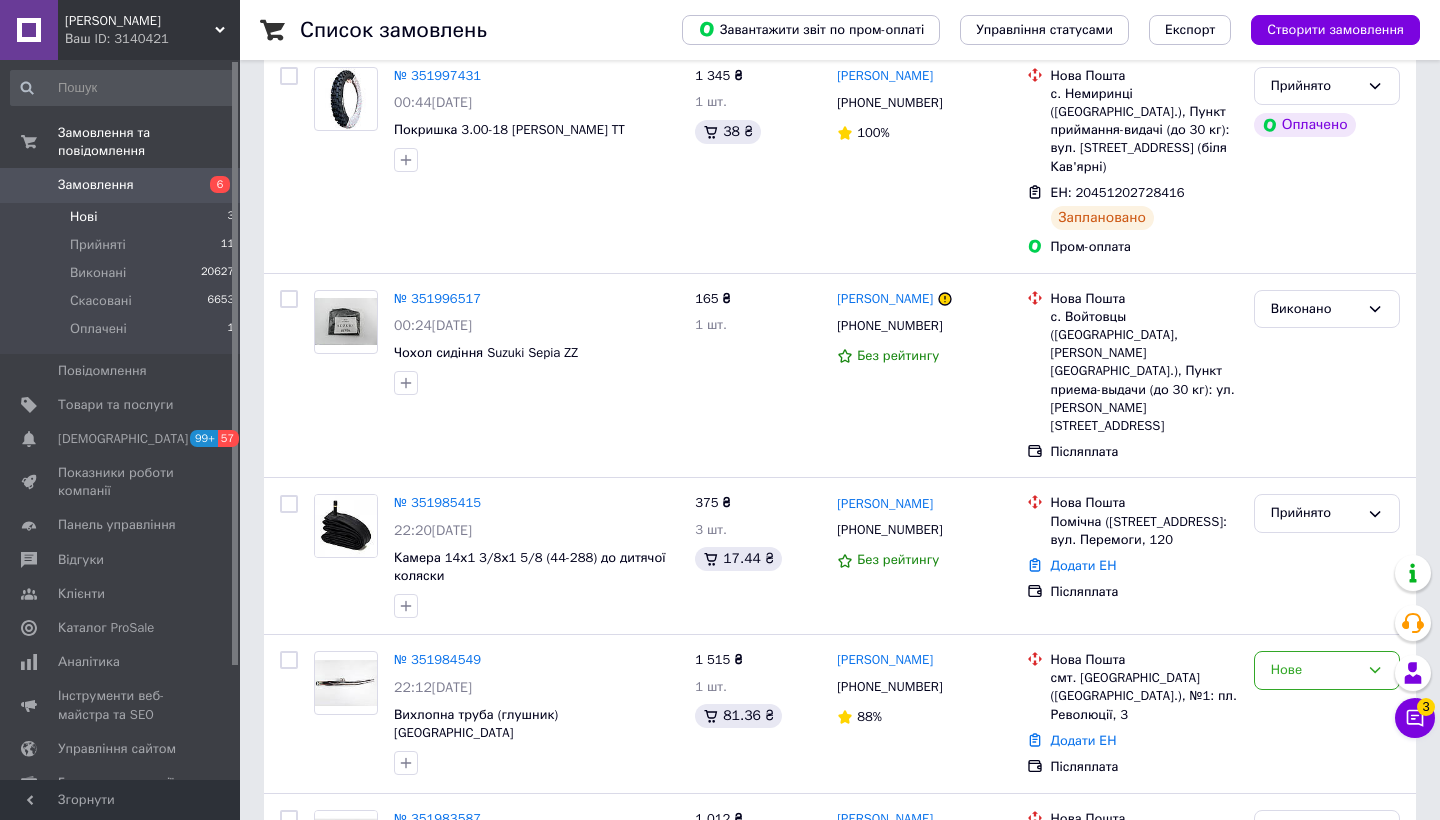 click on "Нові 3" at bounding box center [123, 217] 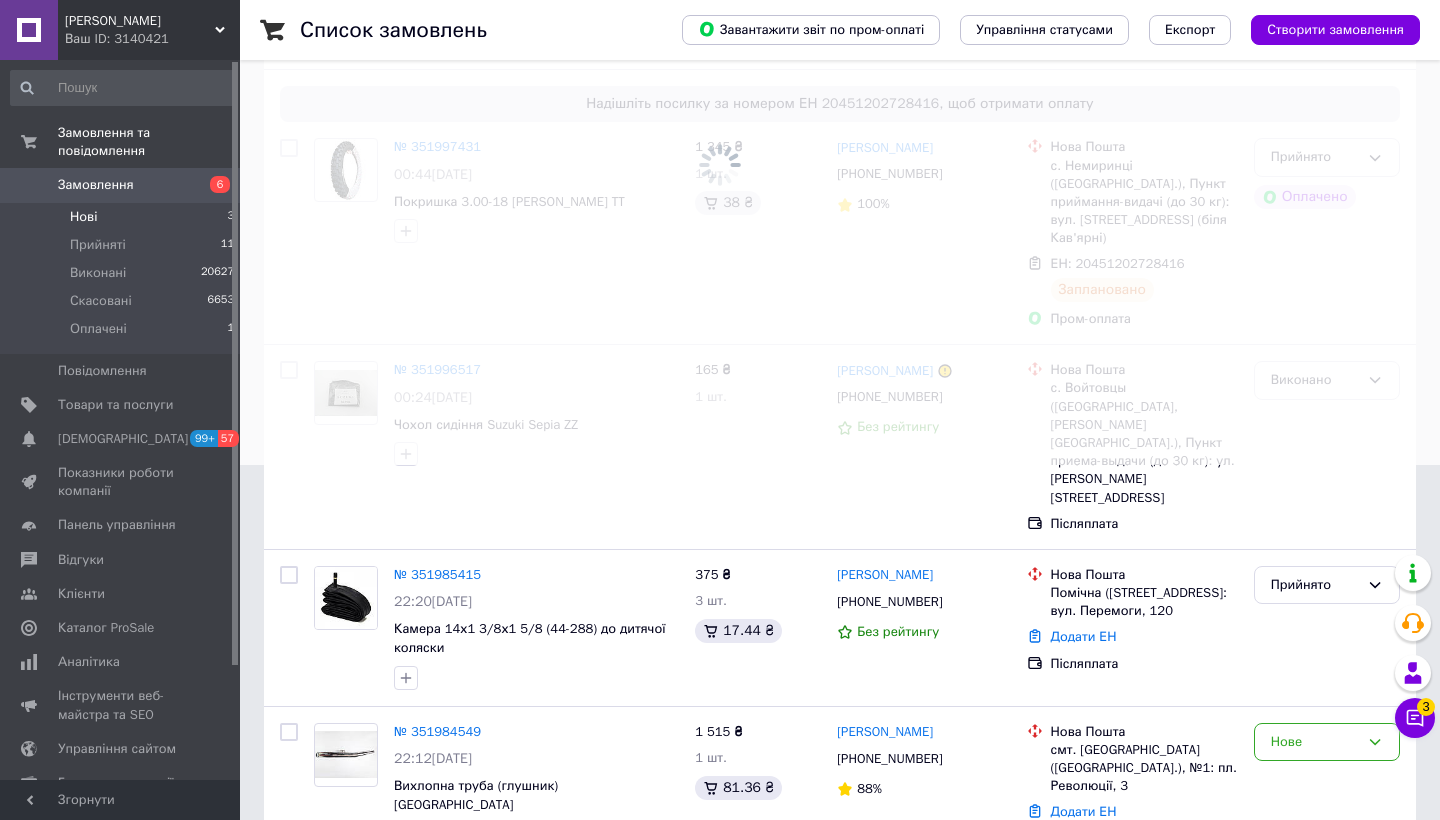 scroll, scrollTop: 0, scrollLeft: 0, axis: both 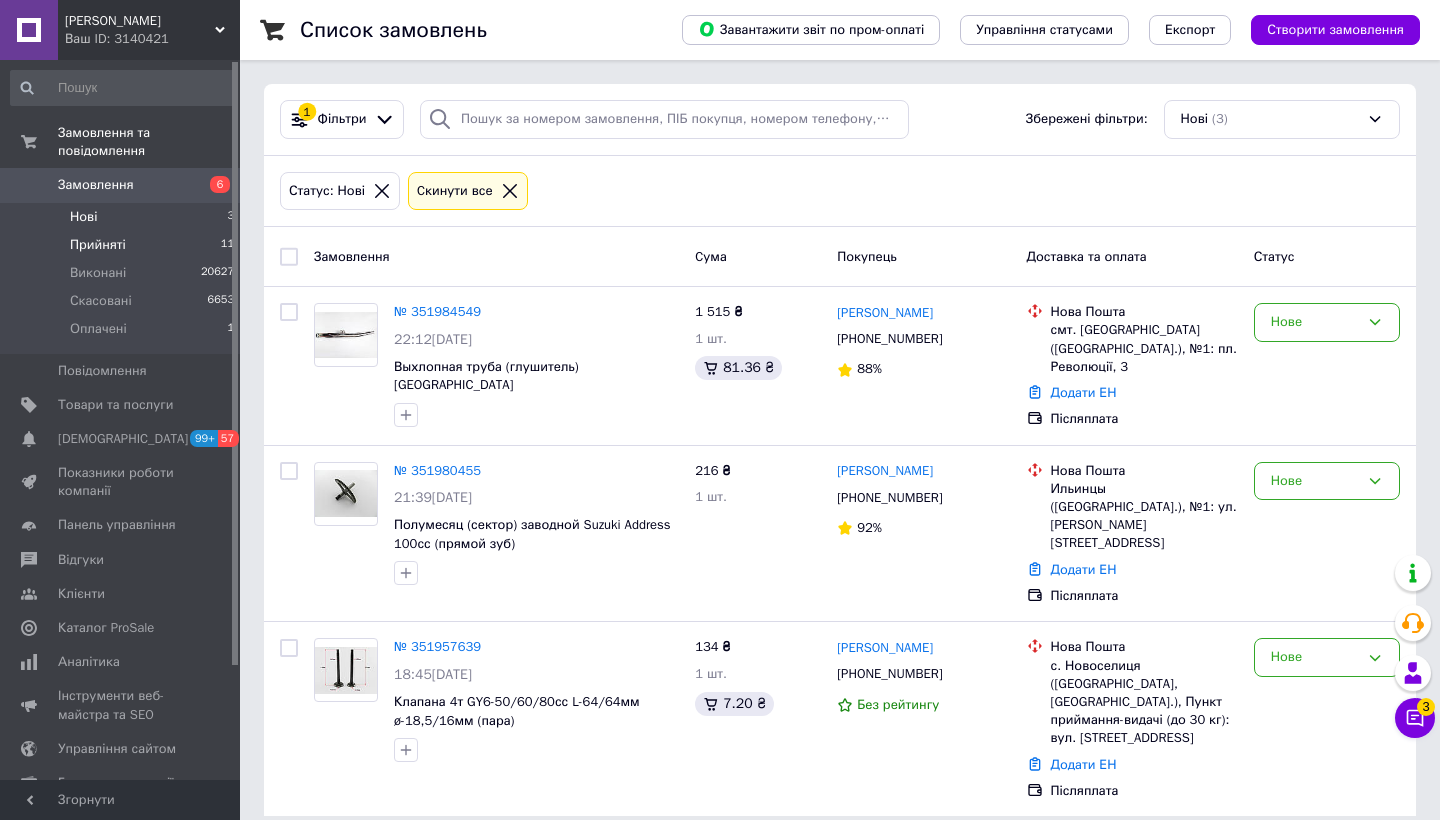 click on "Прийняті 11" at bounding box center (123, 245) 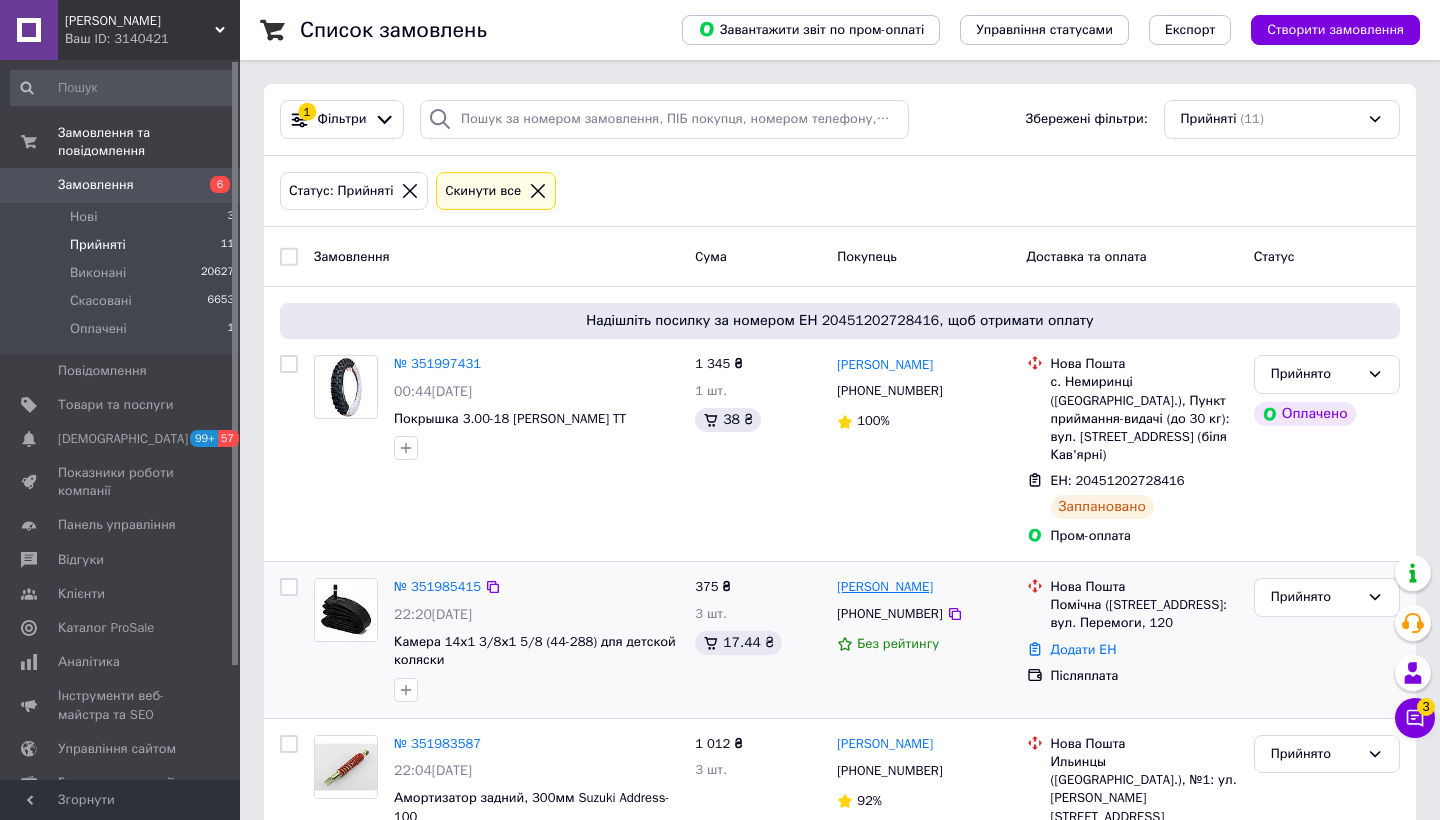 click on "[PERSON_NAME]" at bounding box center (885, 587) 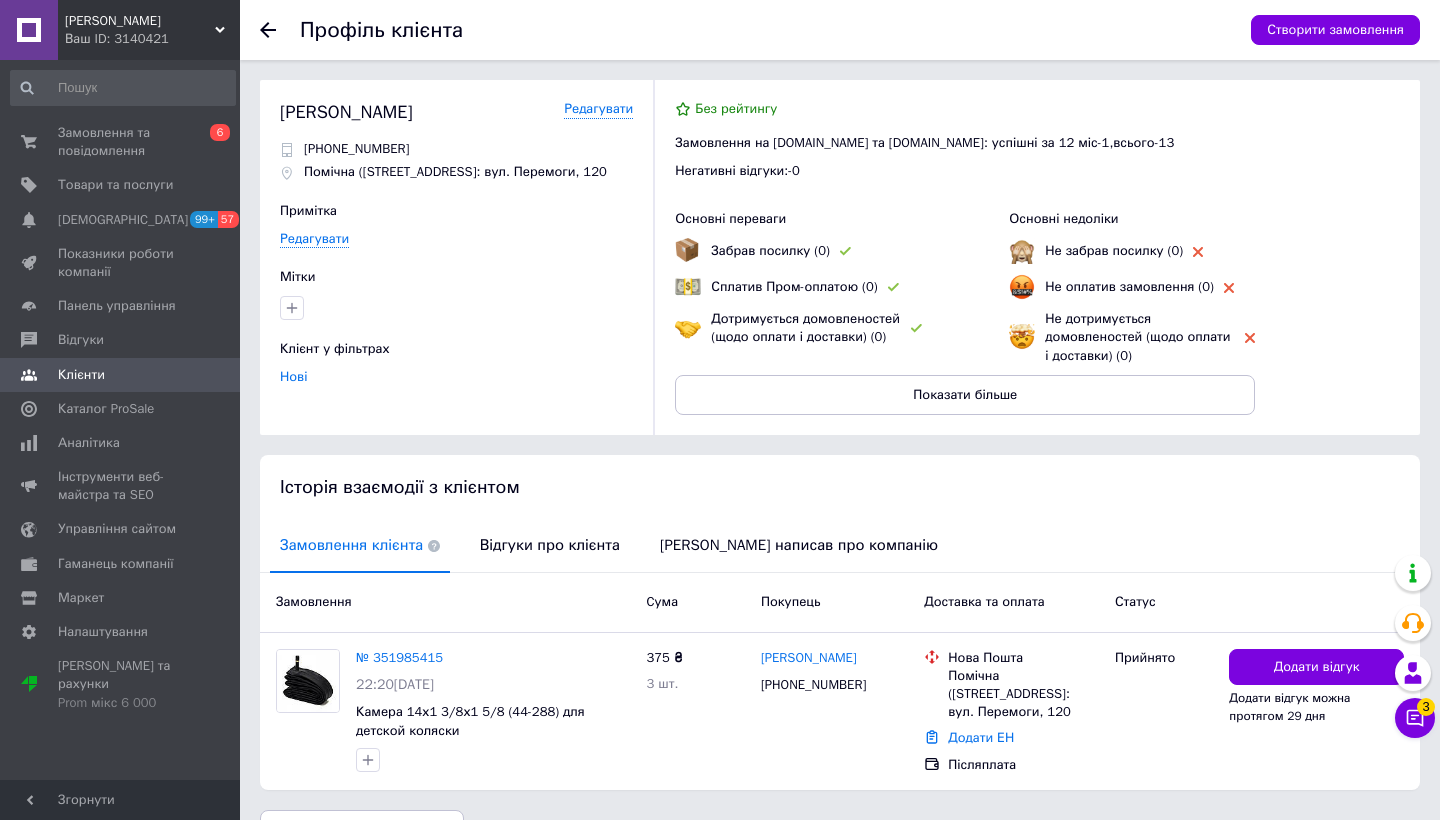 scroll, scrollTop: 10, scrollLeft: 0, axis: vertical 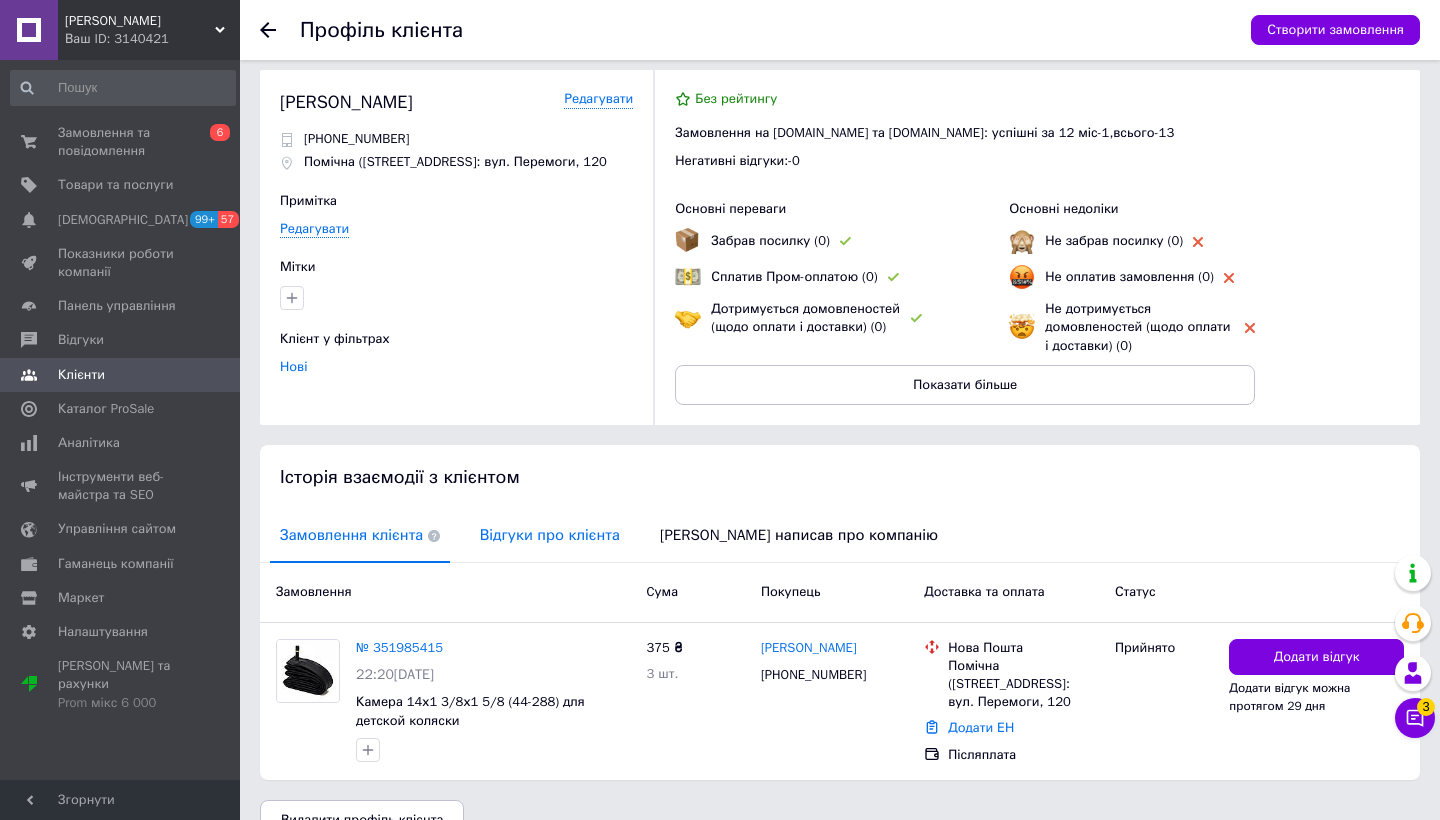 click on "Відгуки про клієнта" at bounding box center [550, 535] 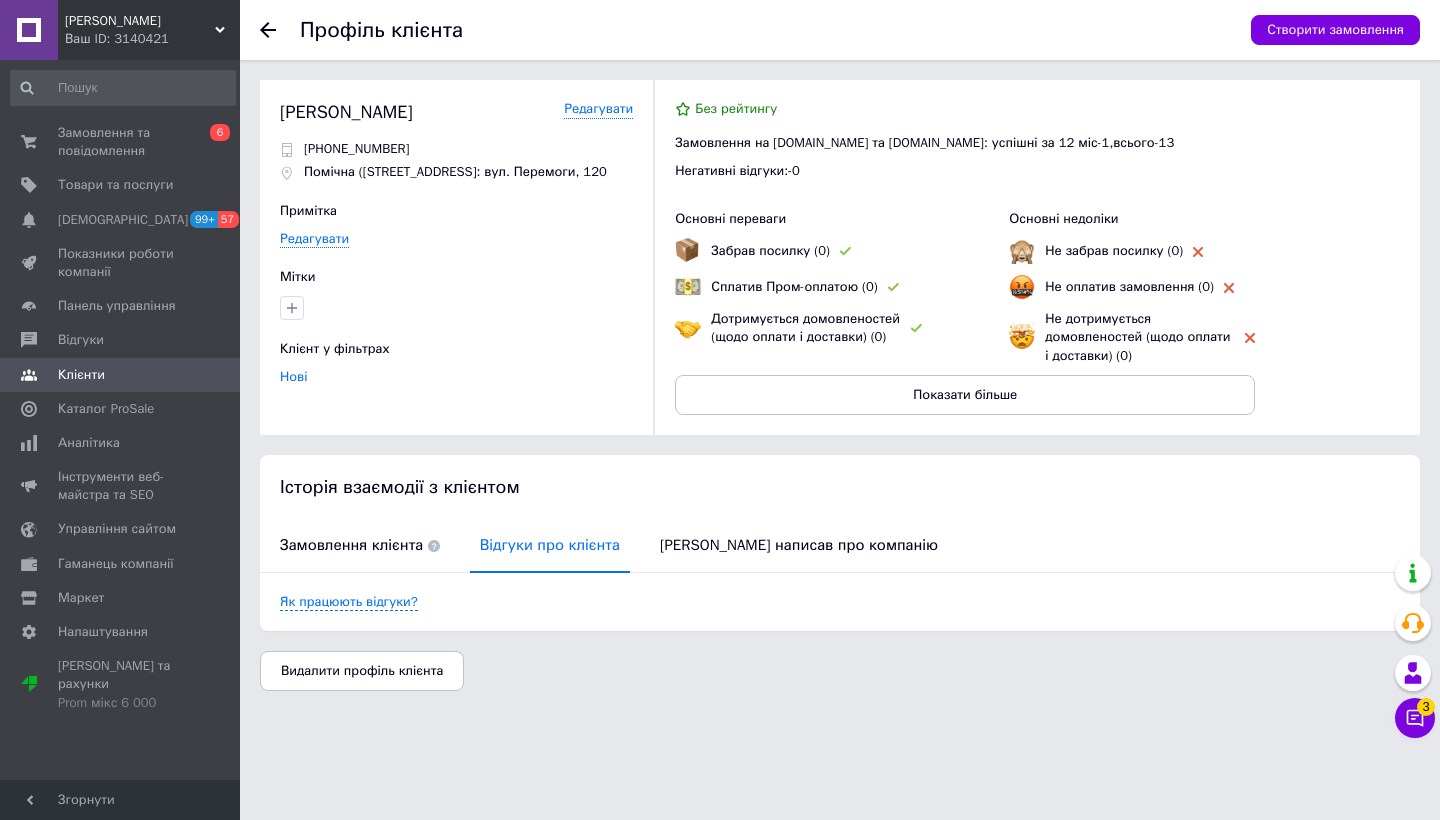 scroll, scrollTop: 0, scrollLeft: 0, axis: both 